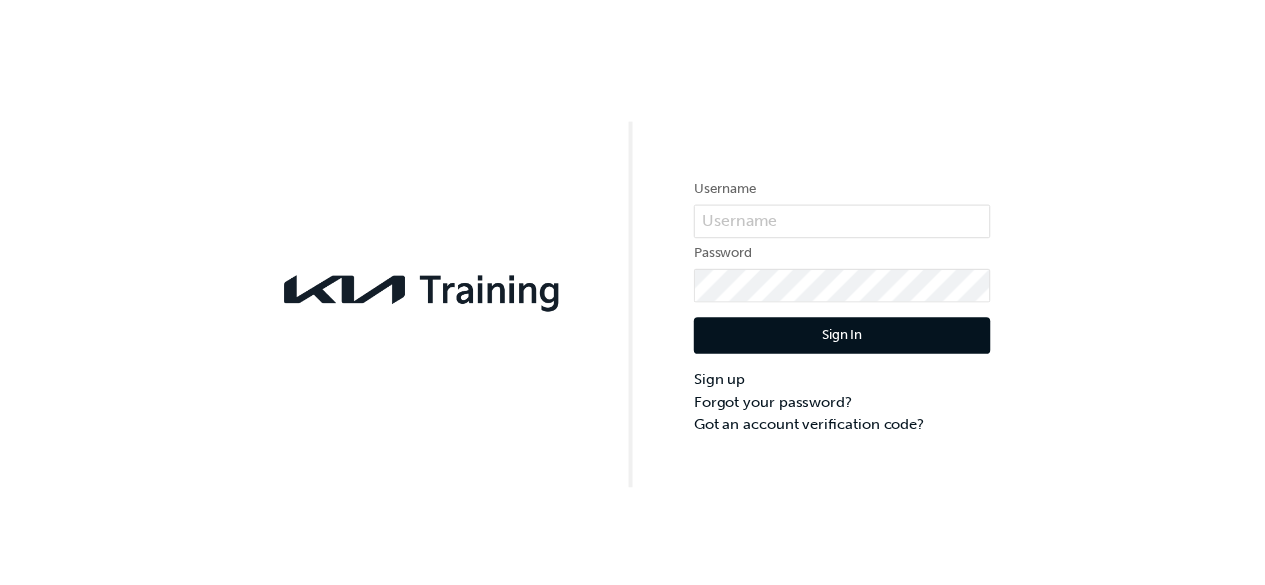 scroll, scrollTop: 0, scrollLeft: 0, axis: both 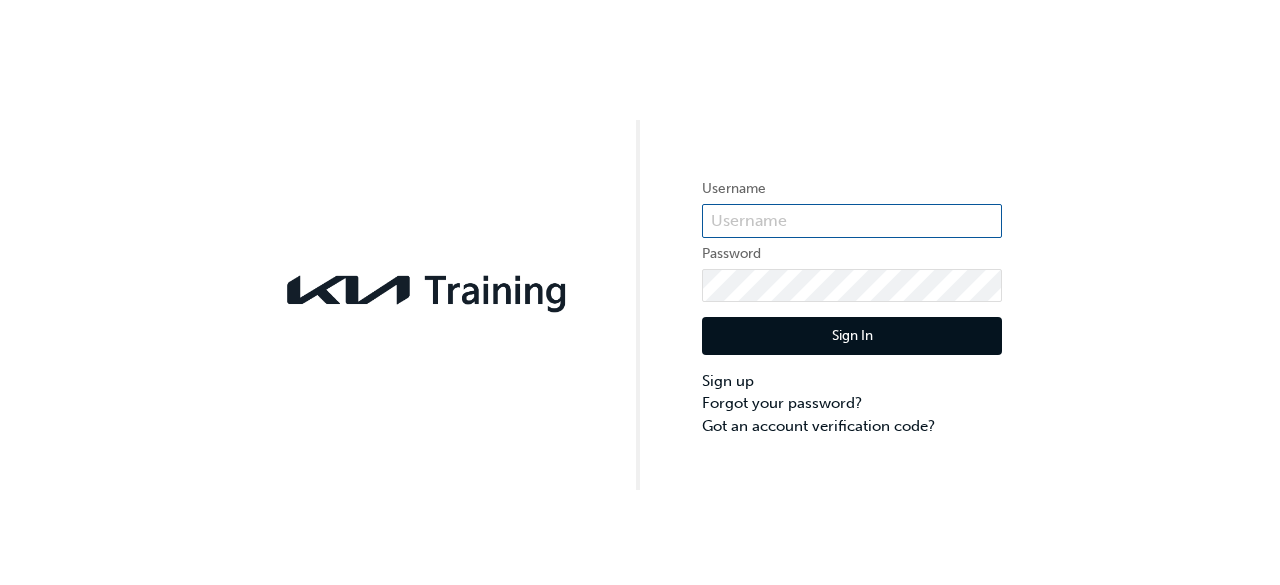 type on "[LICENSE_PLATE]" 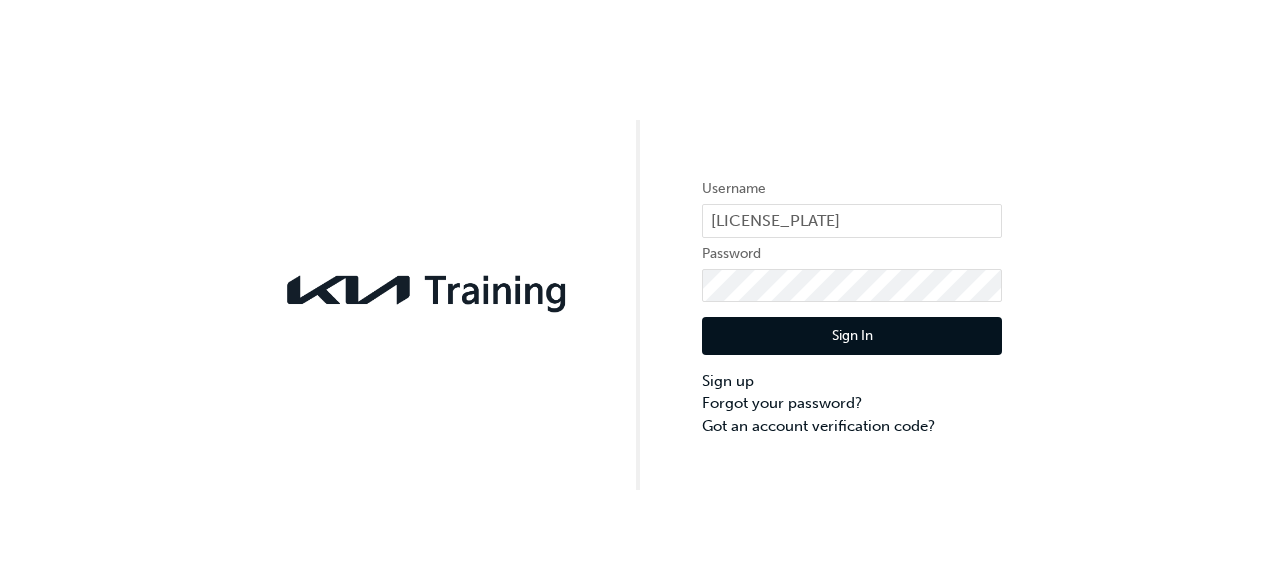 click on "Sign In" at bounding box center (852, 336) 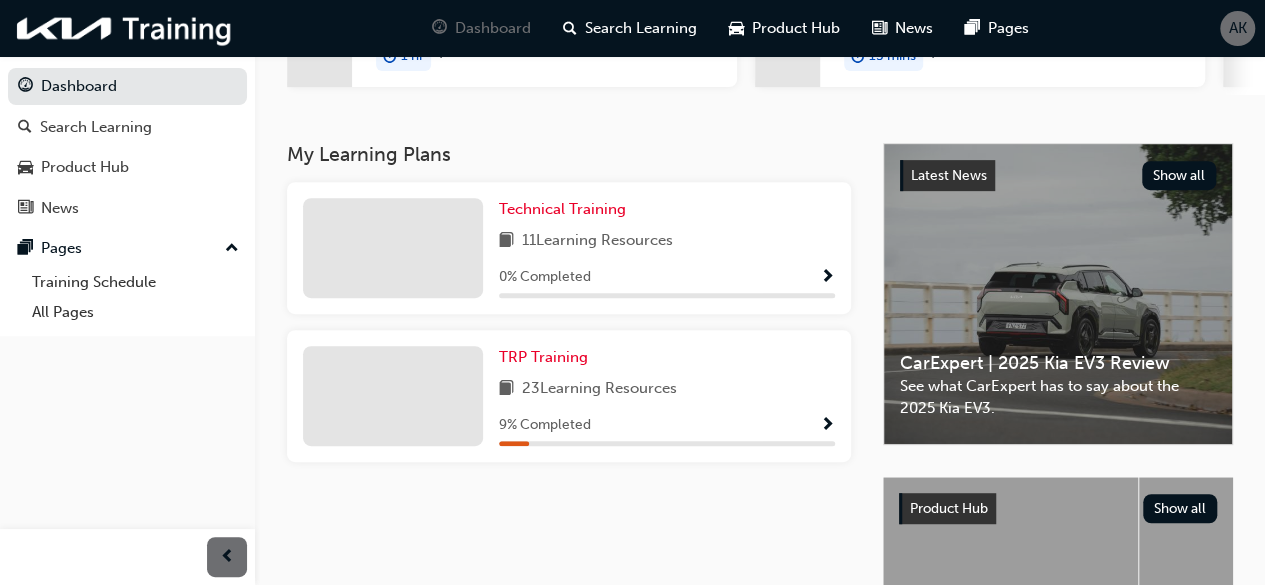 scroll, scrollTop: 347, scrollLeft: 0, axis: vertical 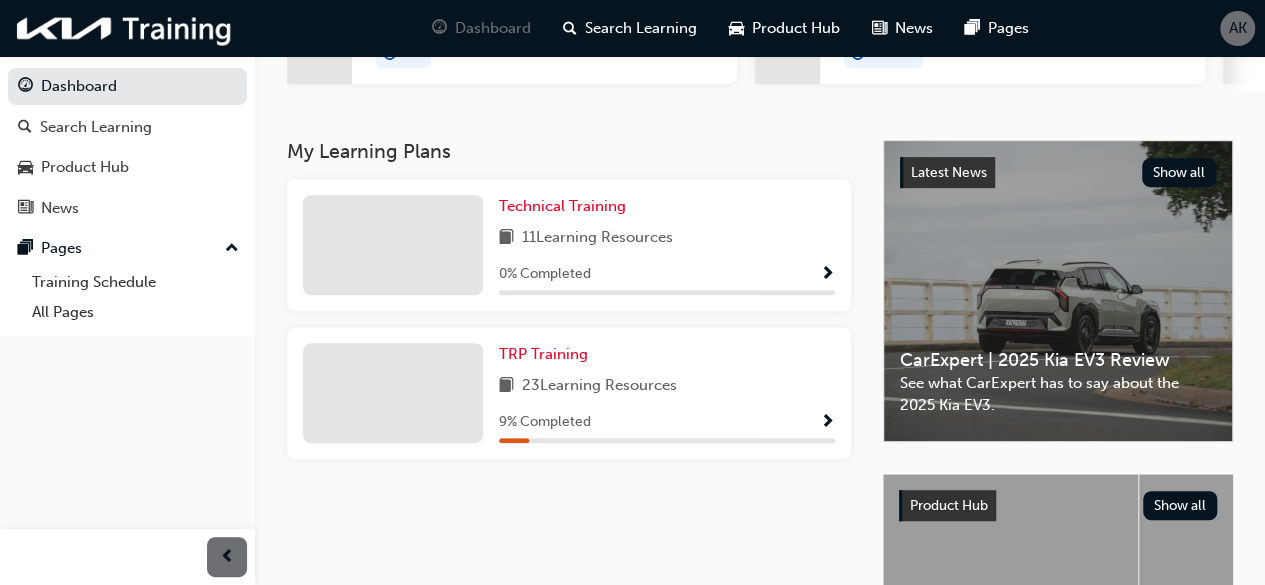 click at bounding box center [827, 423] 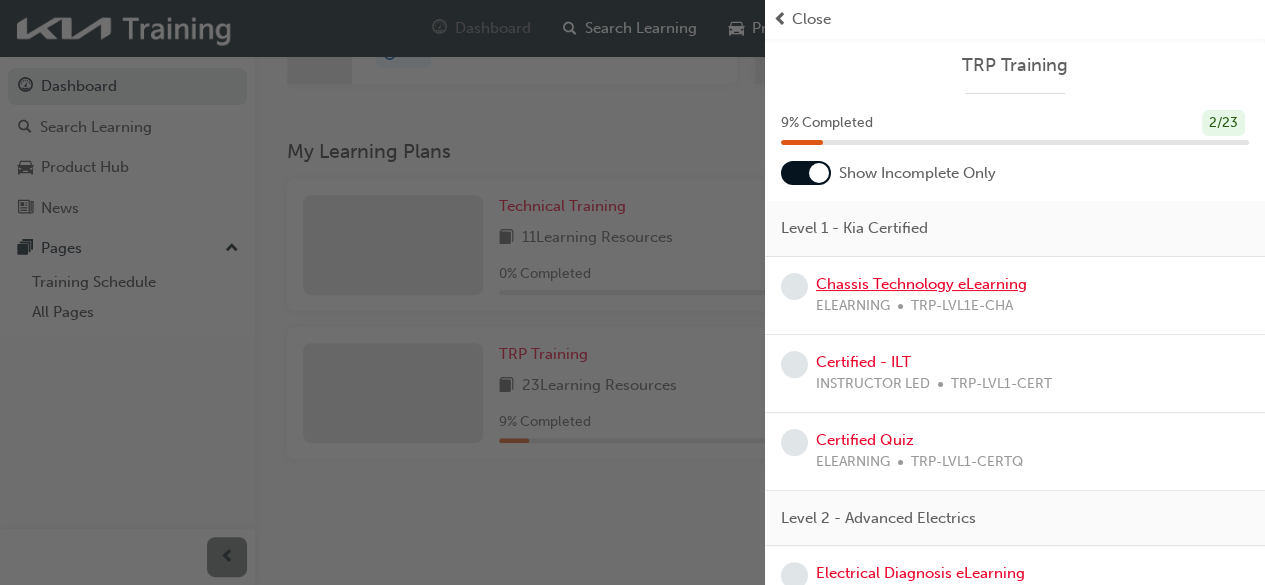 click on "Chassis Technology eLearning" at bounding box center (921, 284) 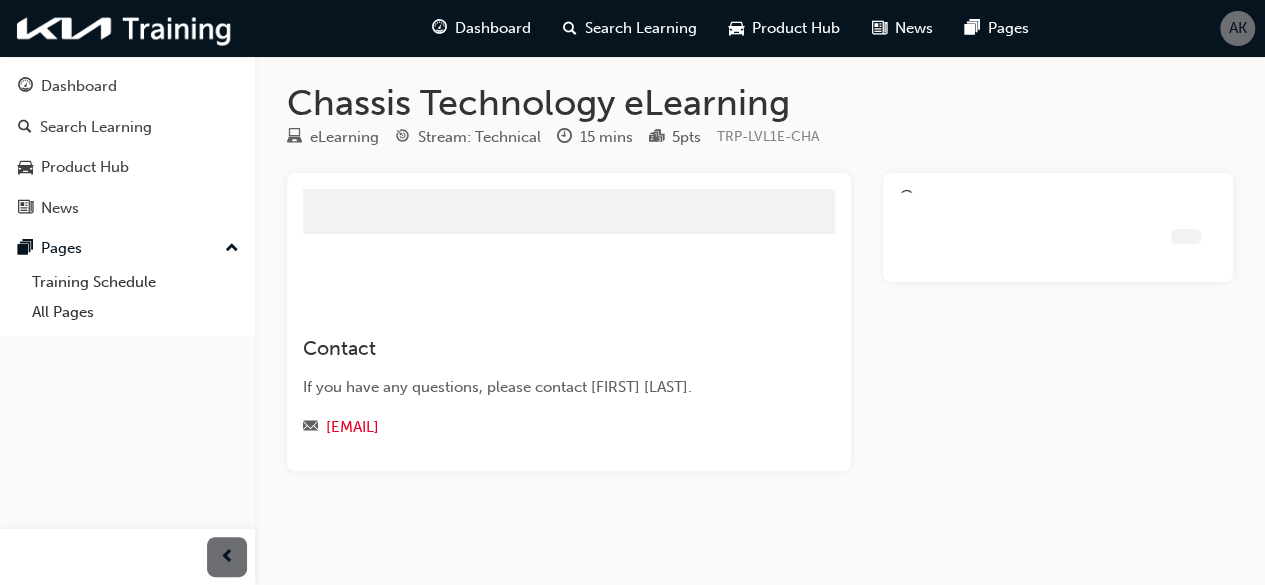 scroll, scrollTop: 0, scrollLeft: 0, axis: both 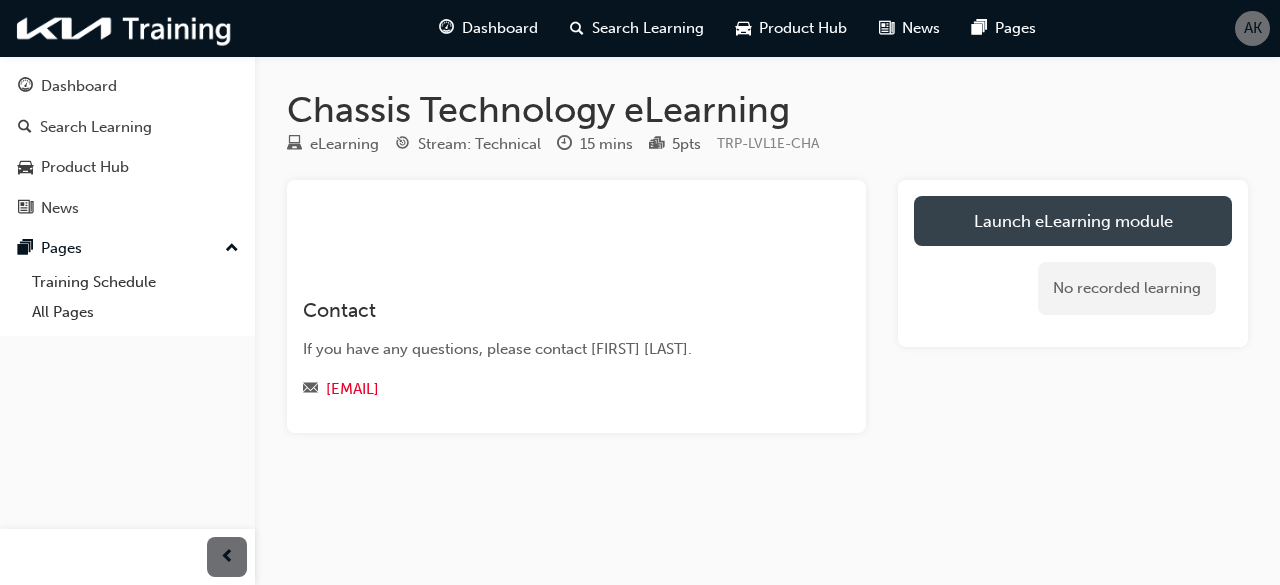 click on "Launch eLearning module" at bounding box center (1073, 221) 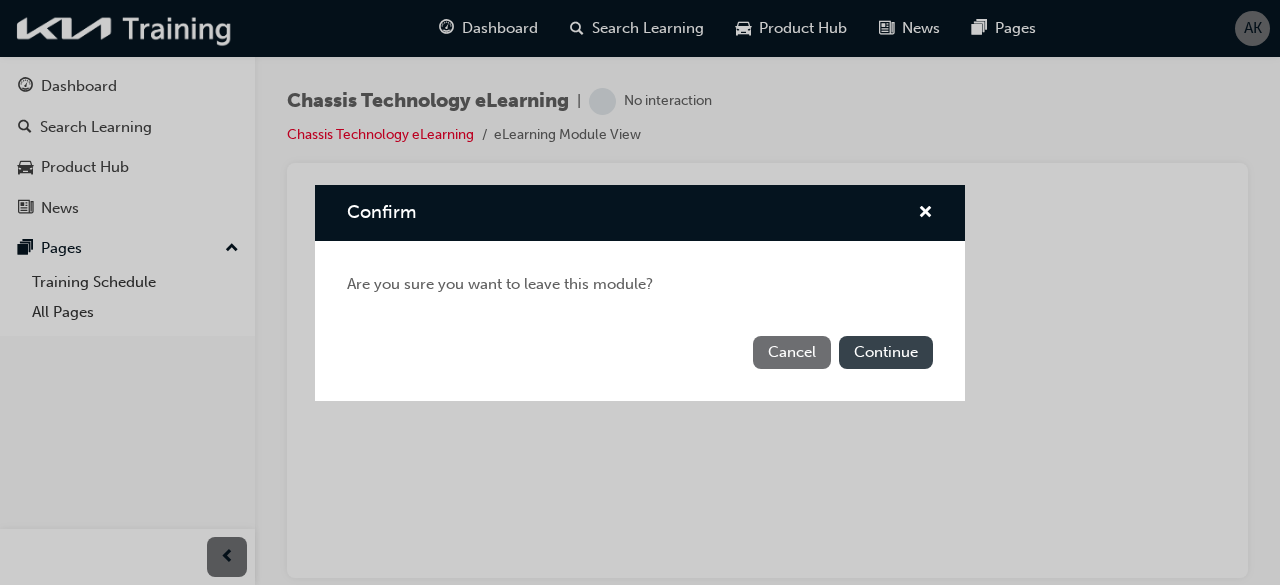 click on "Continue" at bounding box center (886, 352) 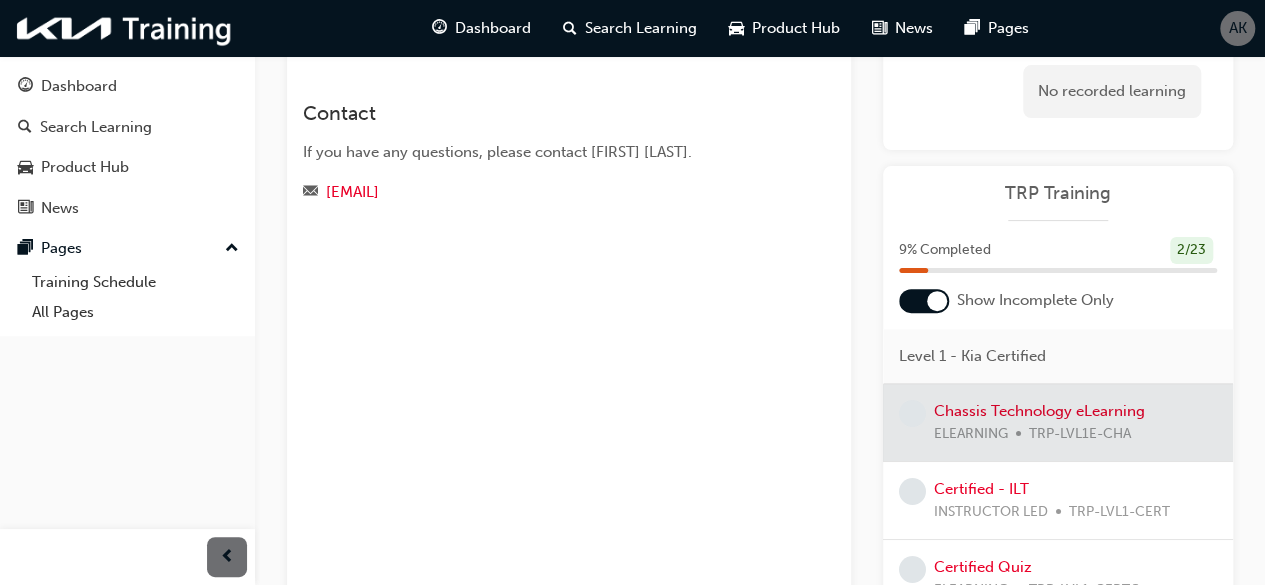 scroll, scrollTop: 0, scrollLeft: 0, axis: both 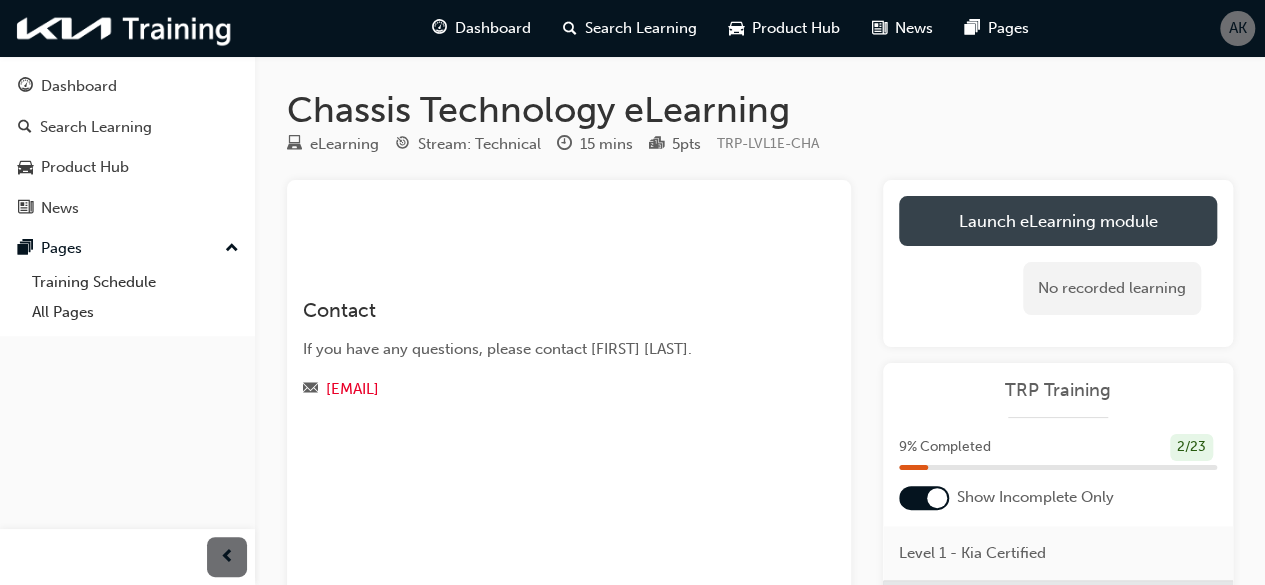 click on "Launch eLearning module" at bounding box center [1058, 221] 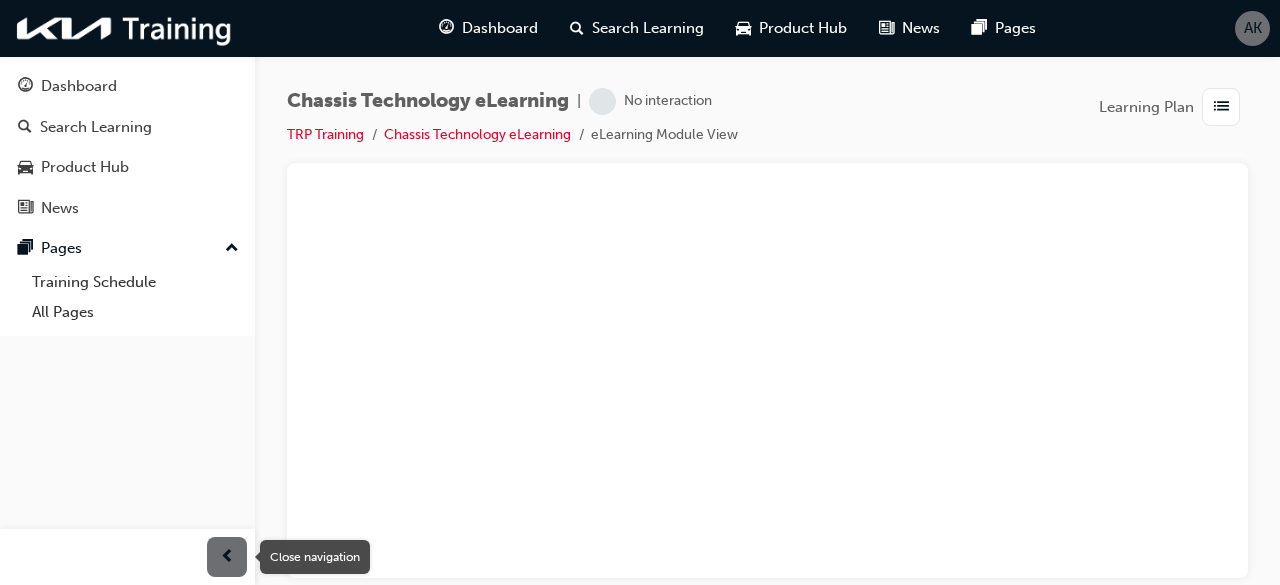 click at bounding box center [227, 557] 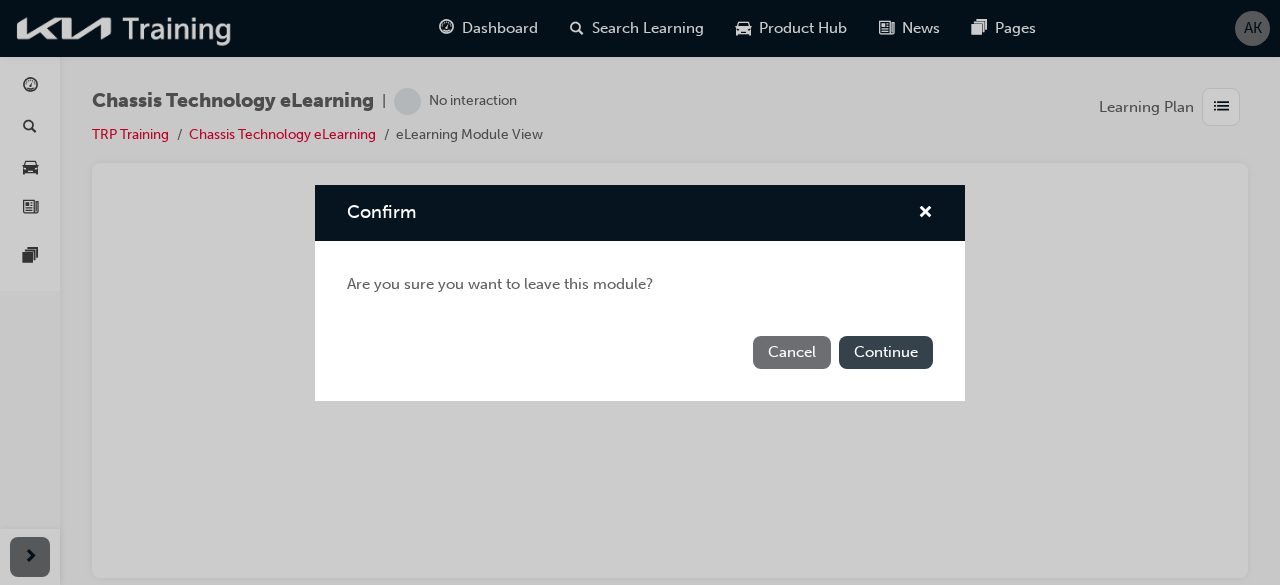 click on "Continue" at bounding box center (886, 352) 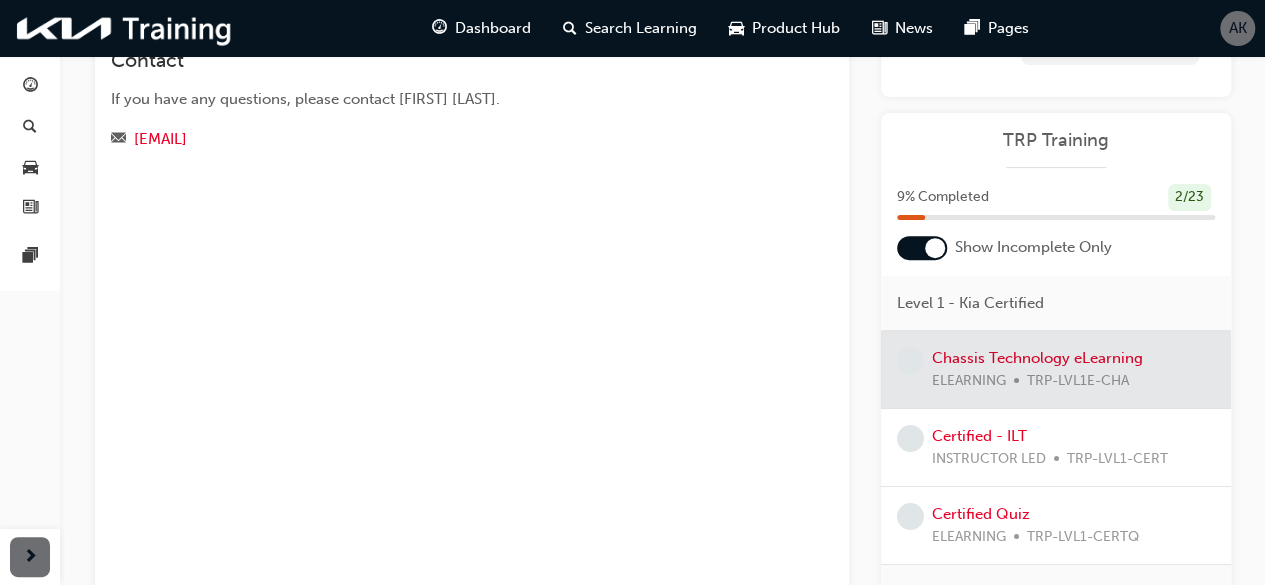 scroll, scrollTop: 259, scrollLeft: 0, axis: vertical 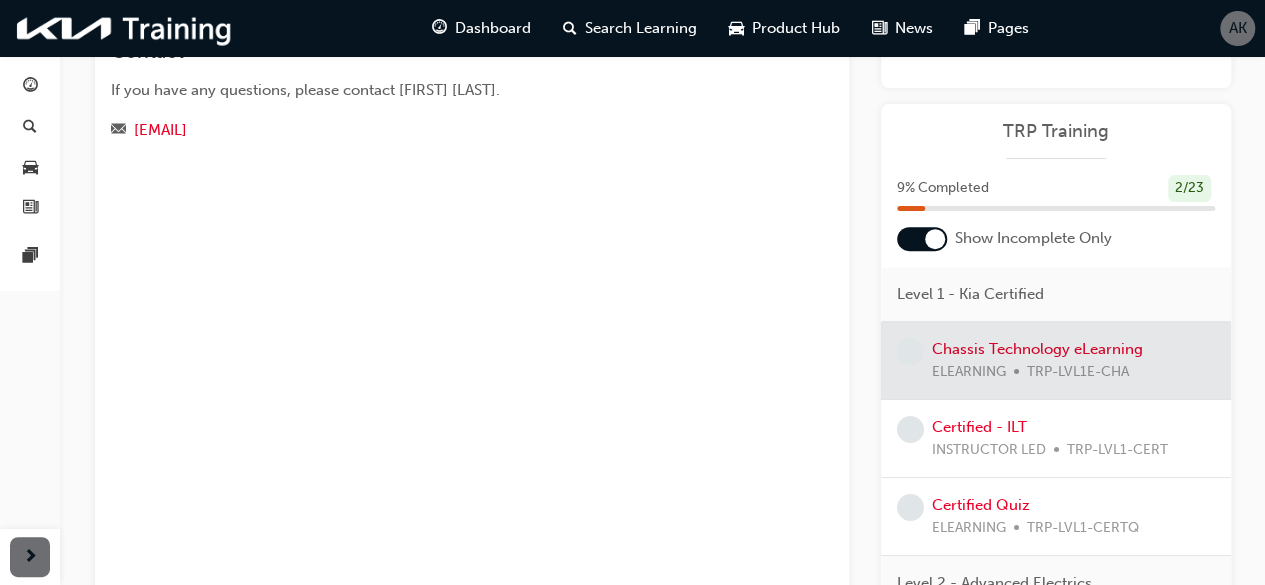 click at bounding box center (1056, 360) 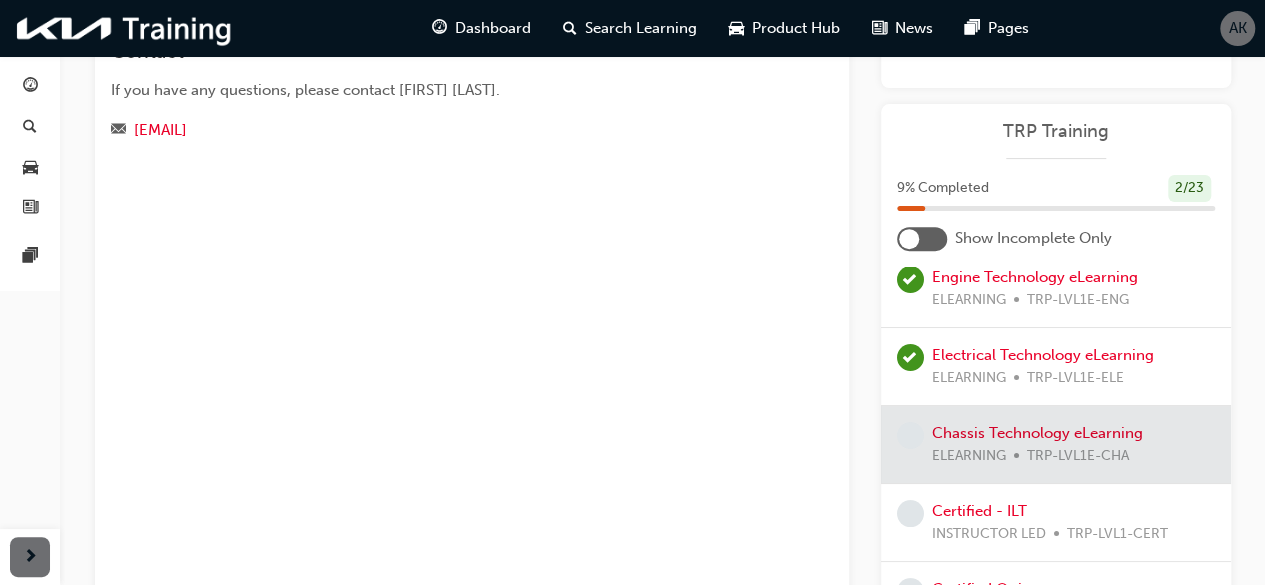 scroll, scrollTop: 74, scrollLeft: 0, axis: vertical 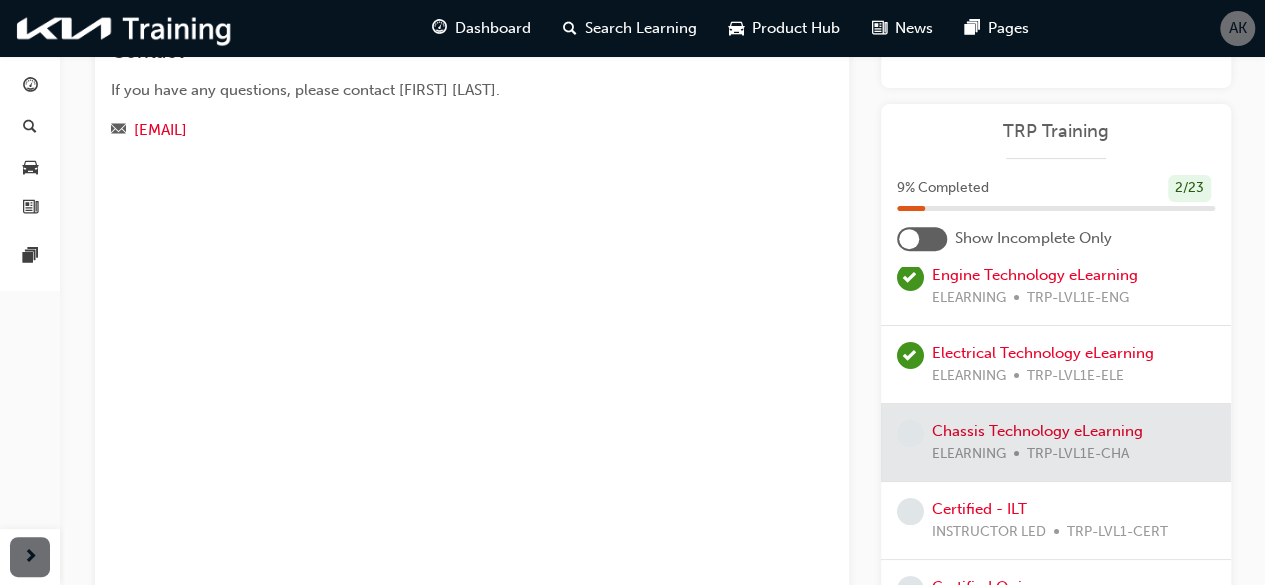 click at bounding box center [1056, 442] 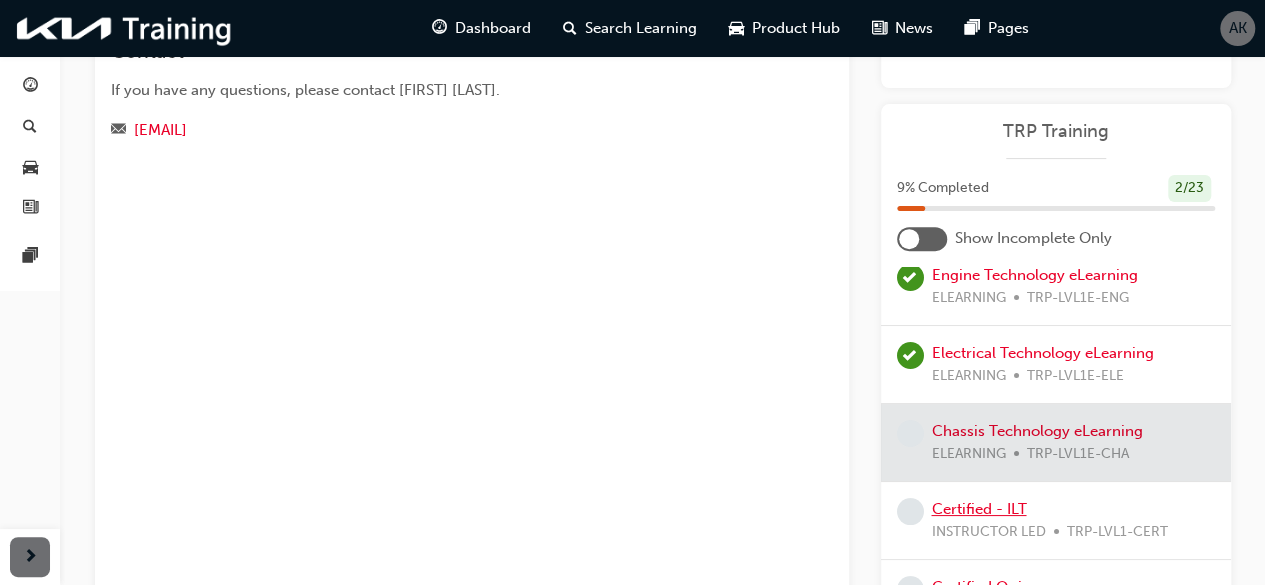 click on "Certified - ILT" at bounding box center [979, 509] 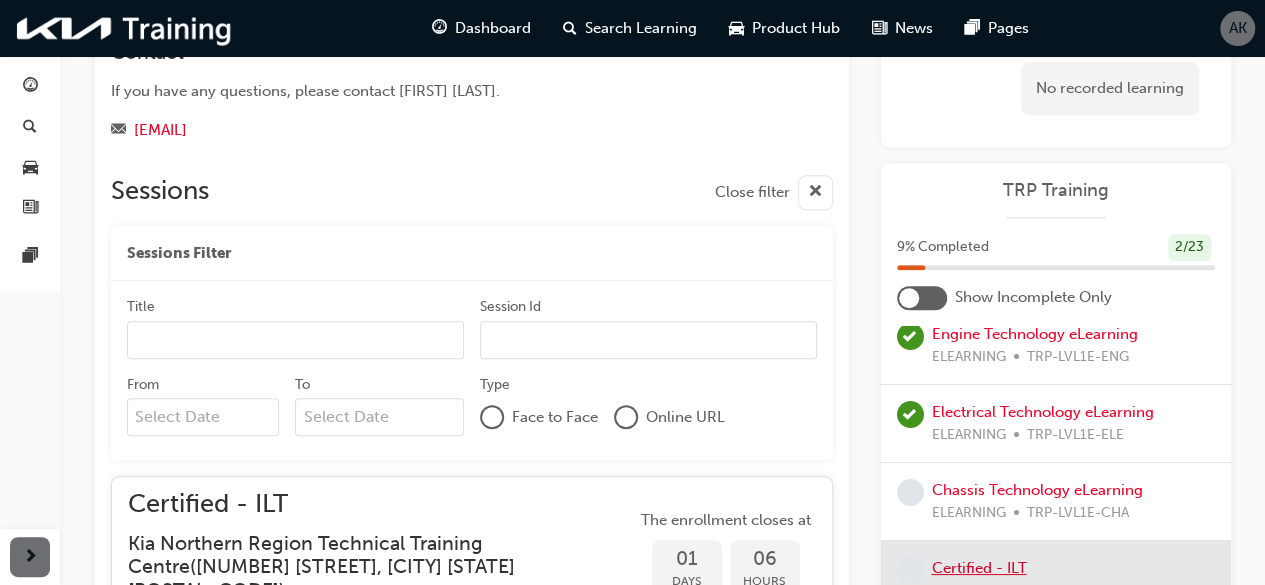 scroll, scrollTop: 884, scrollLeft: 0, axis: vertical 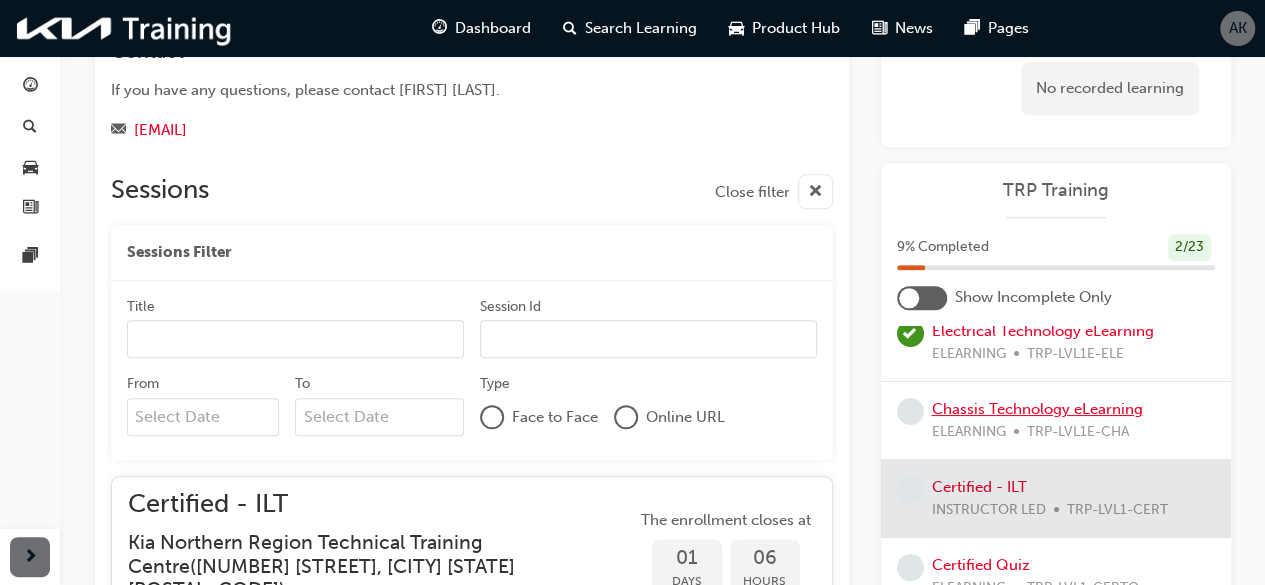 click on "Chassis Technology eLearning" at bounding box center (1037, 409) 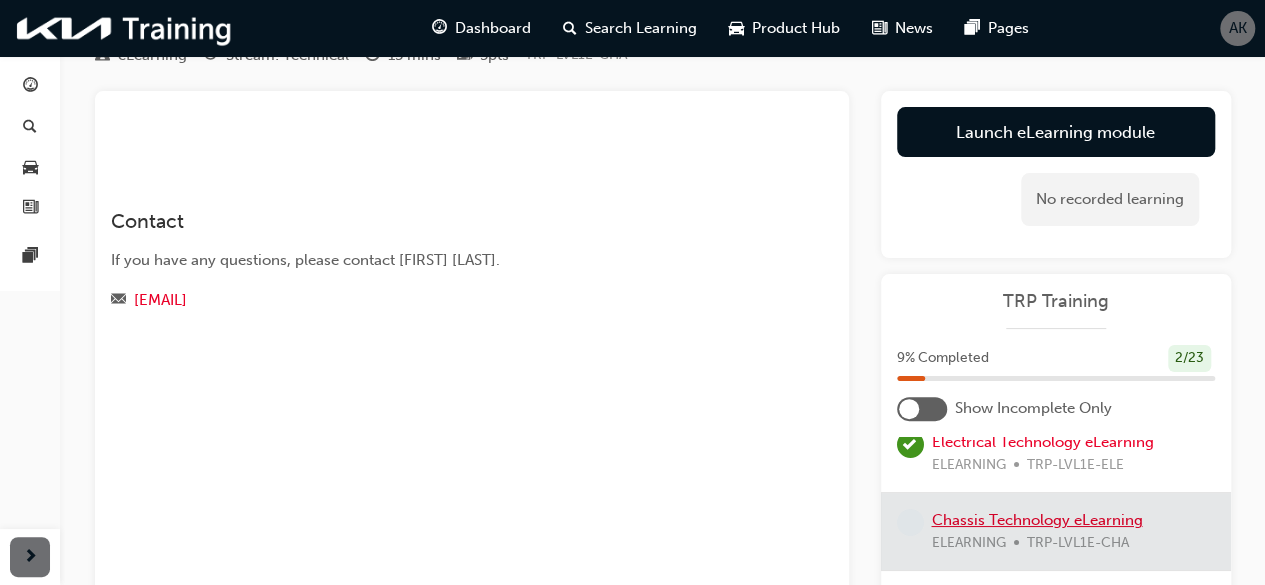 scroll, scrollTop: 0, scrollLeft: 0, axis: both 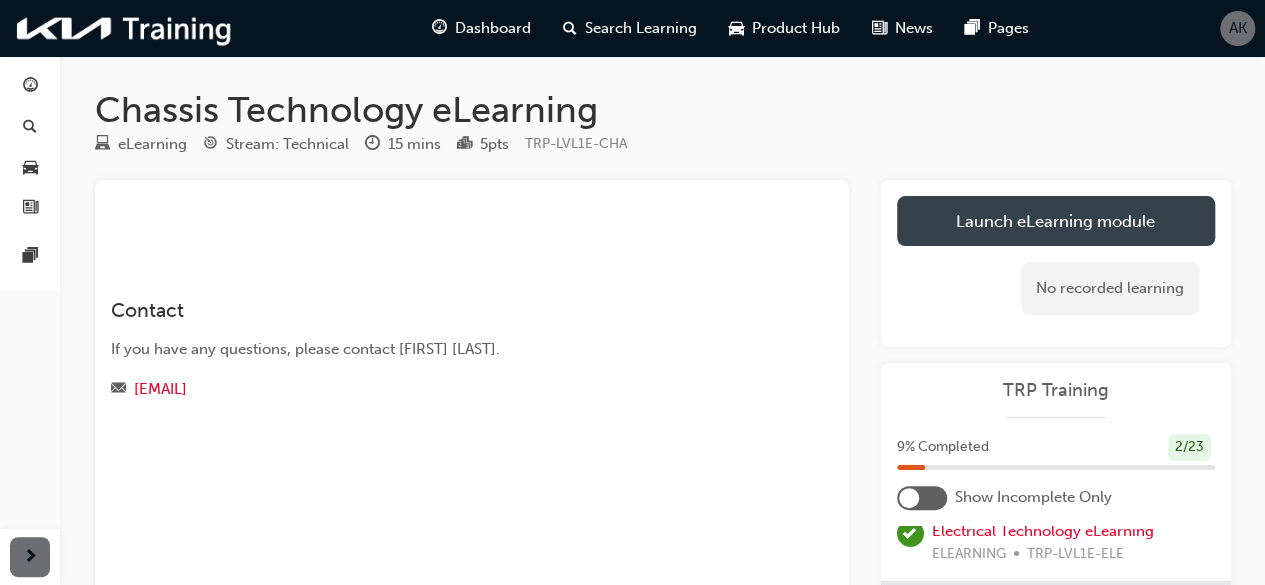 click on "Launch eLearning module" at bounding box center [1056, 221] 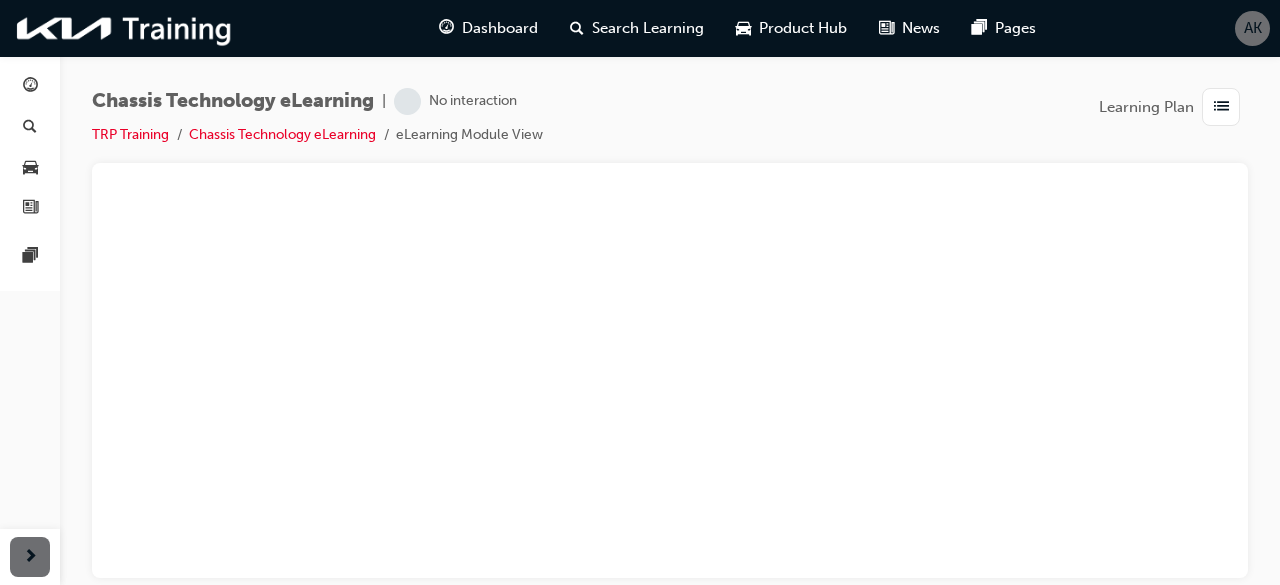 click at bounding box center [1221, 107] 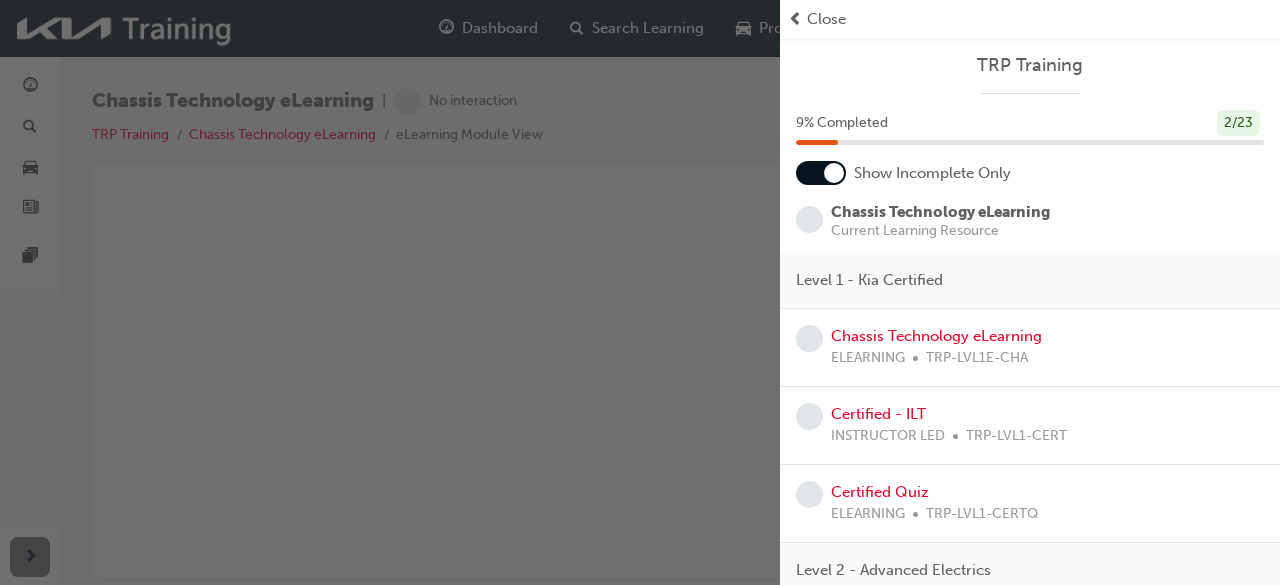 click at bounding box center (390, 292) 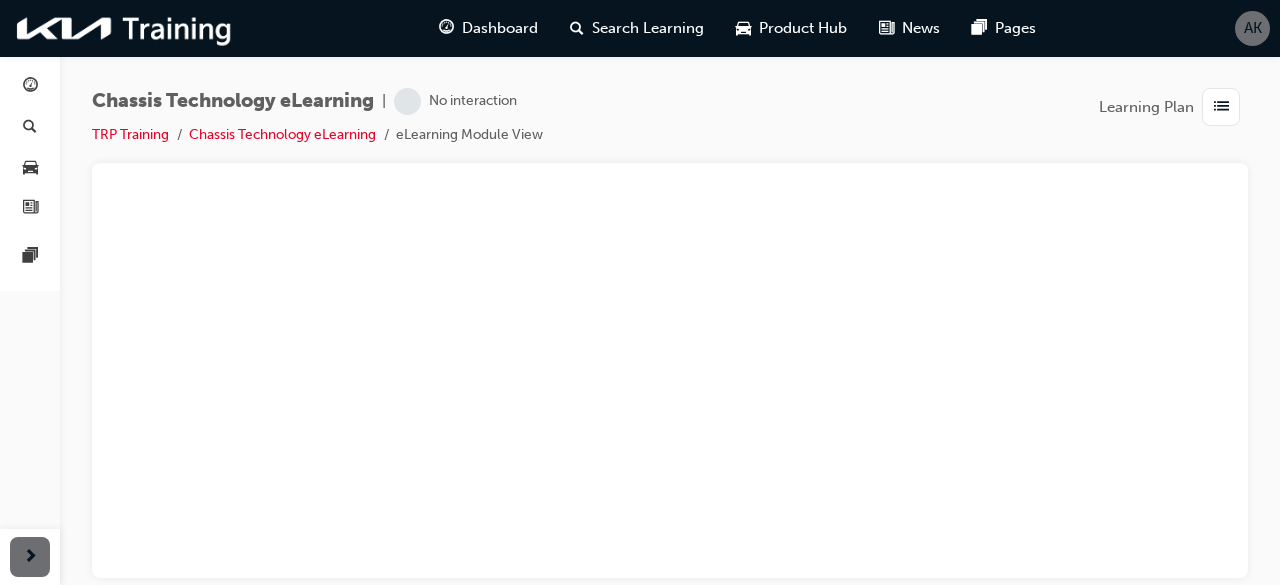 click on "eLearning Module View" at bounding box center [469, 135] 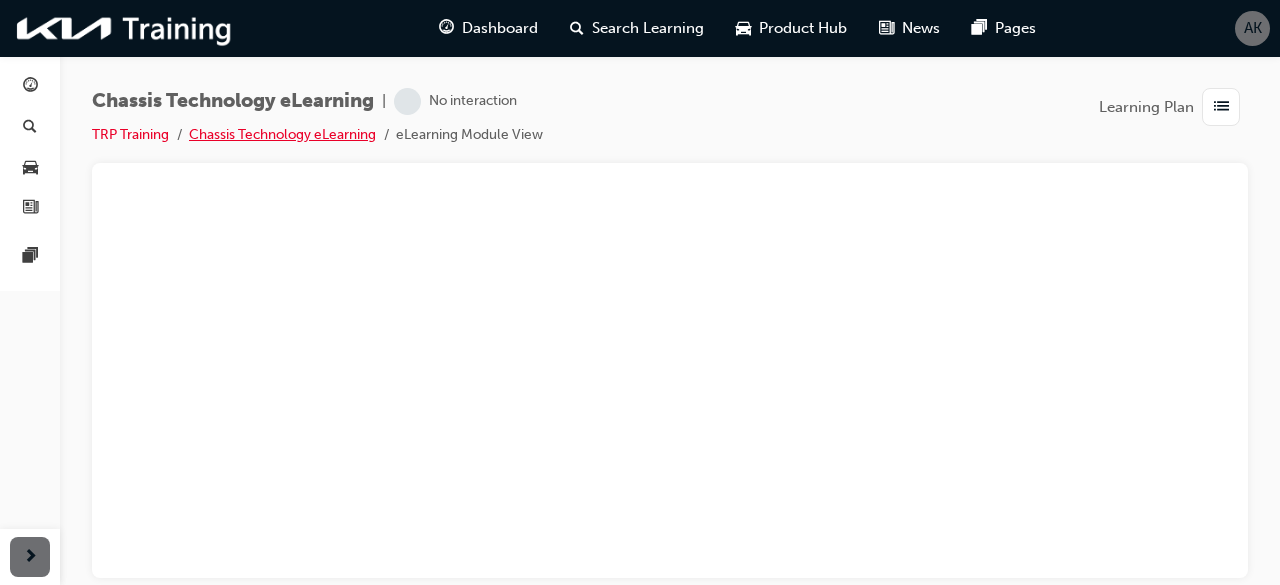 click on "Chassis Technology eLearning" at bounding box center [282, 134] 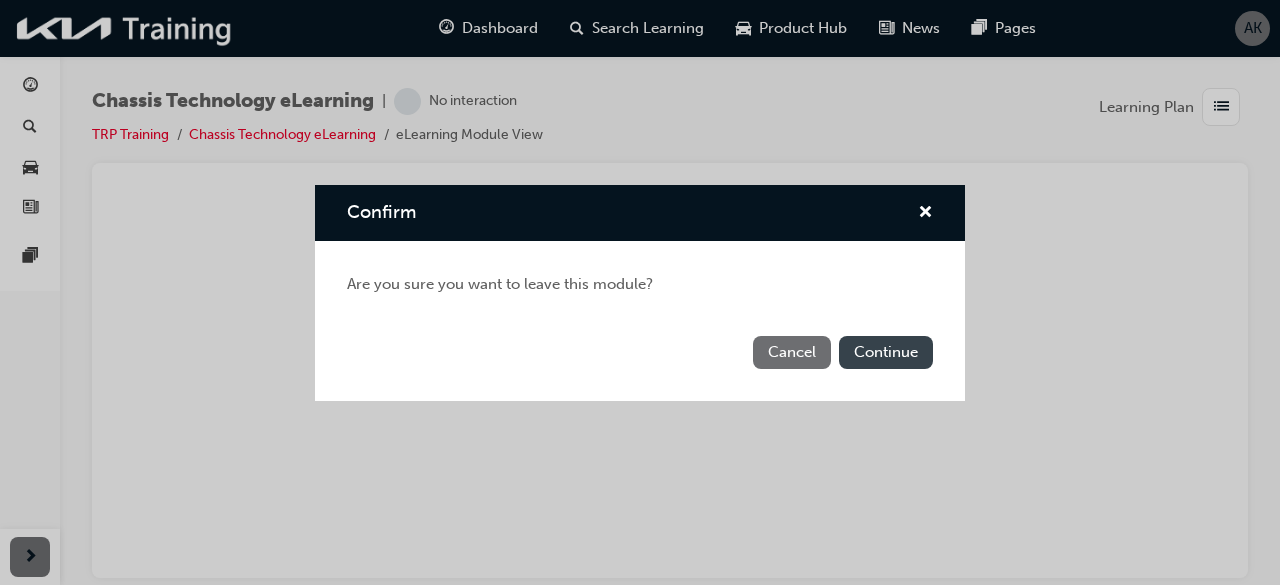 click on "Continue" at bounding box center (886, 352) 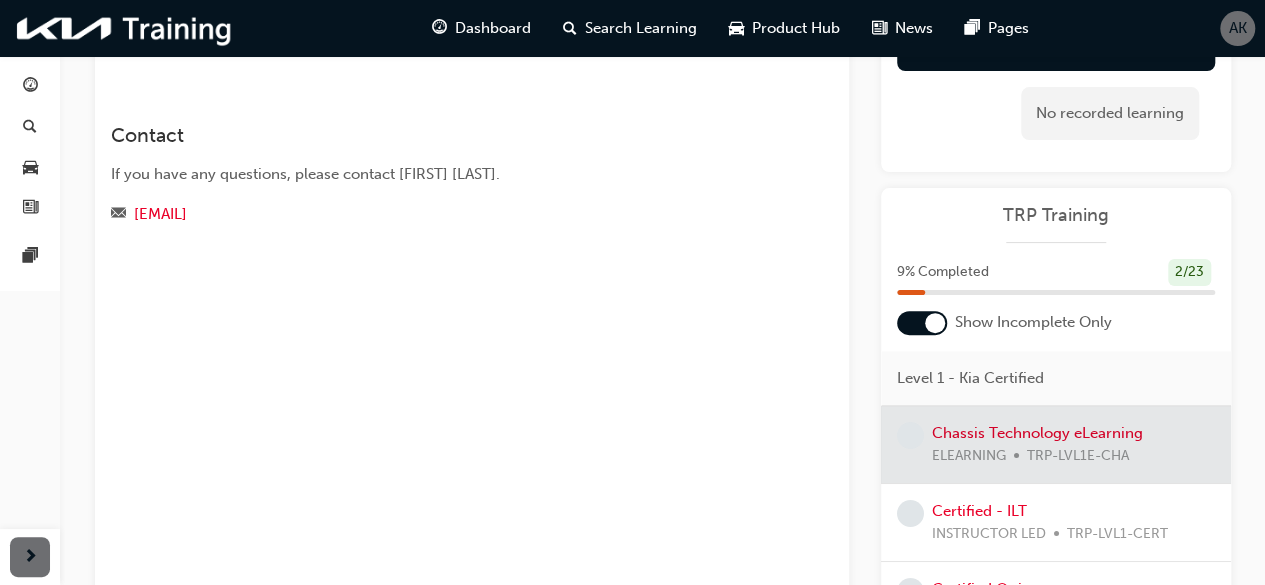 scroll, scrollTop: 0, scrollLeft: 0, axis: both 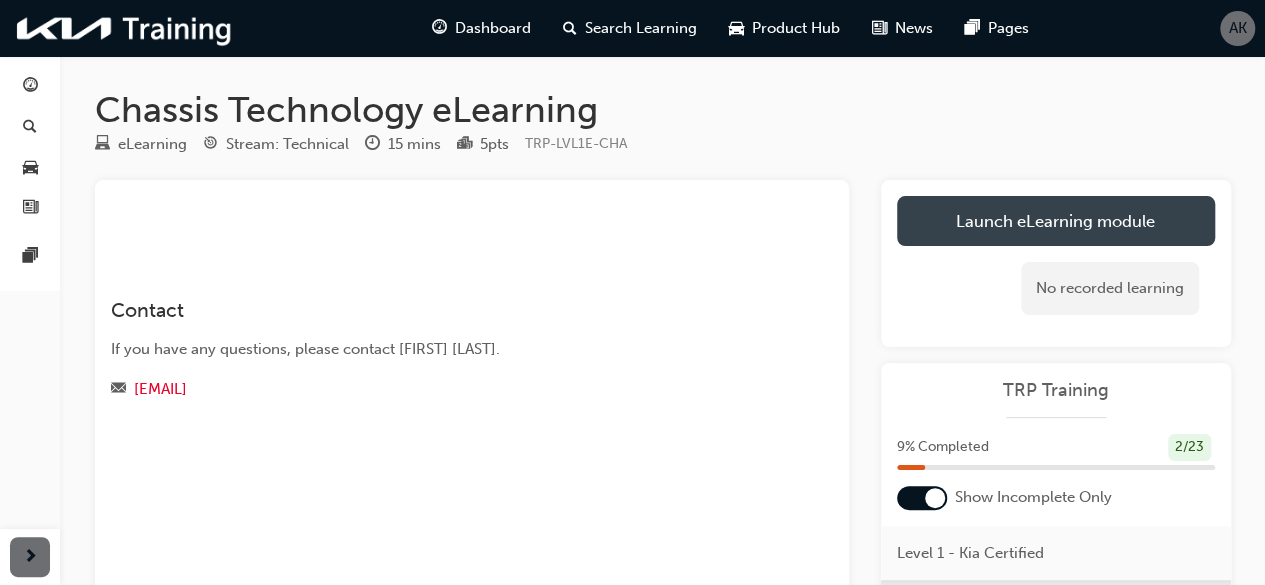 click on "Launch eLearning module" at bounding box center [1056, 221] 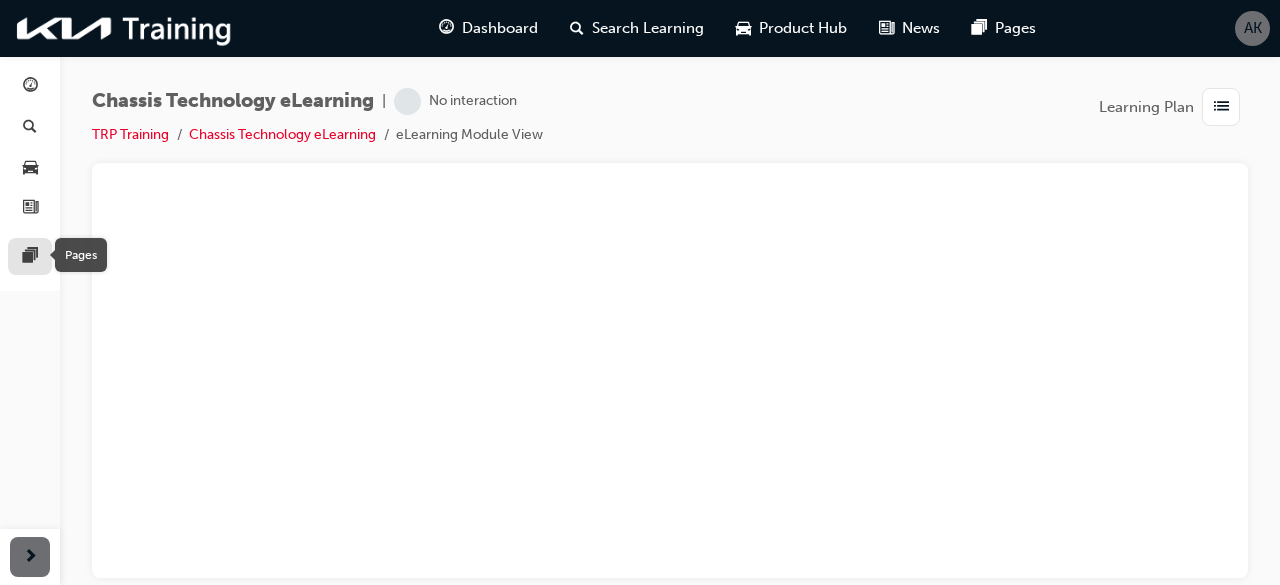click at bounding box center (30, 257) 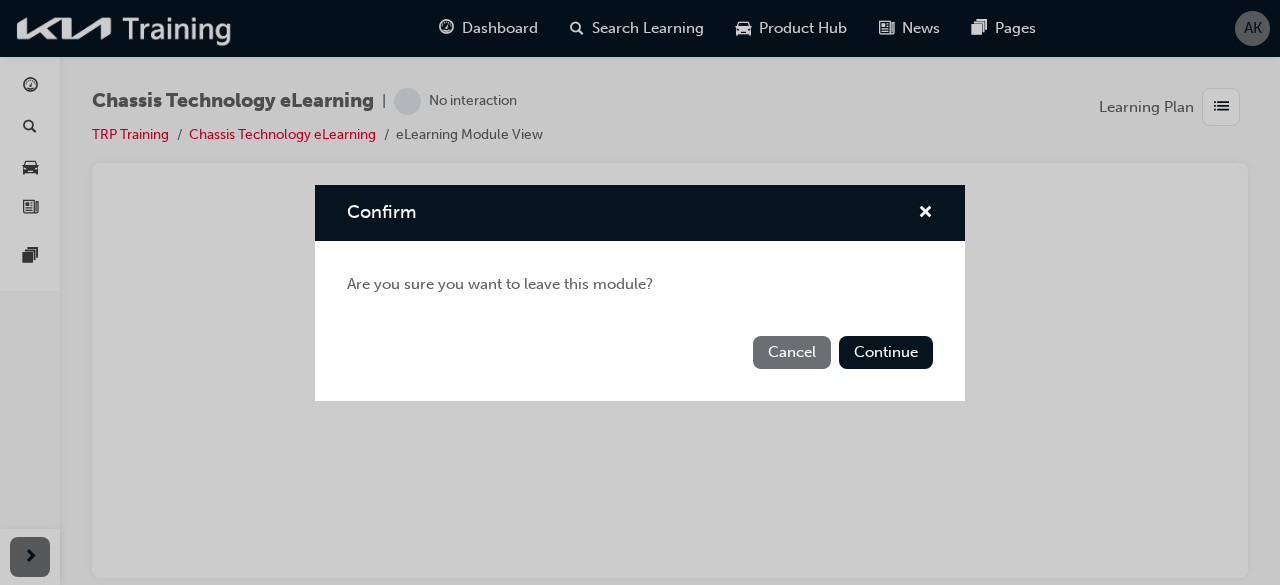 click on "Cancel" at bounding box center [792, 352] 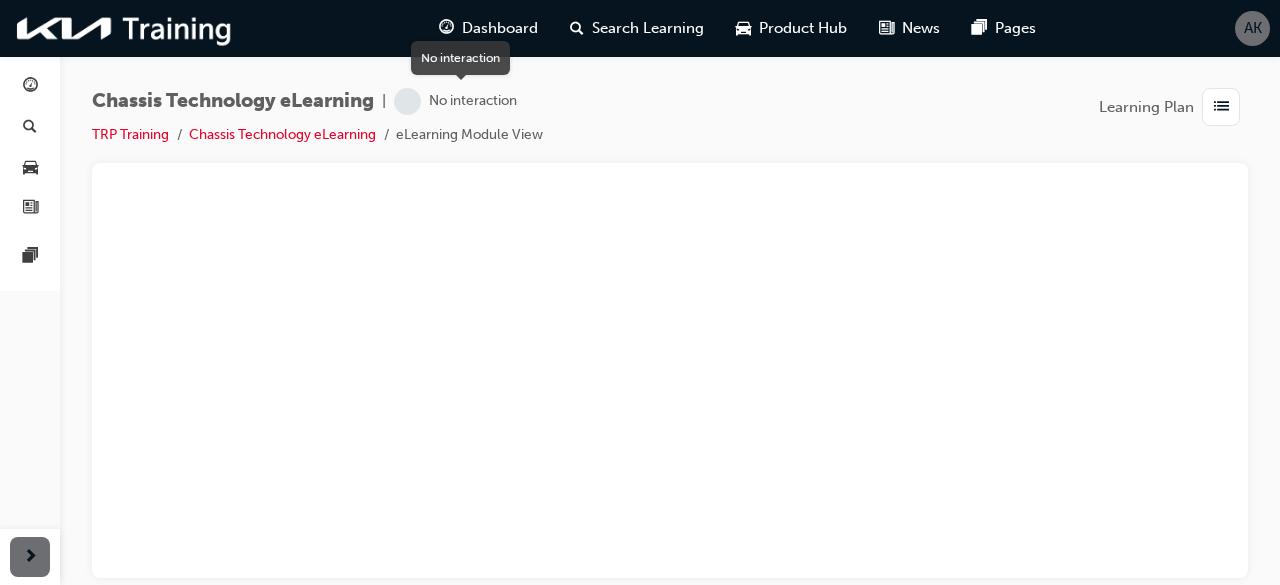click on "No interaction" at bounding box center [473, 101] 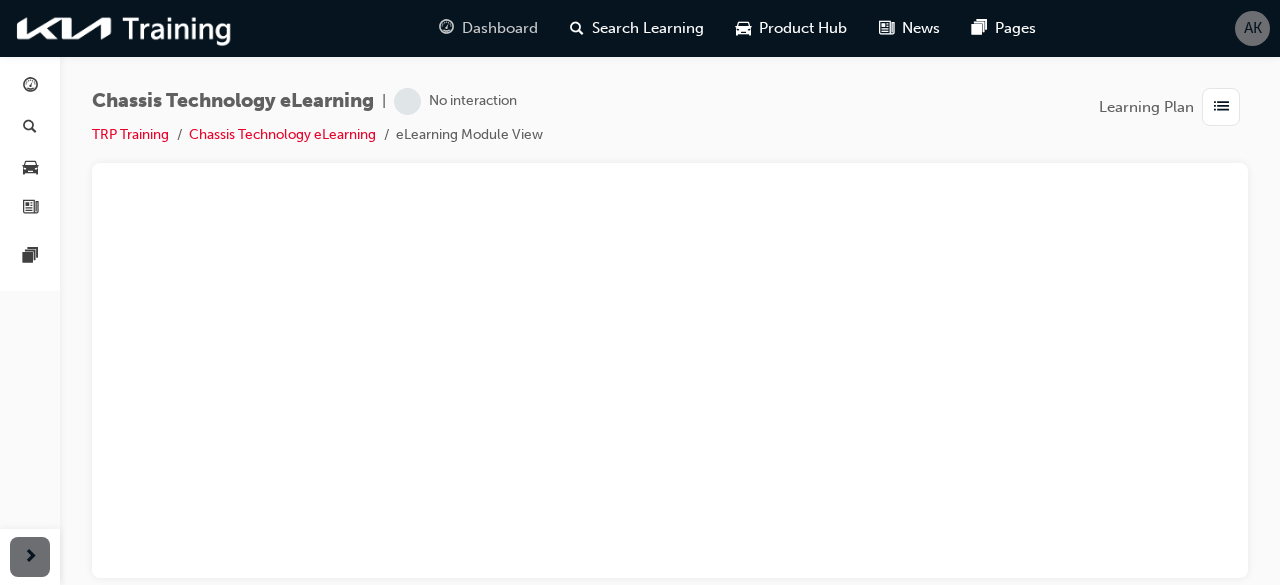 click on "Dashboard" at bounding box center [500, 28] 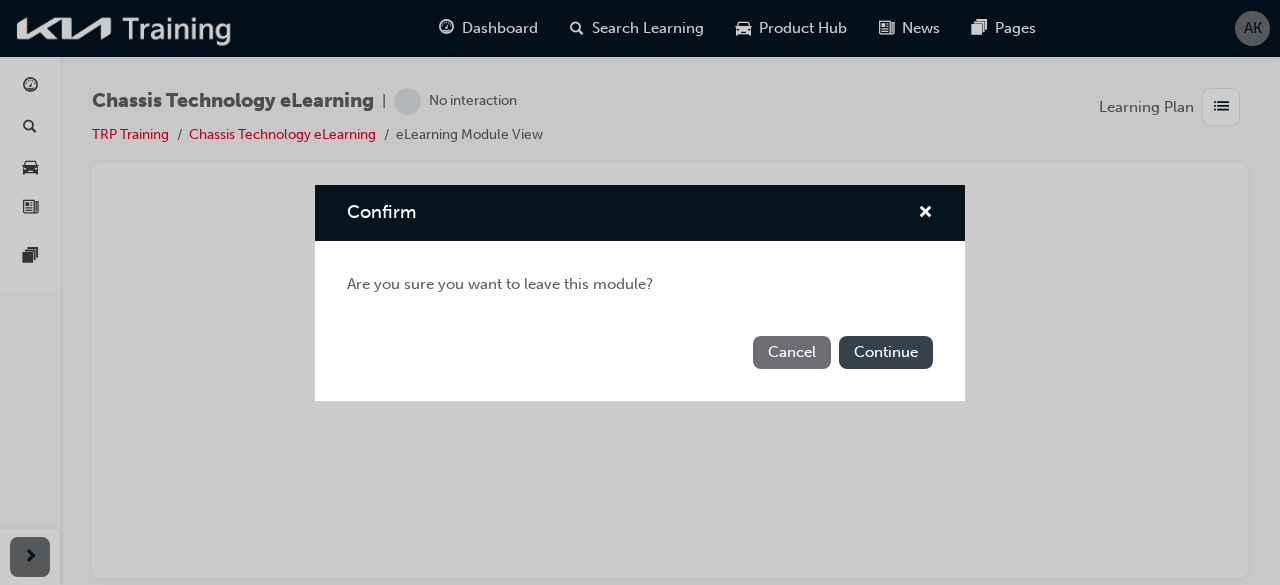 click on "Continue" at bounding box center [886, 352] 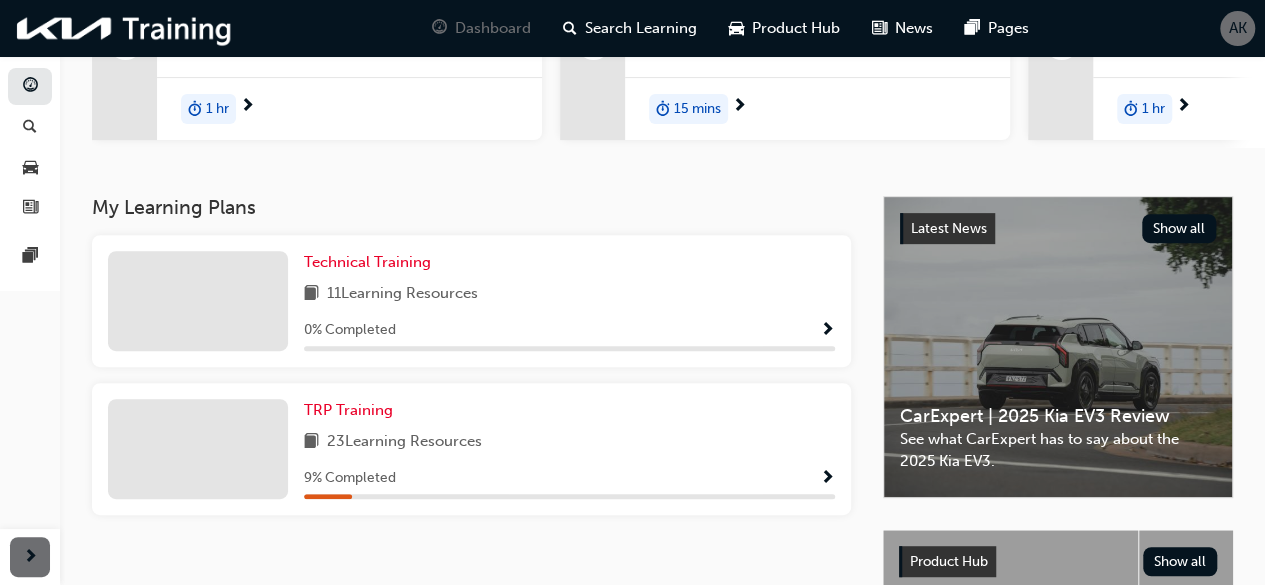 scroll, scrollTop: 340, scrollLeft: 0, axis: vertical 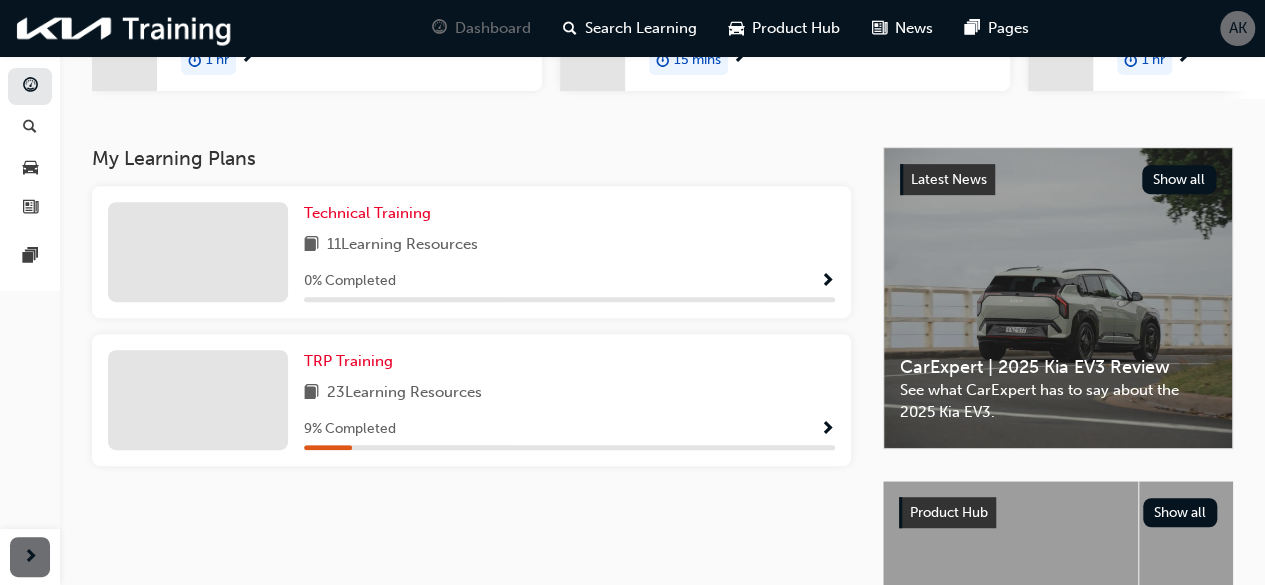 click at bounding box center [827, 282] 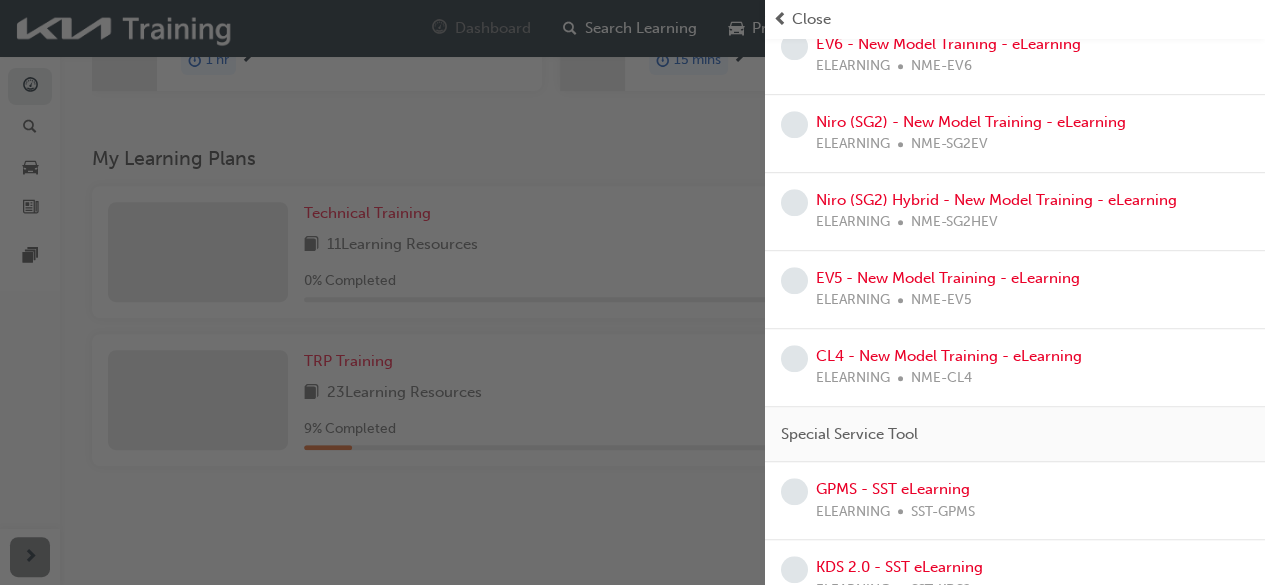 scroll, scrollTop: 540, scrollLeft: 0, axis: vertical 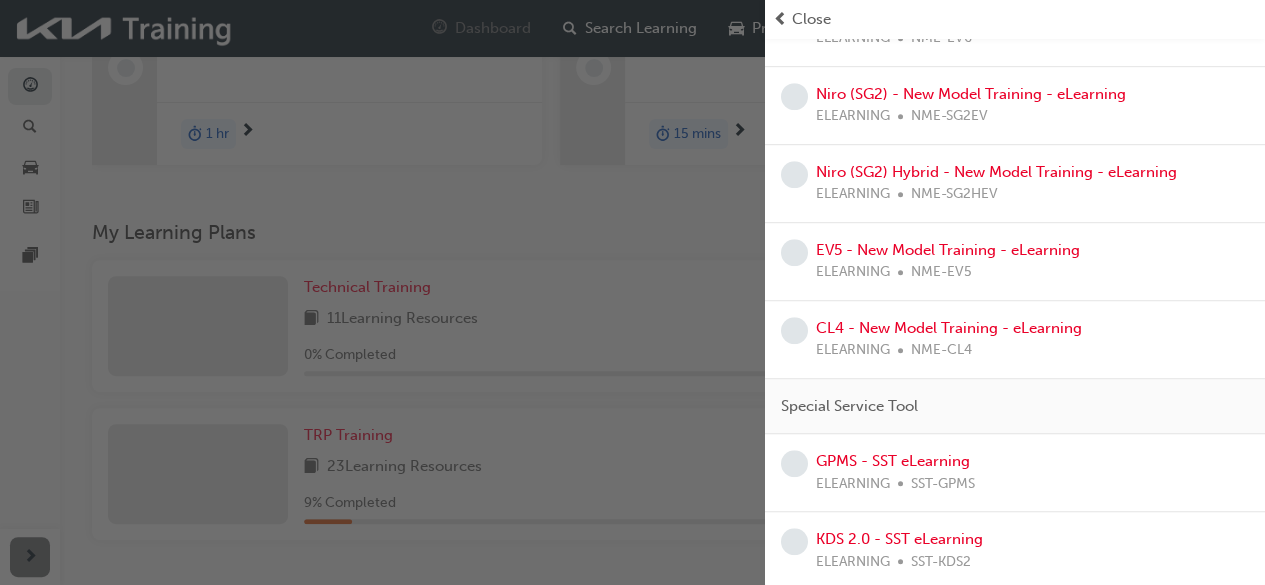 click at bounding box center (382, 292) 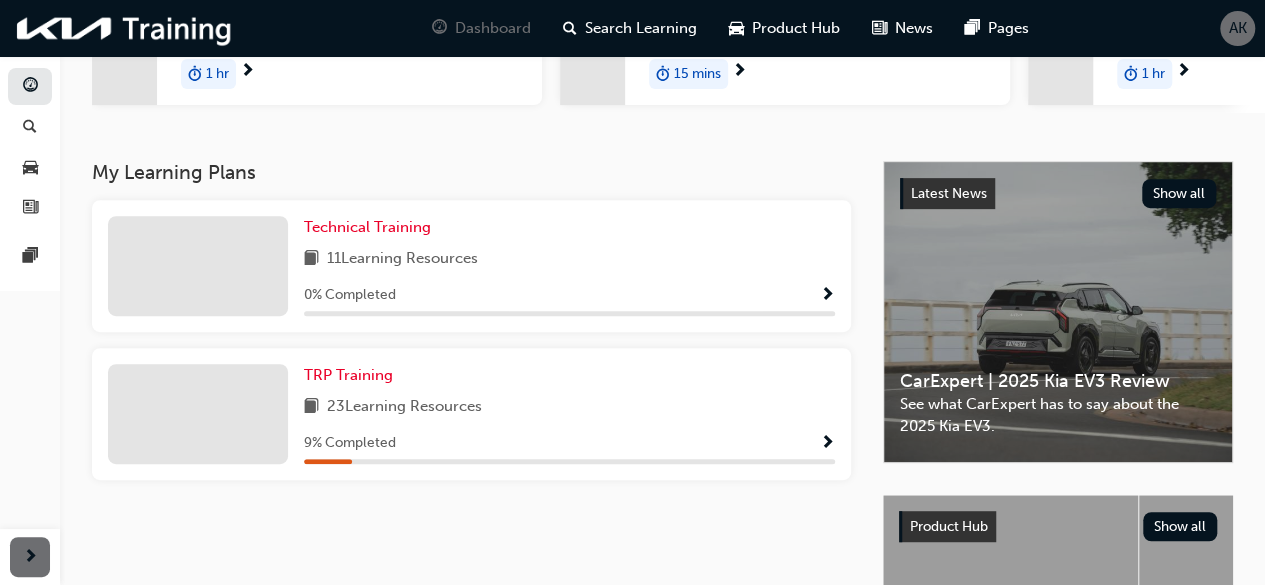 scroll, scrollTop: 285, scrollLeft: 0, axis: vertical 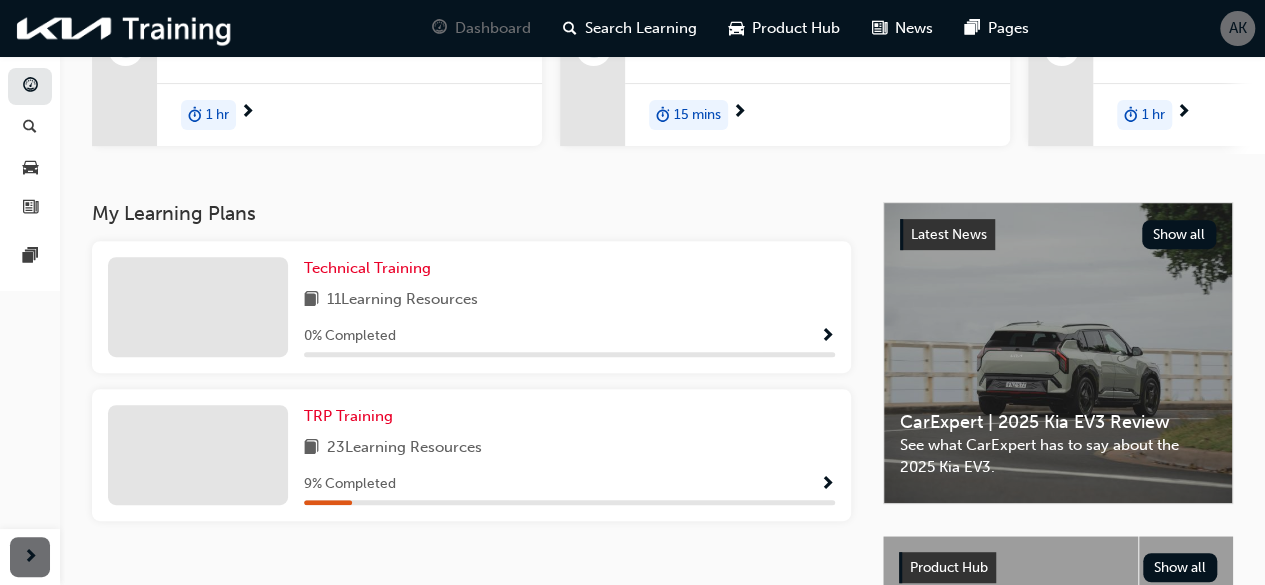click at bounding box center (827, 485) 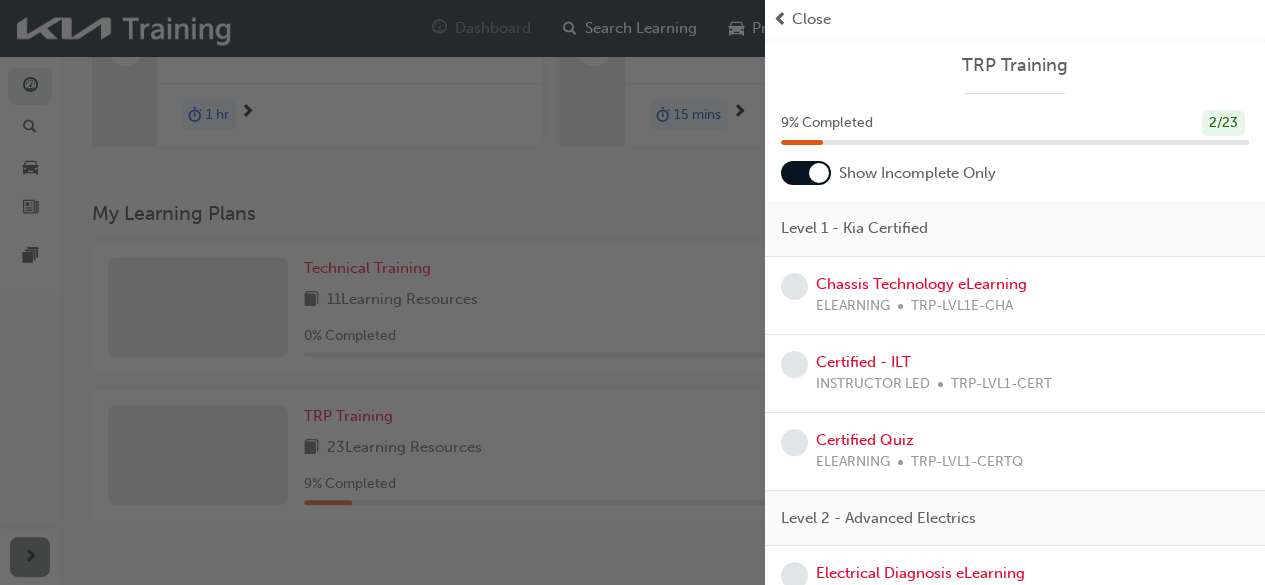 click at bounding box center [819, 173] 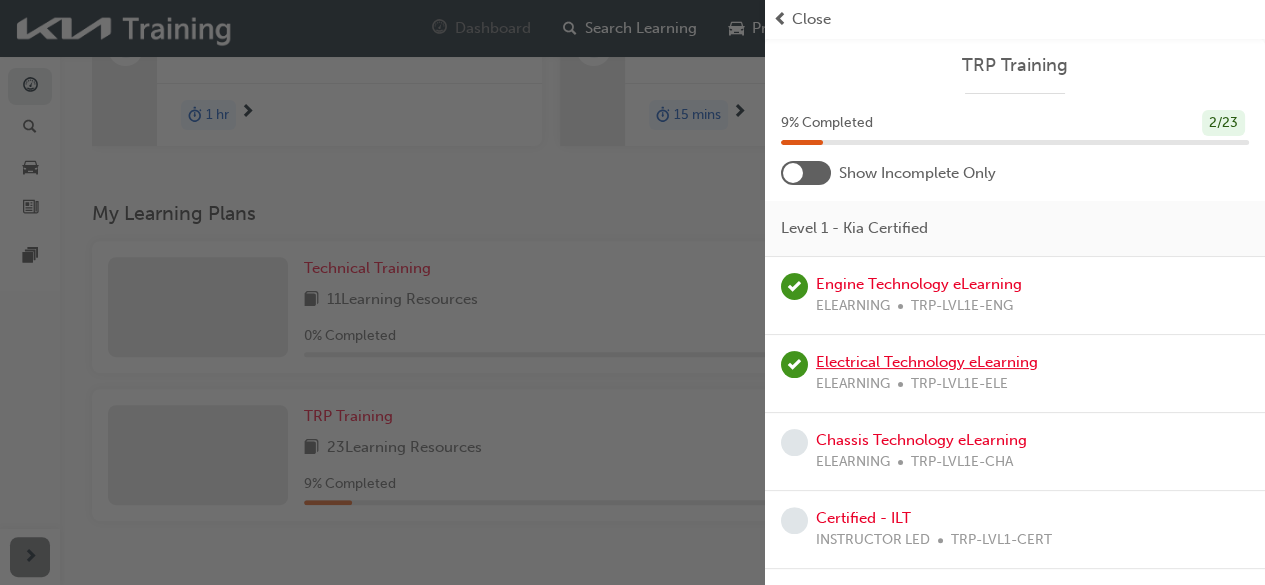 click on "Electrical Technology eLearning" at bounding box center [927, 362] 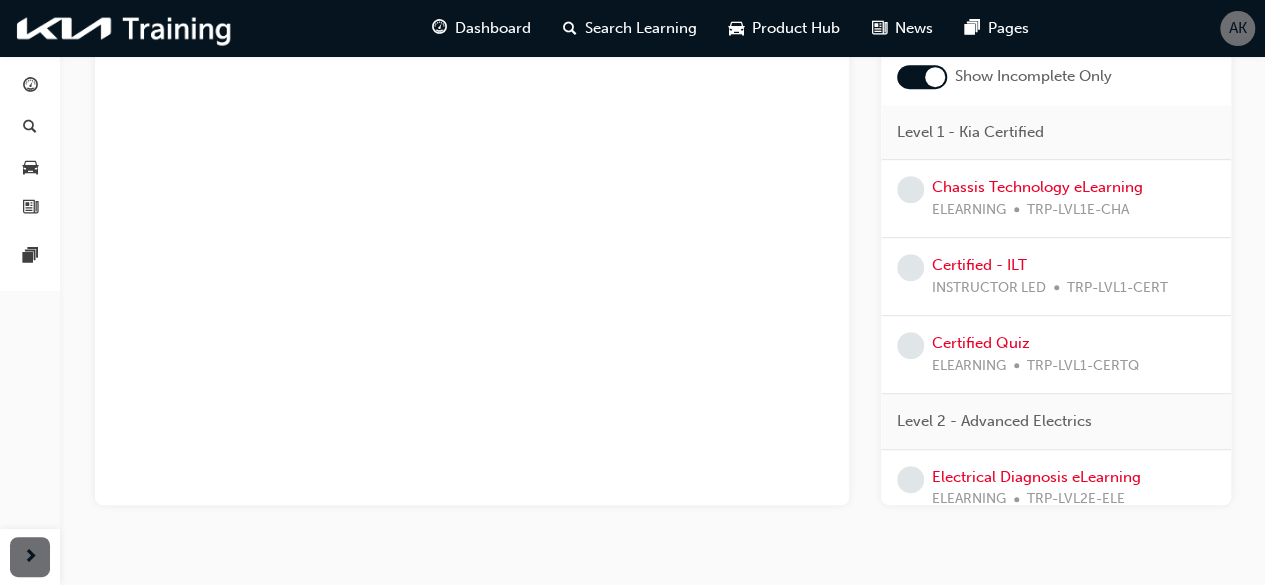 scroll, scrollTop: 445, scrollLeft: 0, axis: vertical 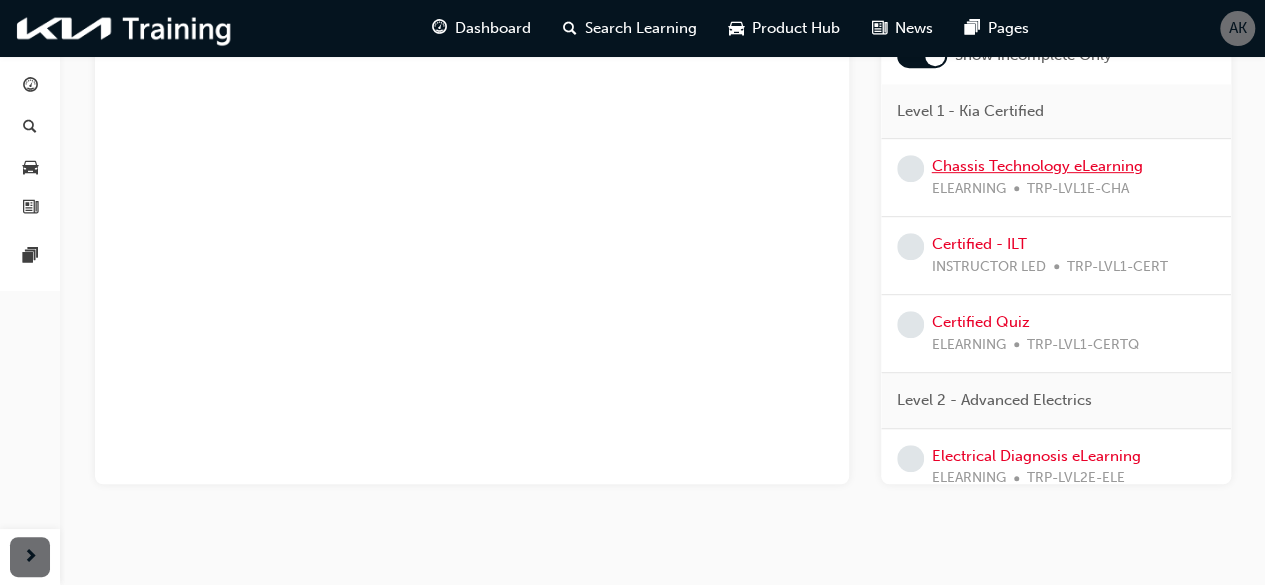 click on "Chassis Technology eLearning" at bounding box center (1037, 166) 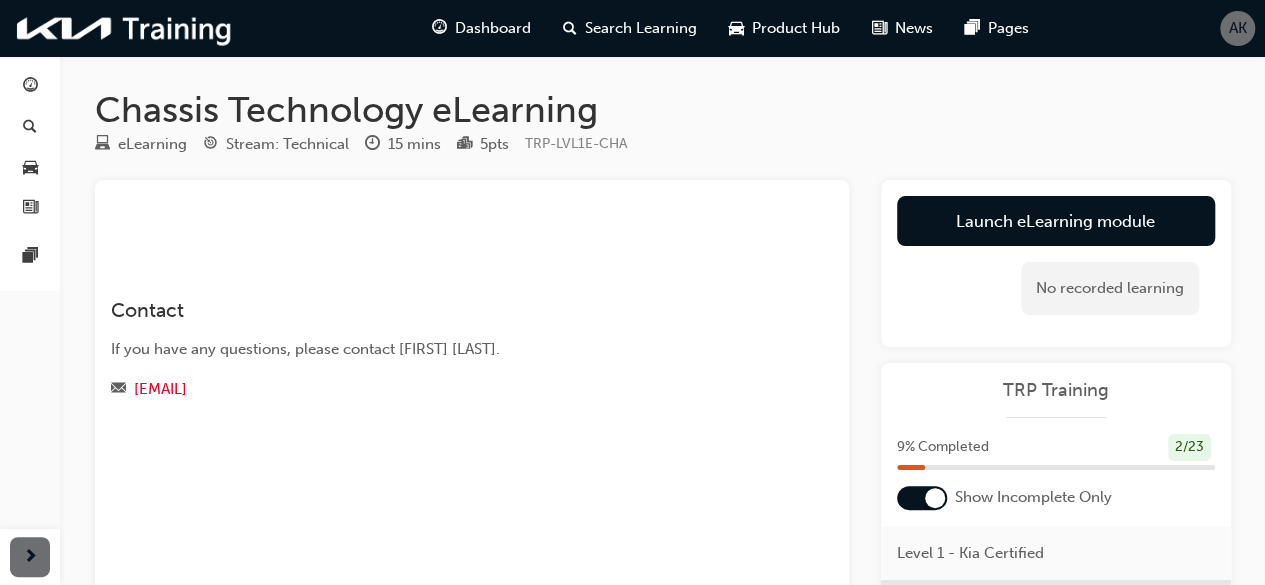 scroll, scrollTop: 1, scrollLeft: 0, axis: vertical 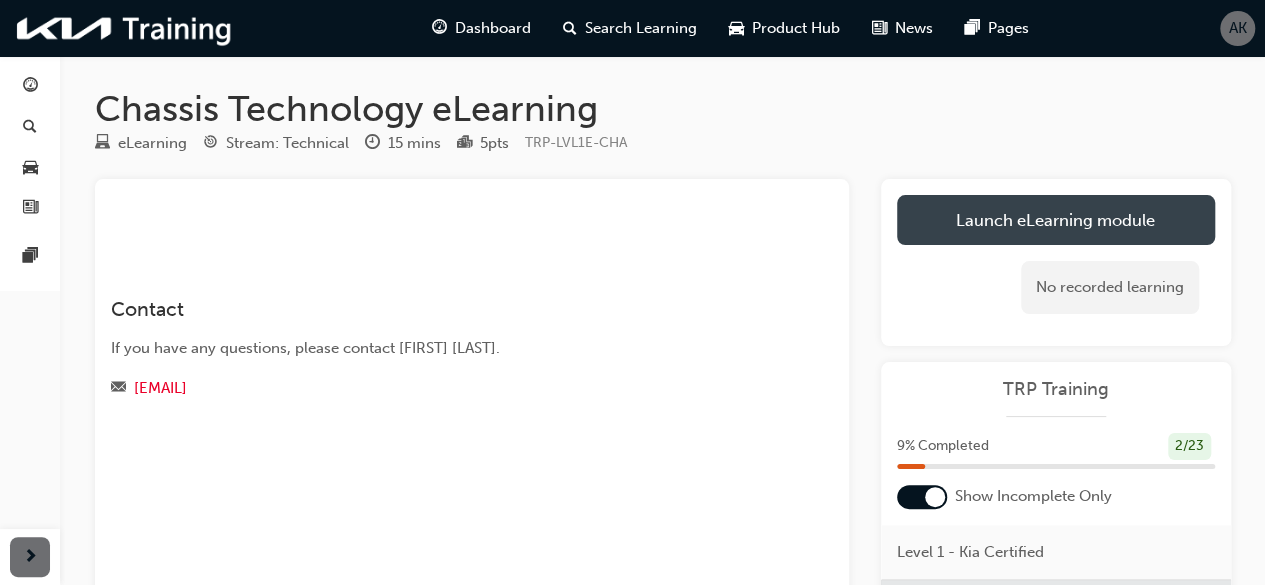 click on "Launch eLearning module" at bounding box center [1056, 220] 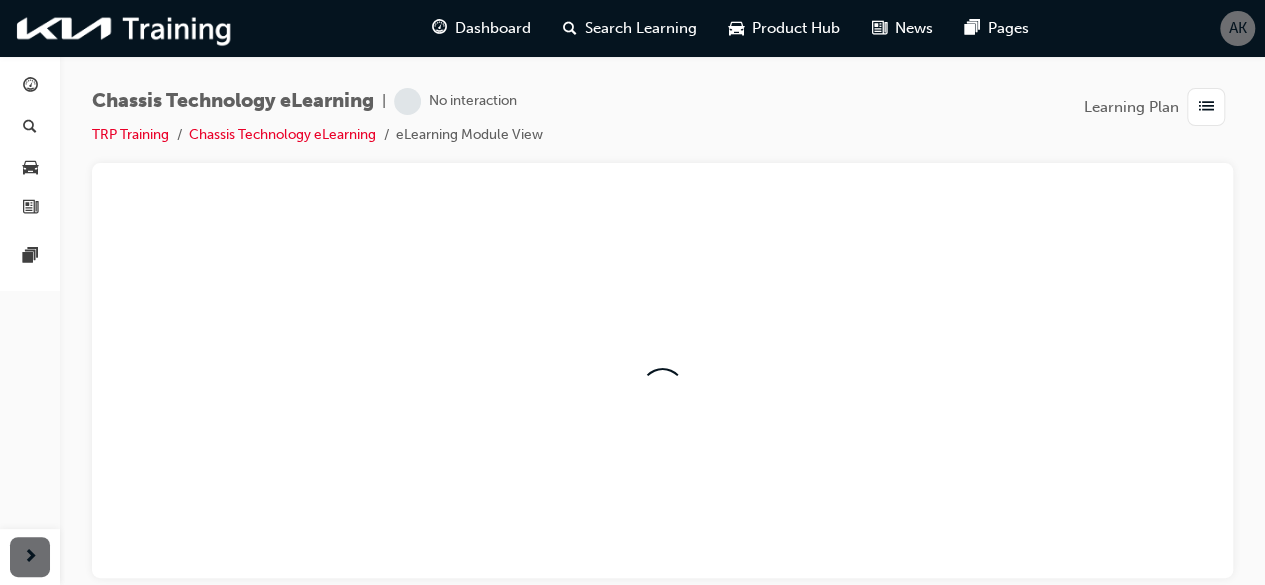 scroll, scrollTop: 0, scrollLeft: 0, axis: both 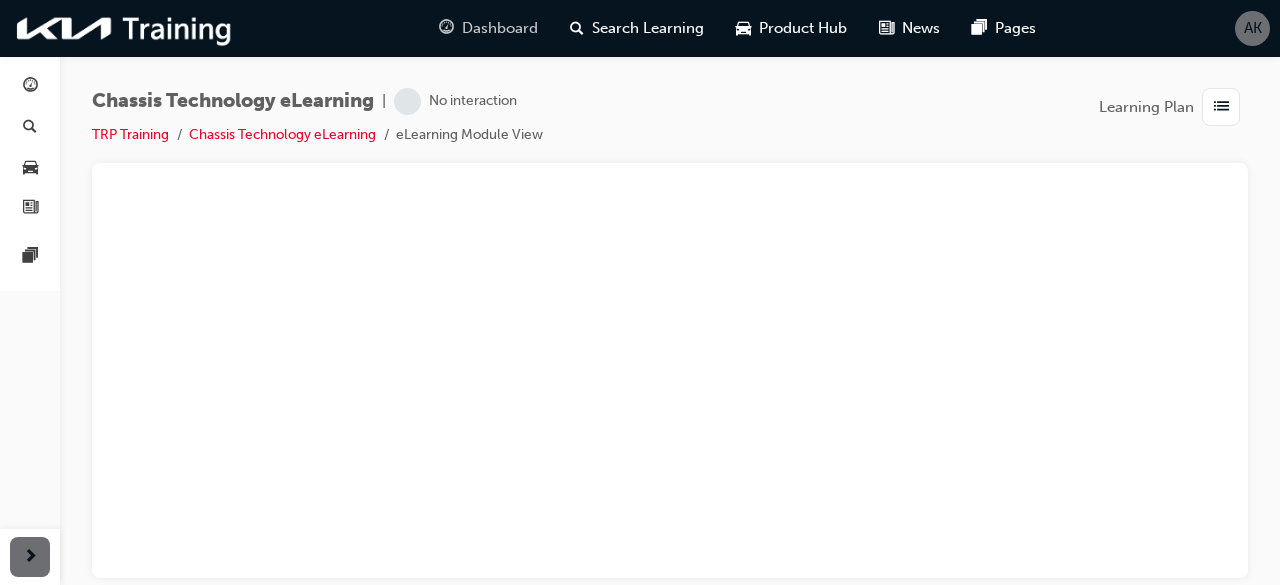 click on "Dashboard" at bounding box center (500, 28) 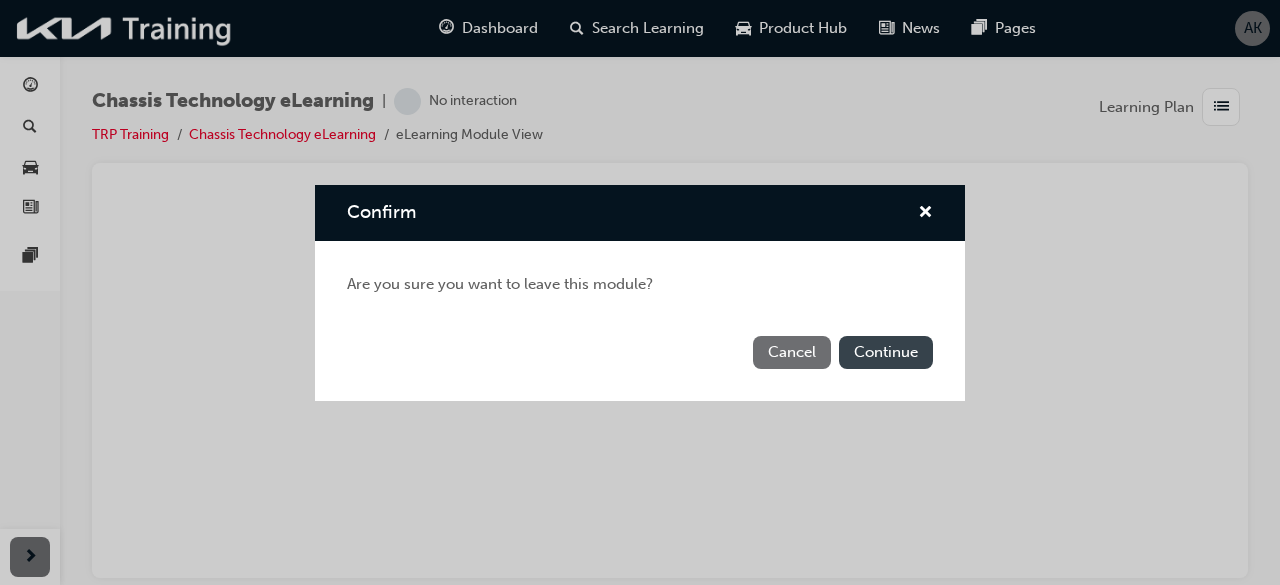 click on "Continue" at bounding box center [886, 352] 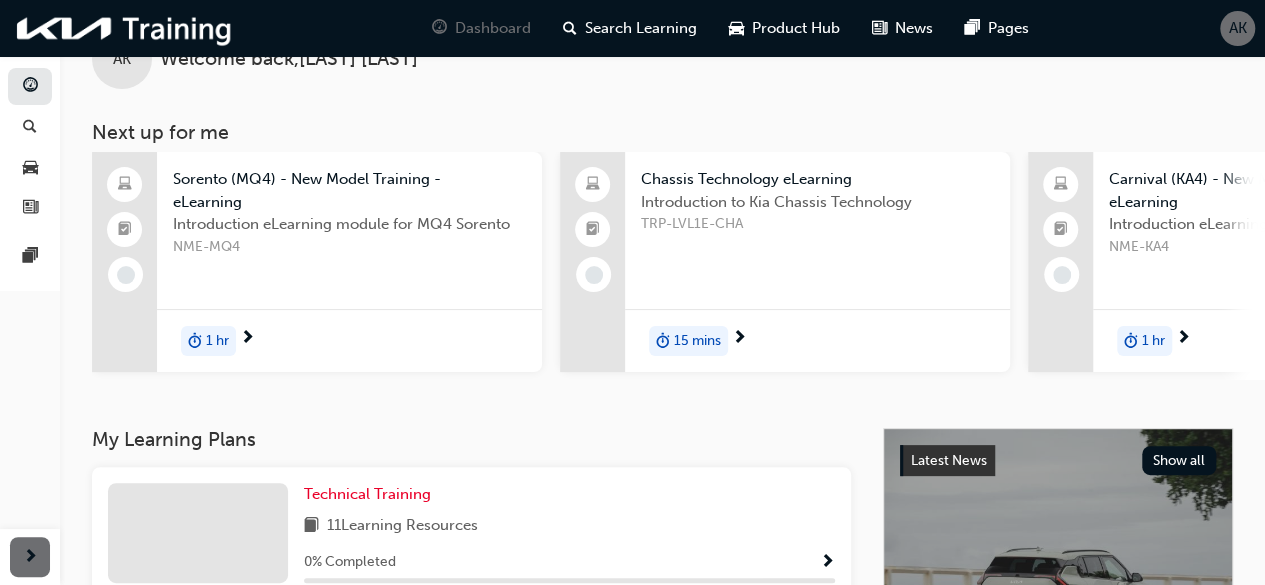 scroll, scrollTop: 60, scrollLeft: 0, axis: vertical 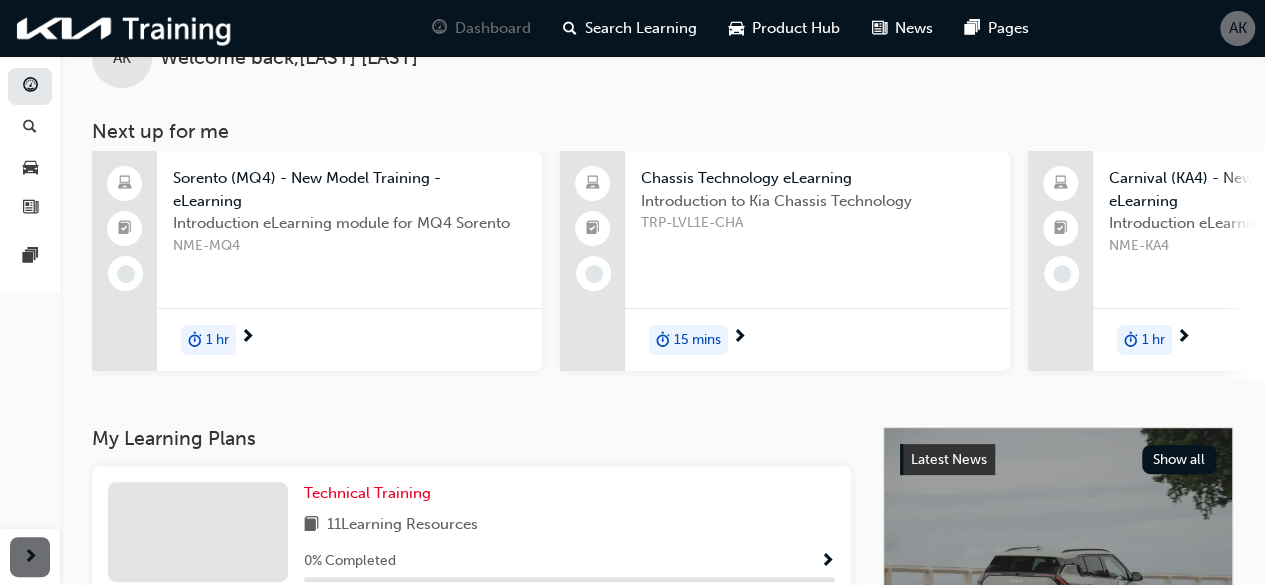 click at bounding box center (739, 338) 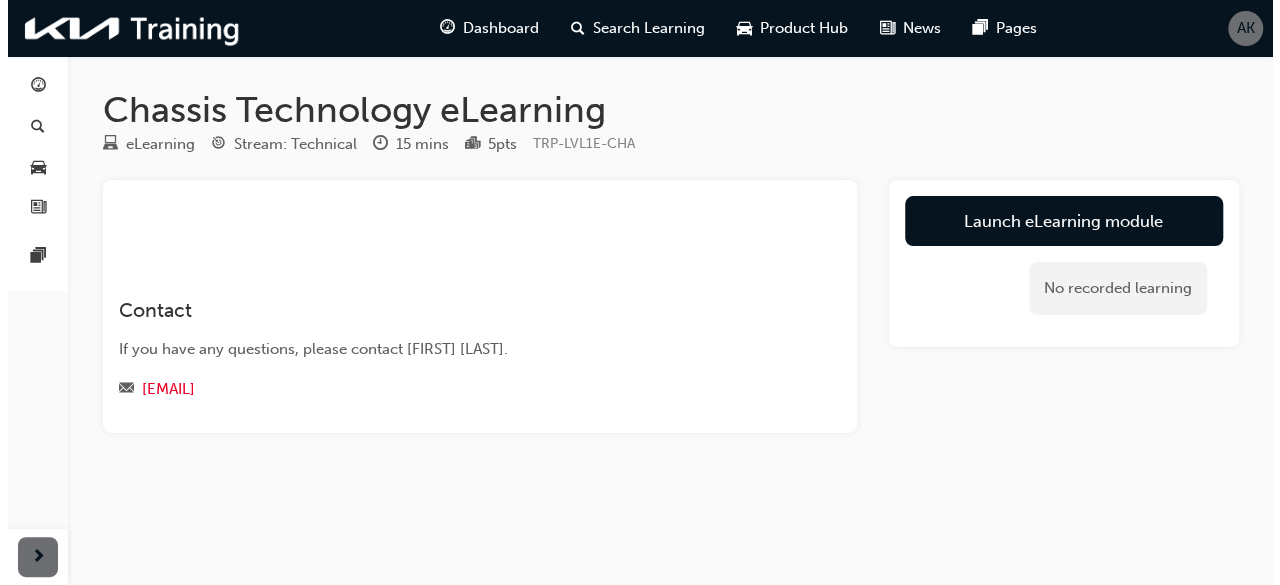 scroll, scrollTop: 0, scrollLeft: 0, axis: both 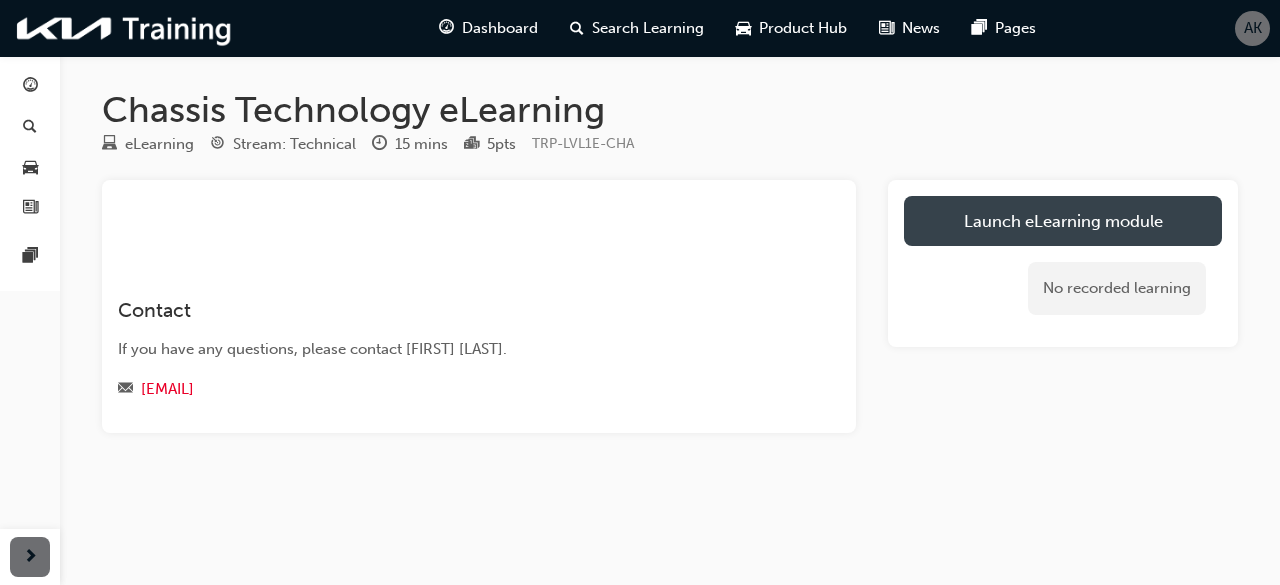 click on "Launch eLearning module" at bounding box center (1063, 221) 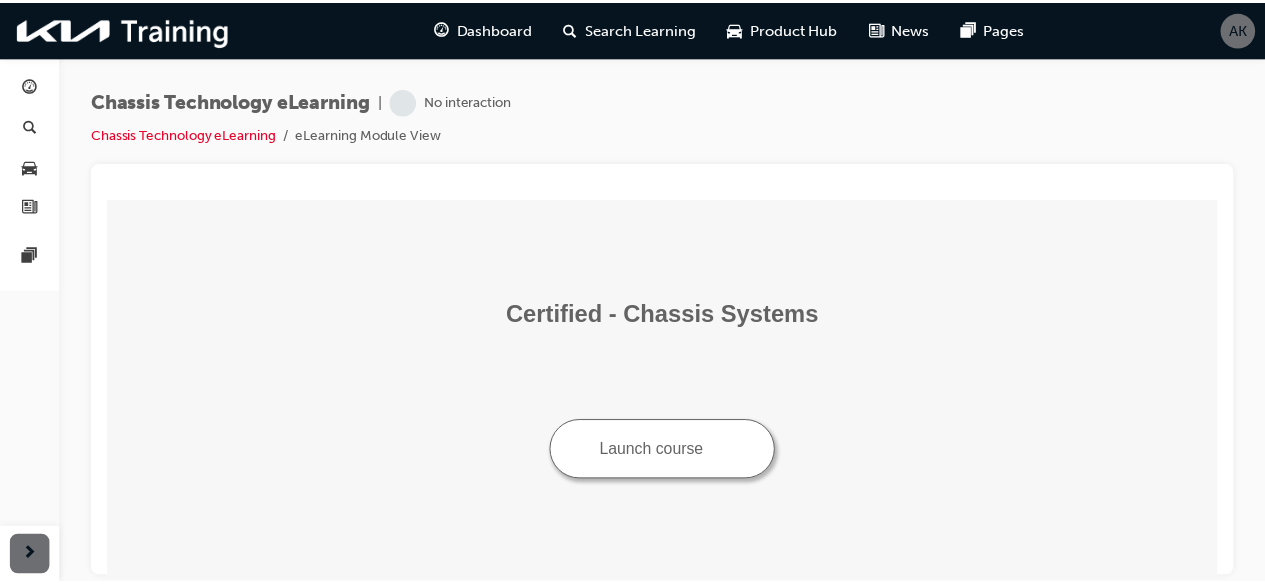 scroll, scrollTop: 0, scrollLeft: 0, axis: both 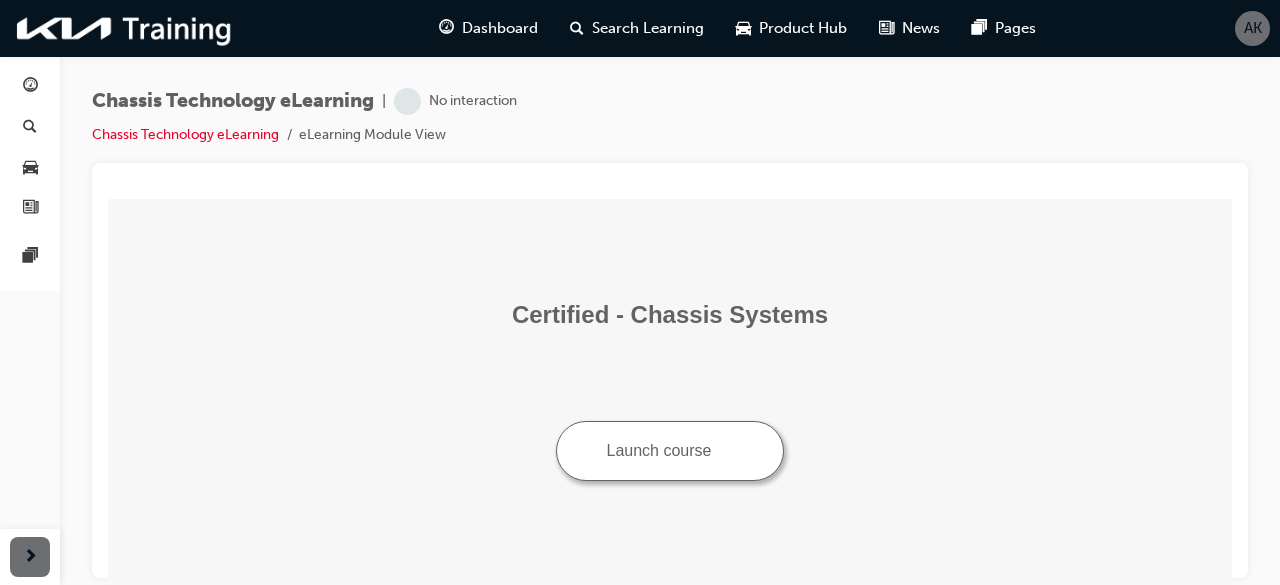 click on "Launch course" at bounding box center [670, 450] 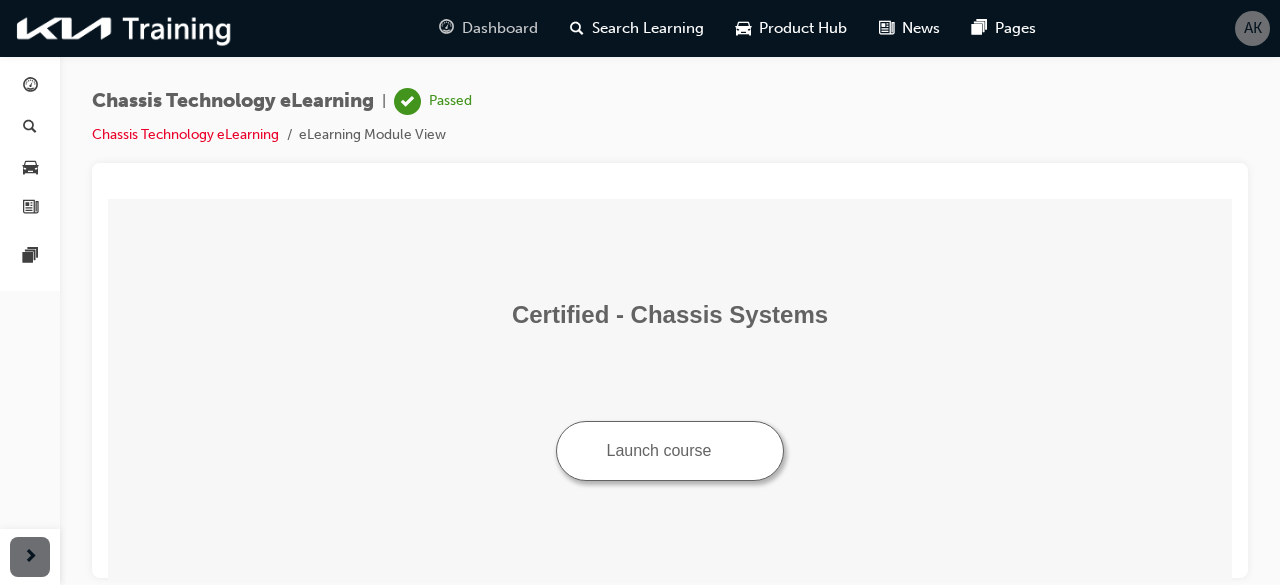click on "Dashboard" at bounding box center [500, 28] 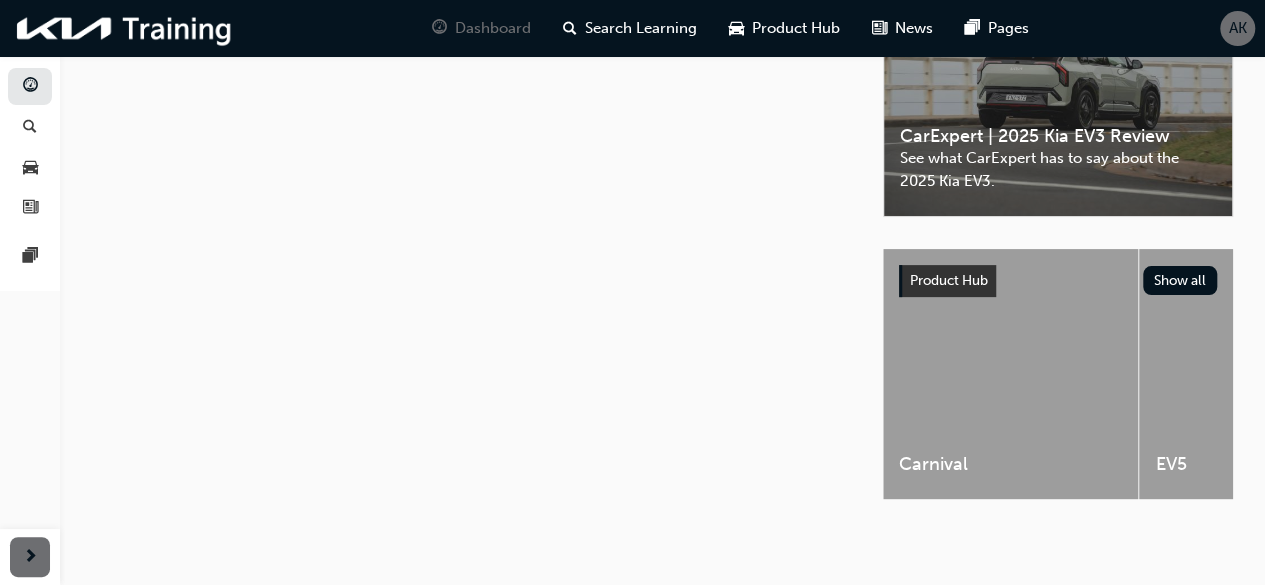 scroll, scrollTop: 0, scrollLeft: 0, axis: both 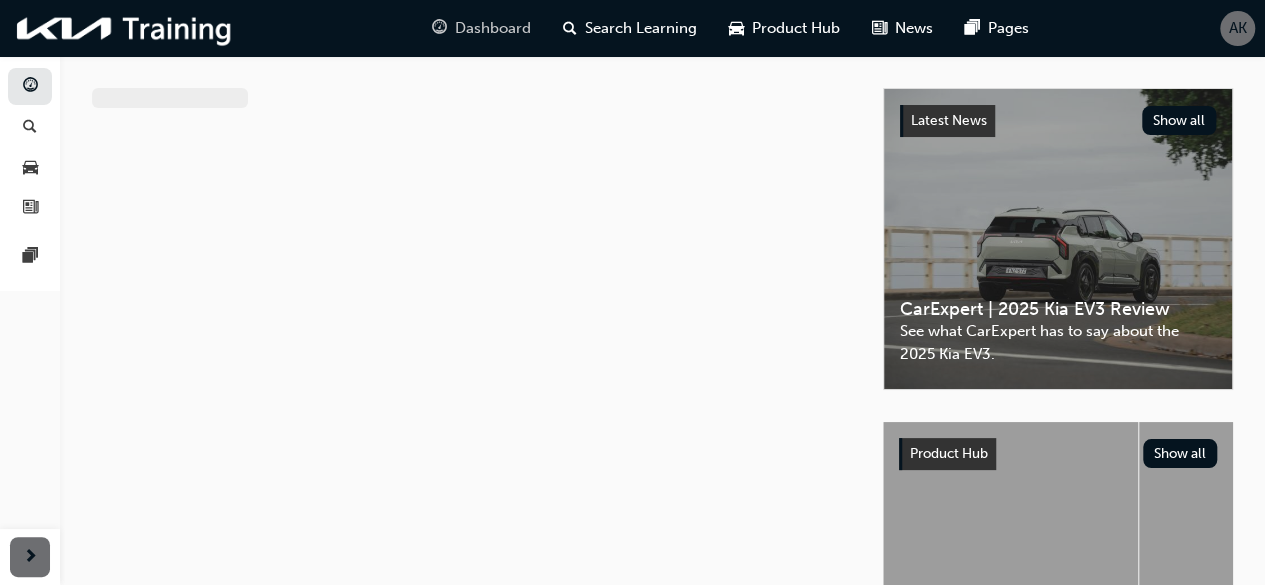 click on "Dashboard" at bounding box center (493, 28) 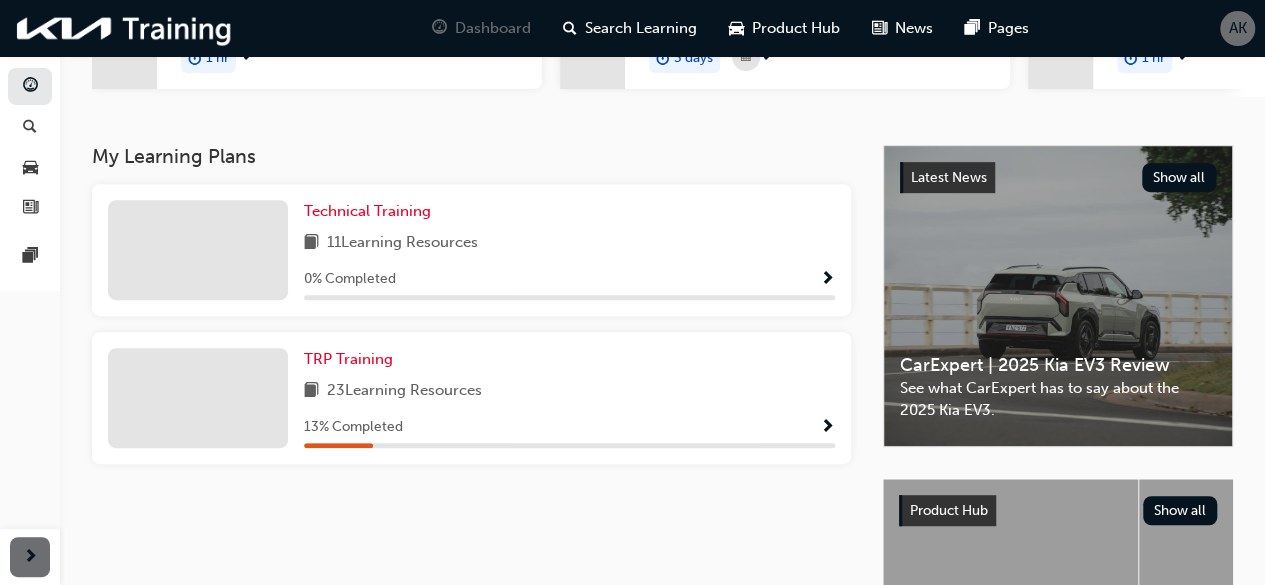 scroll, scrollTop: 343, scrollLeft: 0, axis: vertical 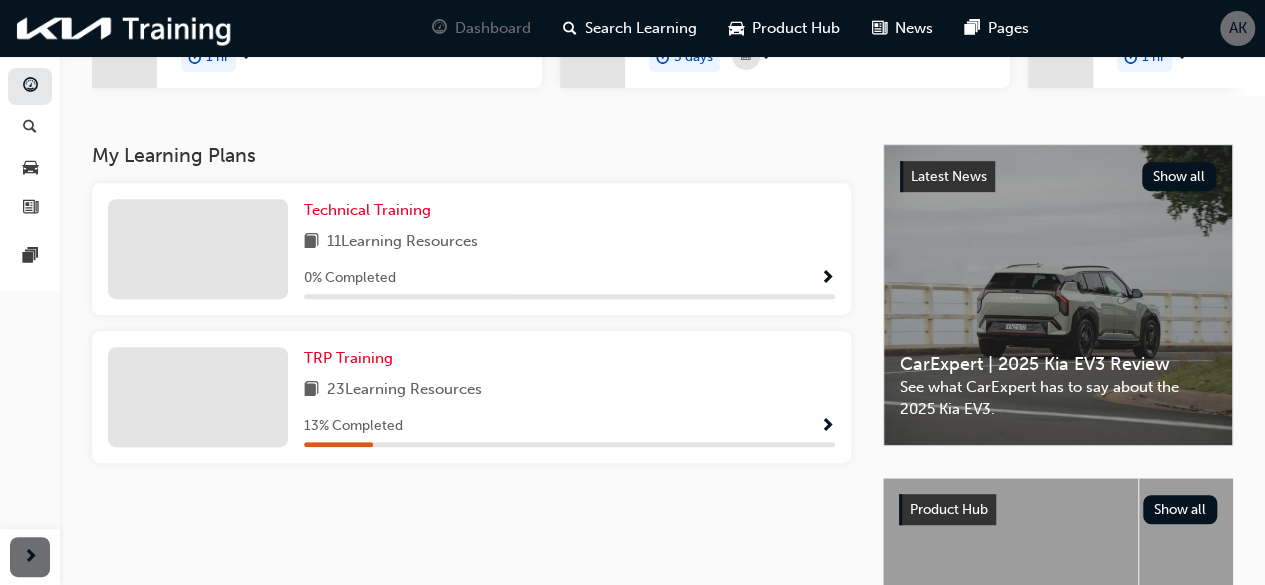 click at bounding box center [827, 427] 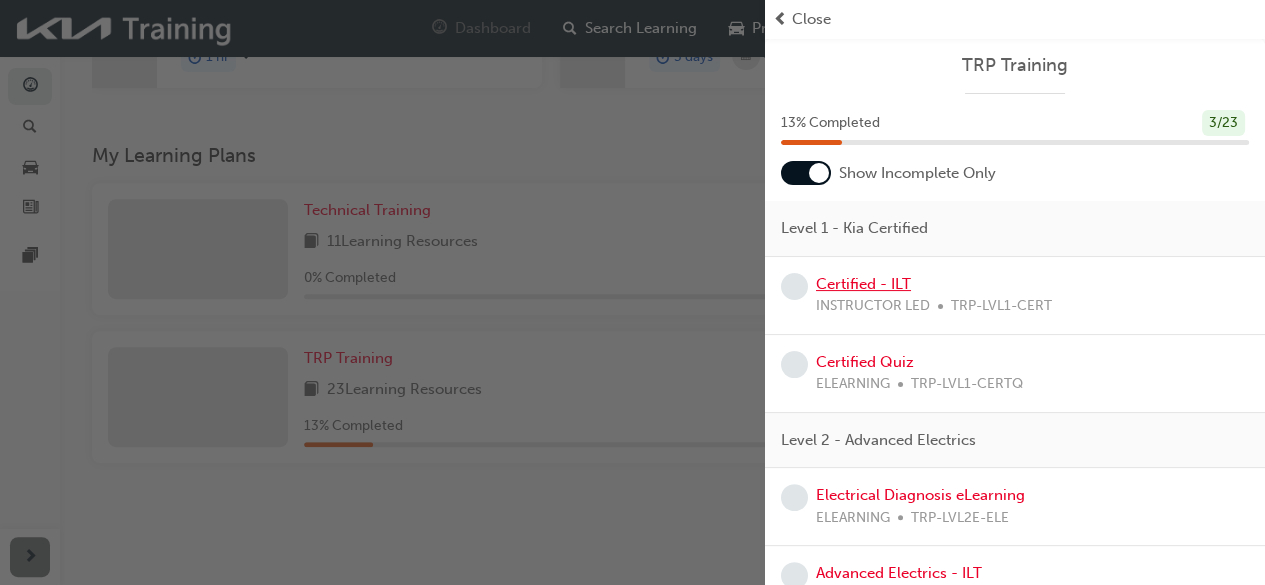 click on "Certified - ILT" at bounding box center (863, 284) 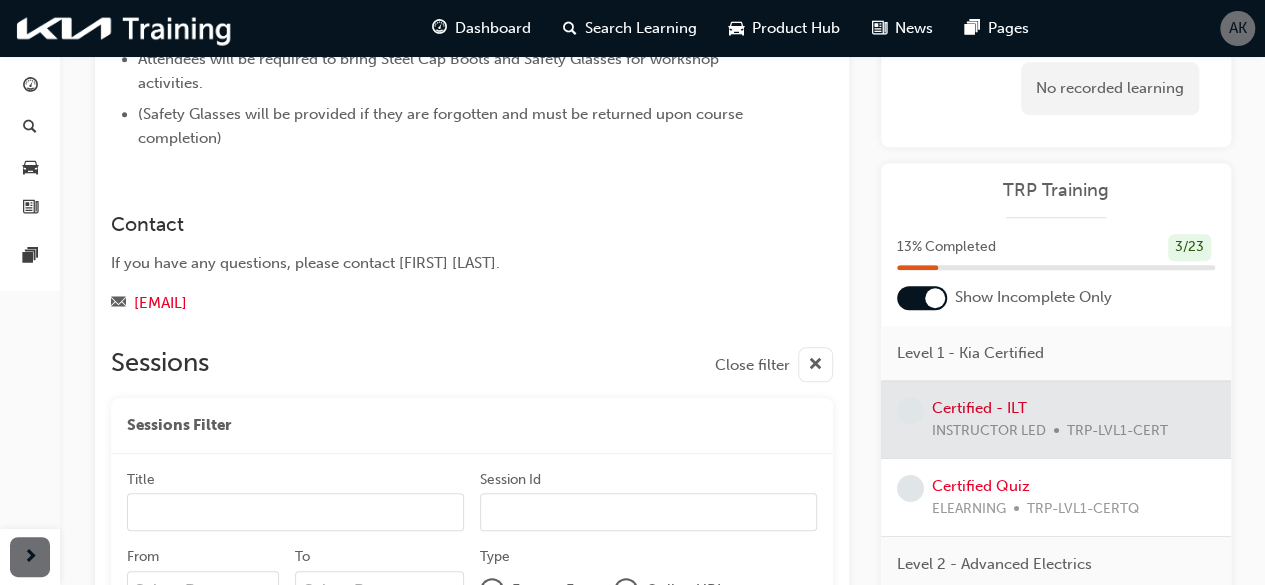 scroll, scrollTop: 722, scrollLeft: 0, axis: vertical 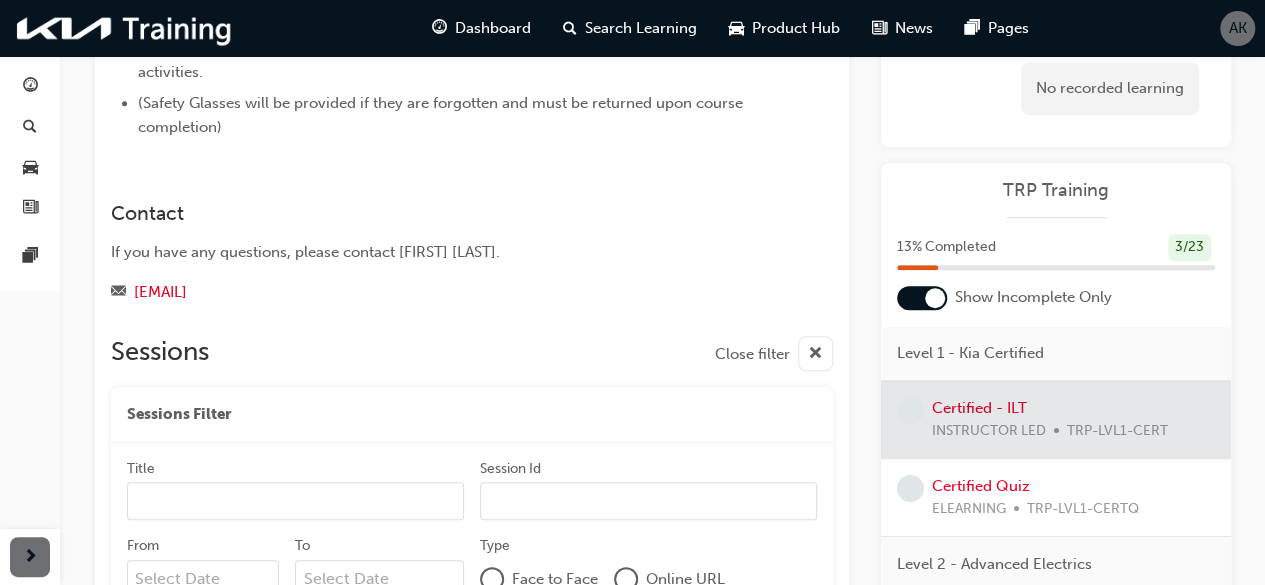 click on "[EMAIL]" at bounding box center (436, 292) 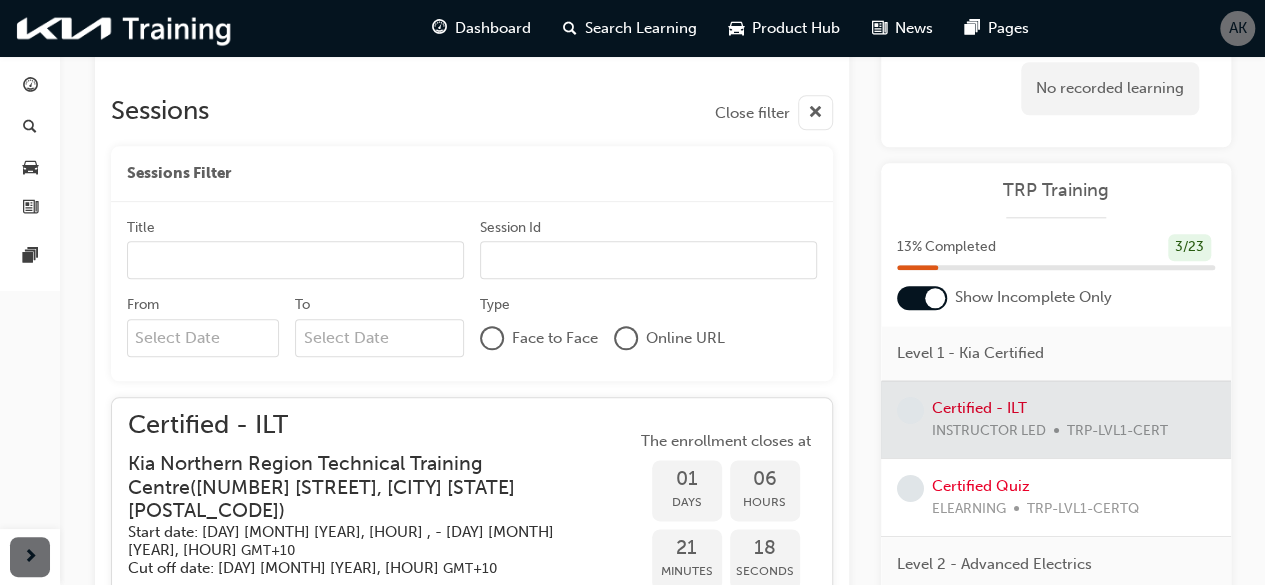 scroll, scrollTop: 972, scrollLeft: 0, axis: vertical 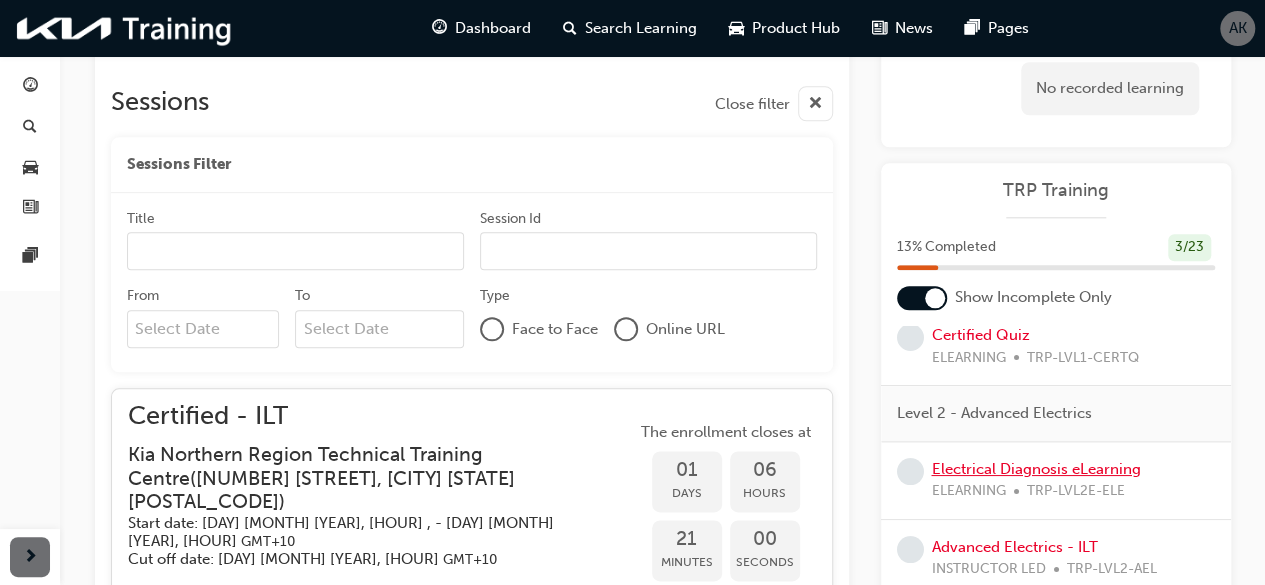 click on "Electrical Diagnosis eLearning" at bounding box center (1036, 469) 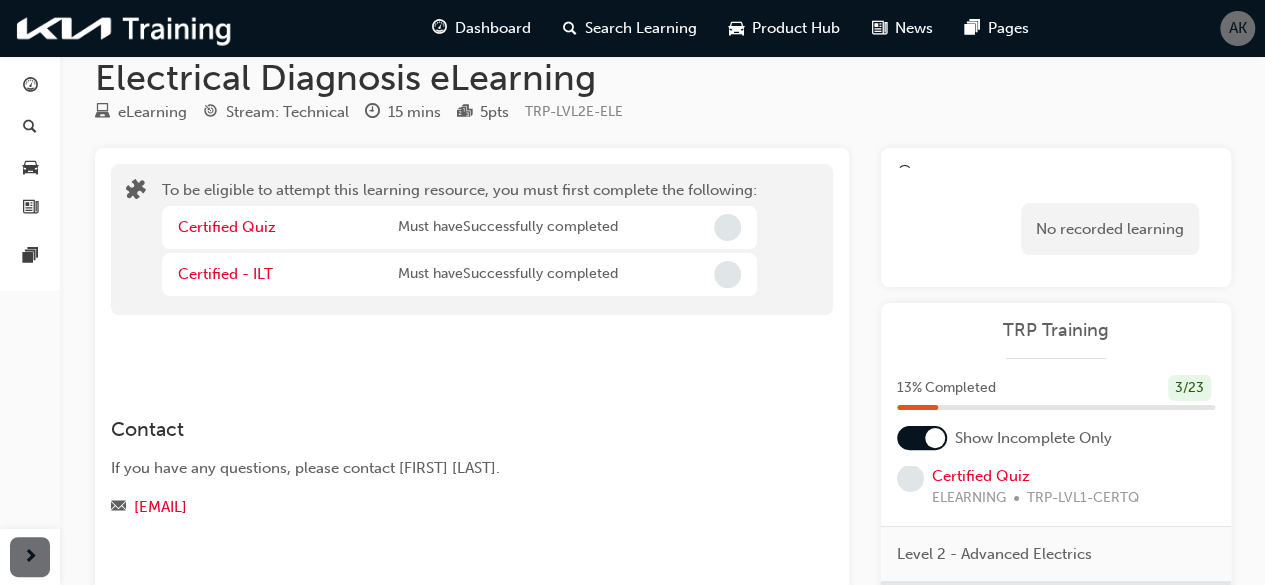 scroll, scrollTop: 0, scrollLeft: 0, axis: both 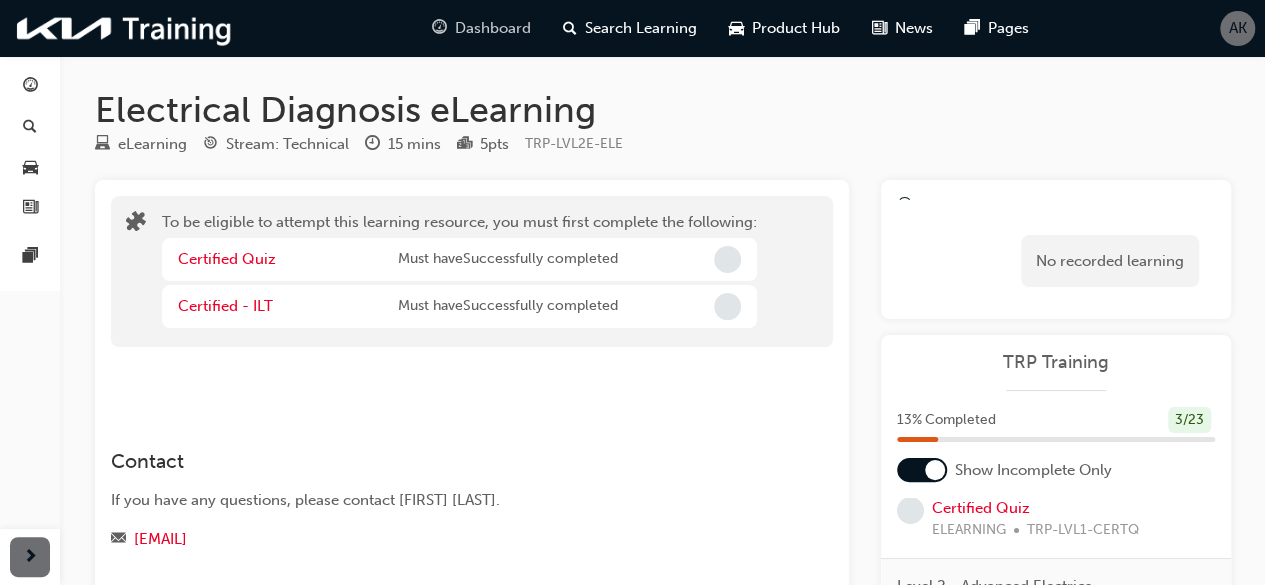 click on "Dashboard" at bounding box center [493, 28] 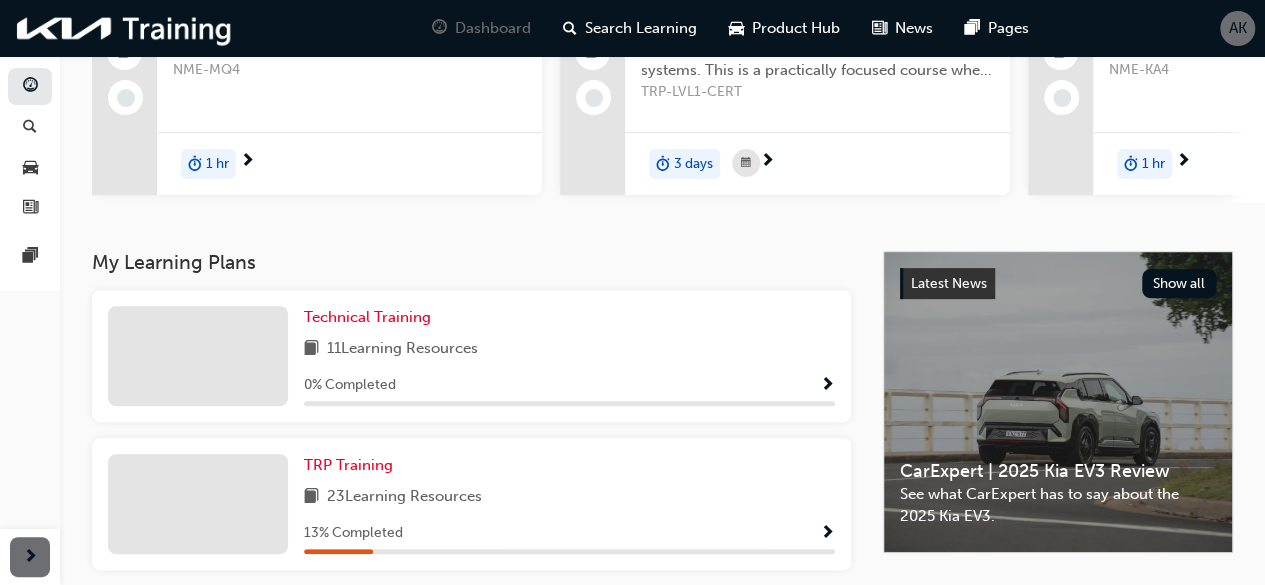 scroll, scrollTop: 300, scrollLeft: 0, axis: vertical 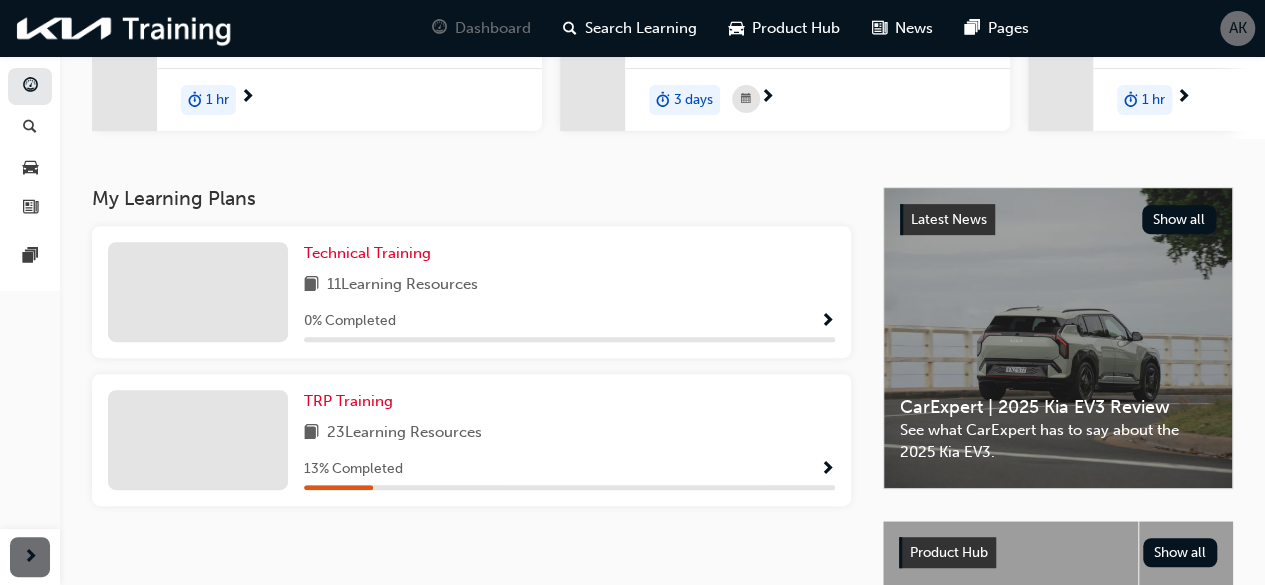 click at bounding box center [827, 322] 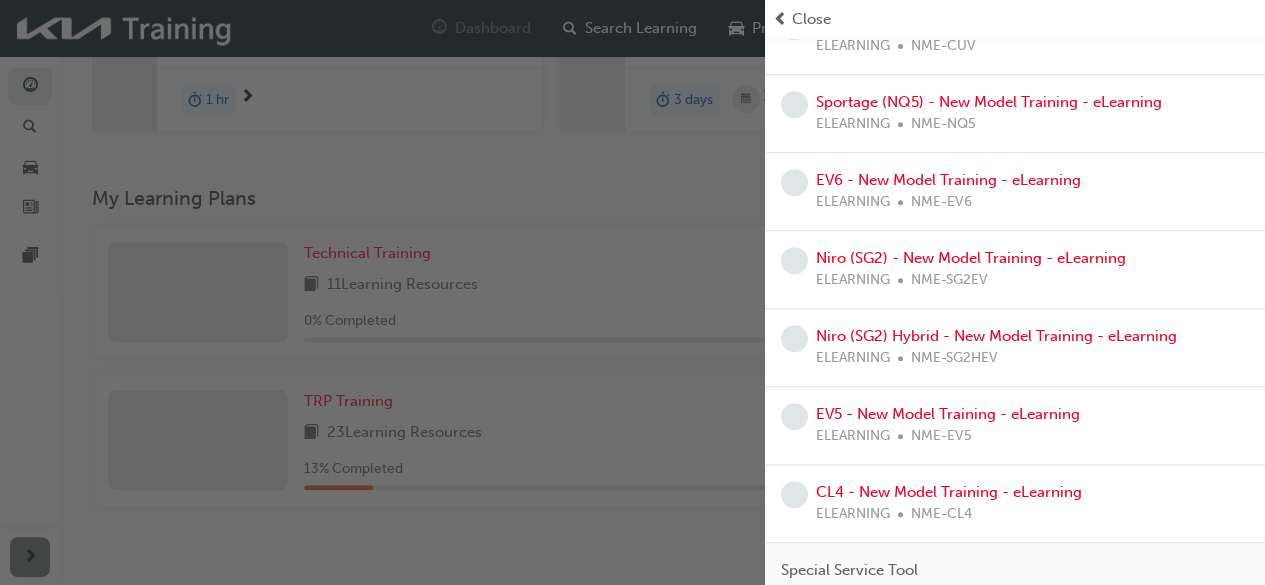 scroll, scrollTop: 540, scrollLeft: 0, axis: vertical 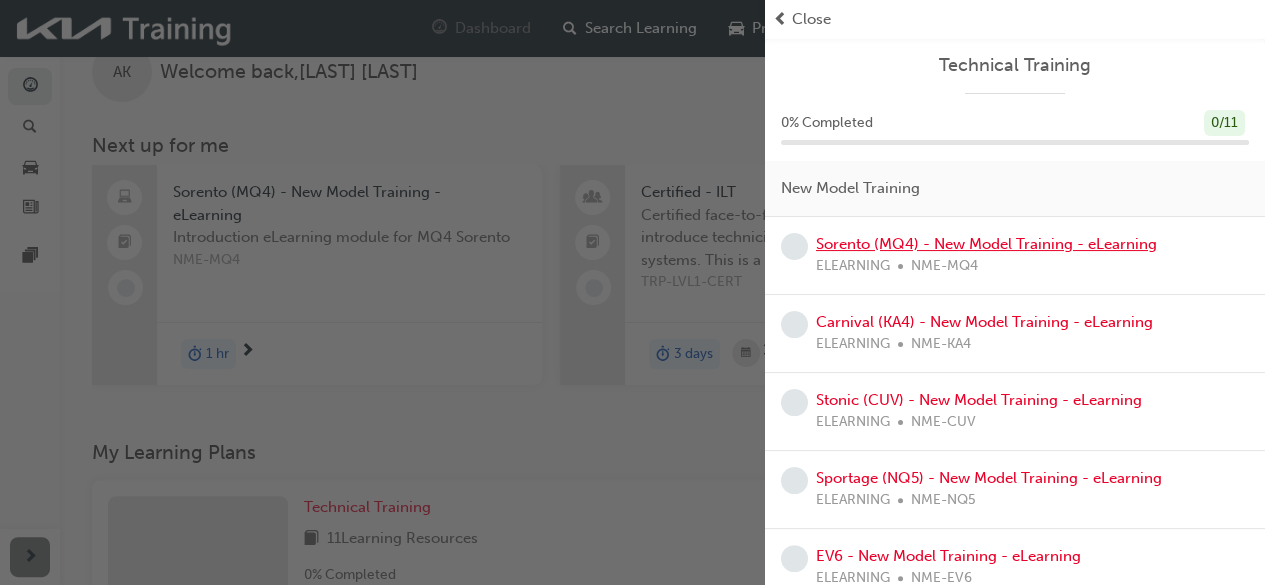 click on "Sorento (MQ4) - New Model Training - eLearning" at bounding box center (986, 244) 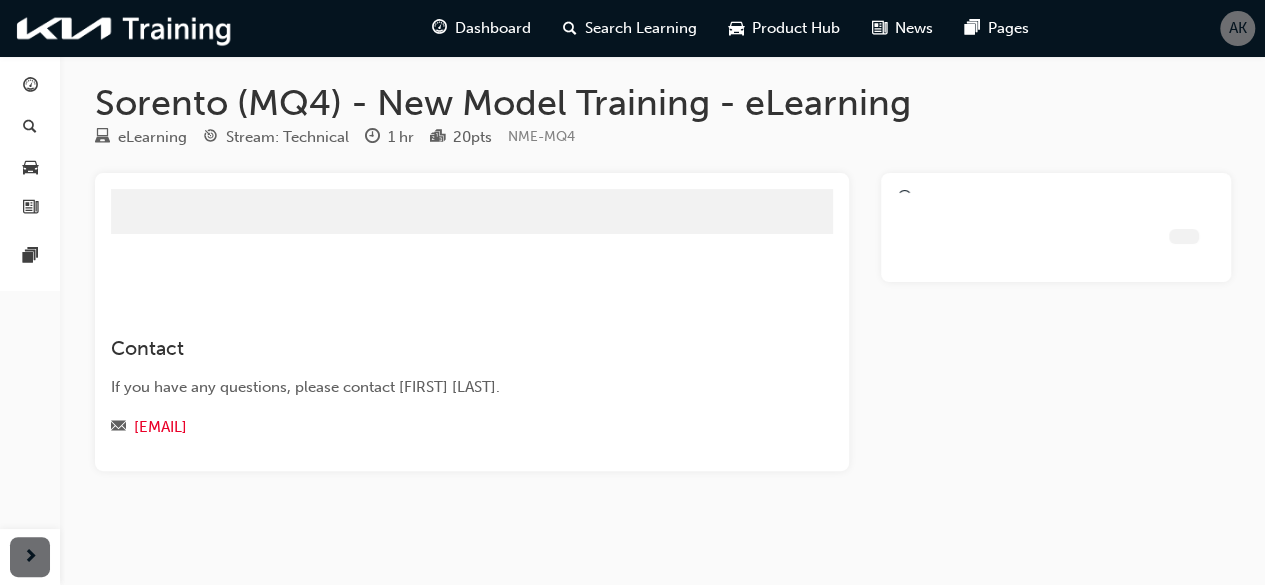 scroll, scrollTop: 0, scrollLeft: 0, axis: both 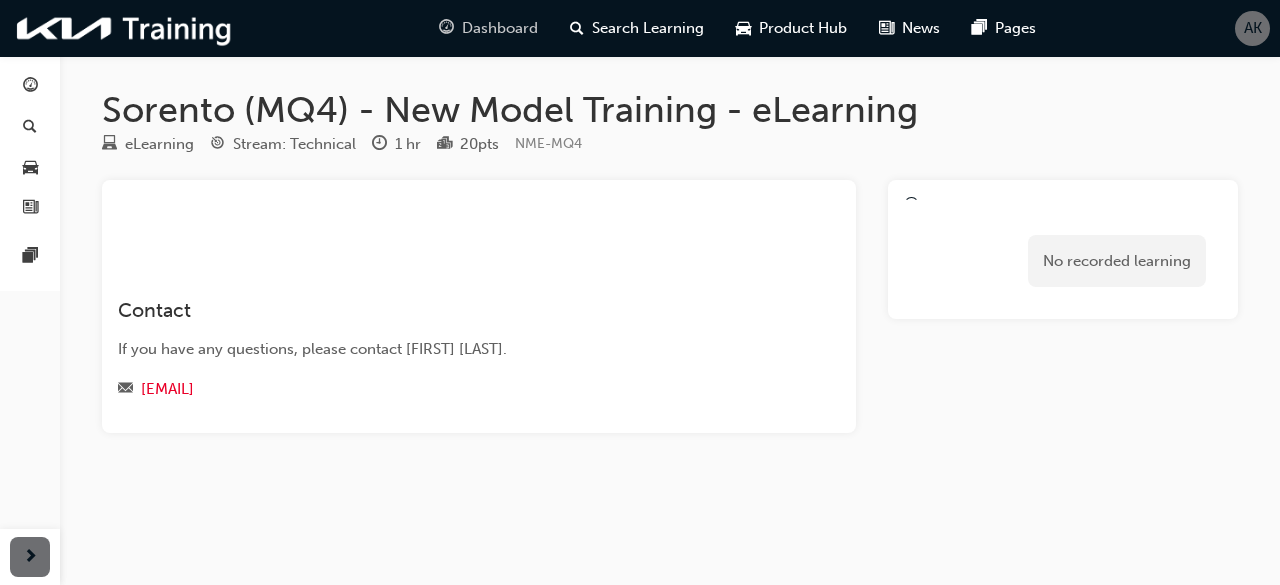 click on "Dashboard" at bounding box center [500, 28] 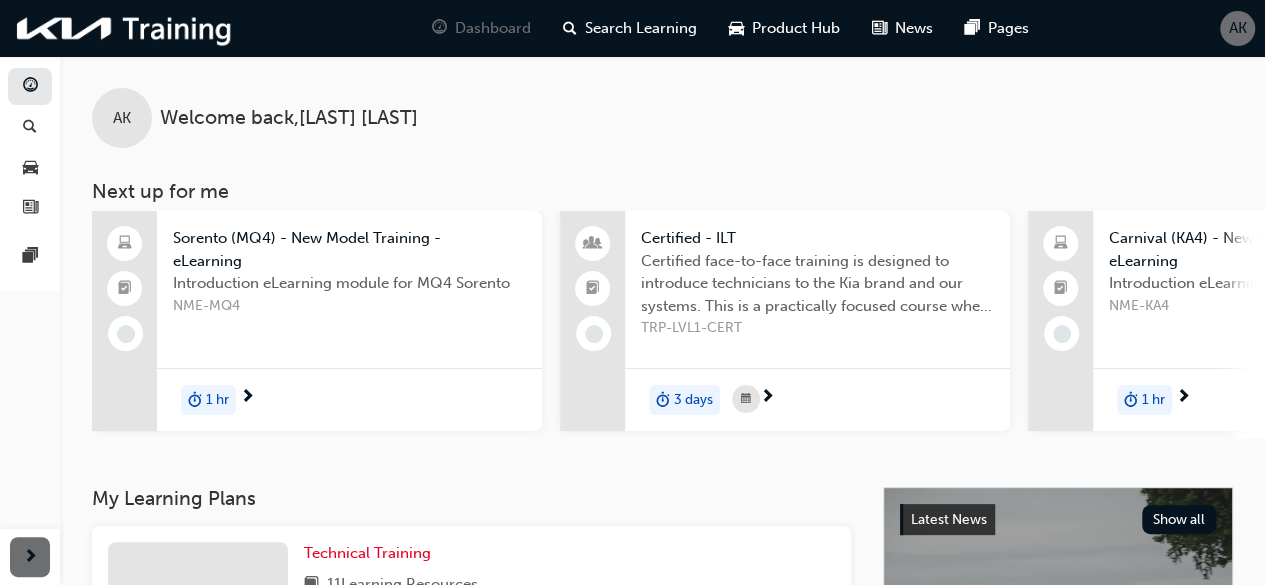 click at bounding box center (247, 398) 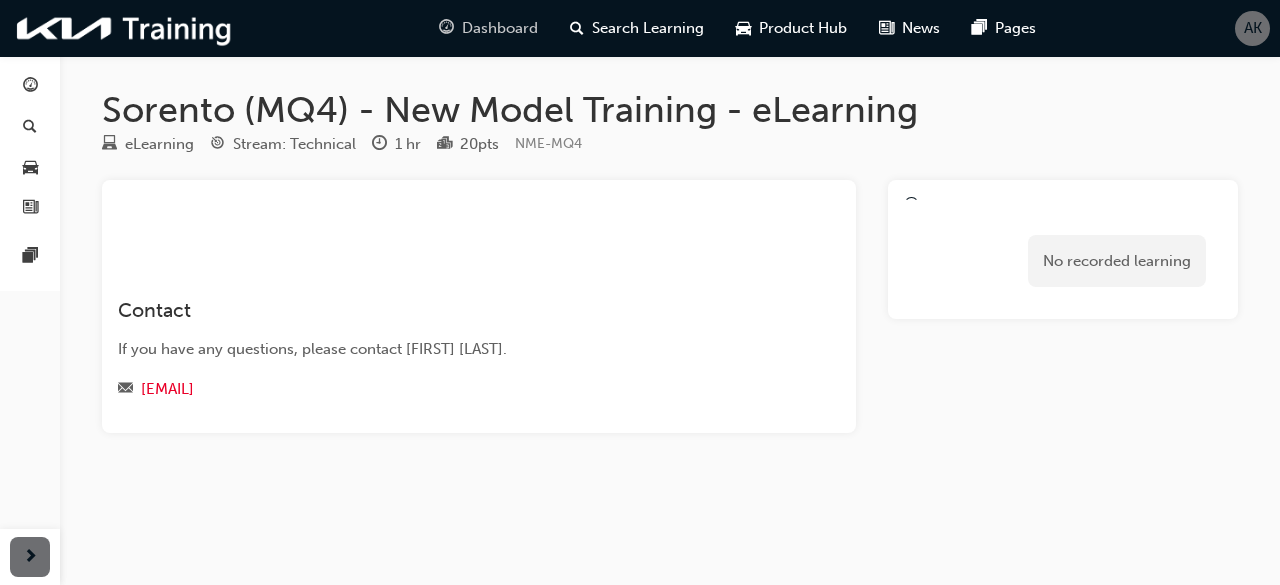 click on "Dashboard" at bounding box center (500, 28) 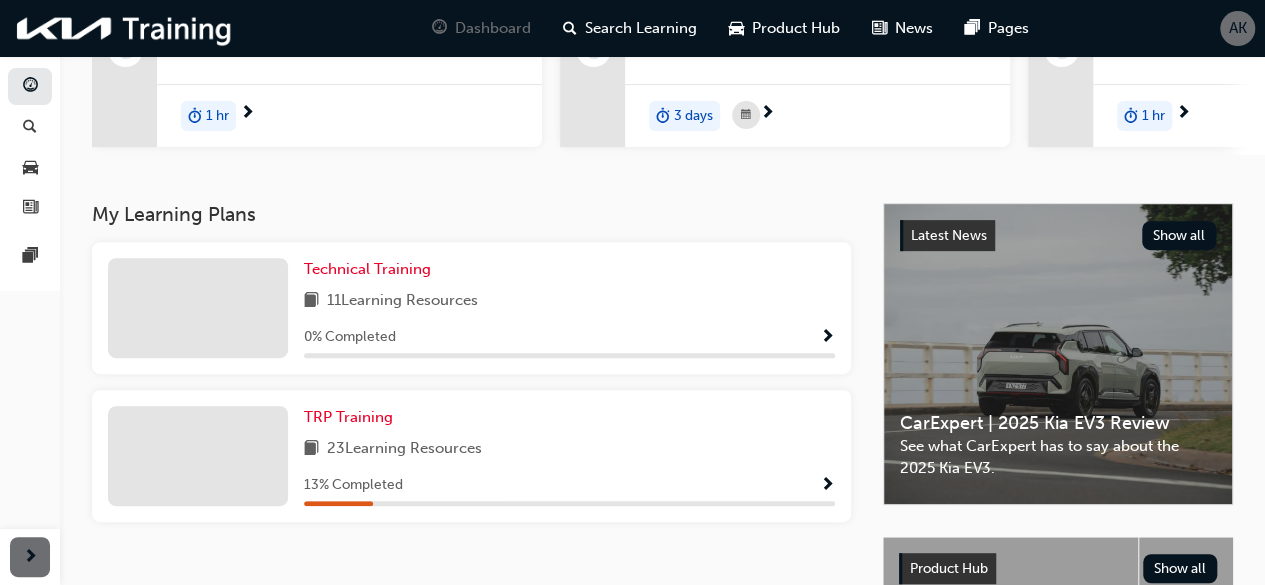 scroll, scrollTop: 288, scrollLeft: 0, axis: vertical 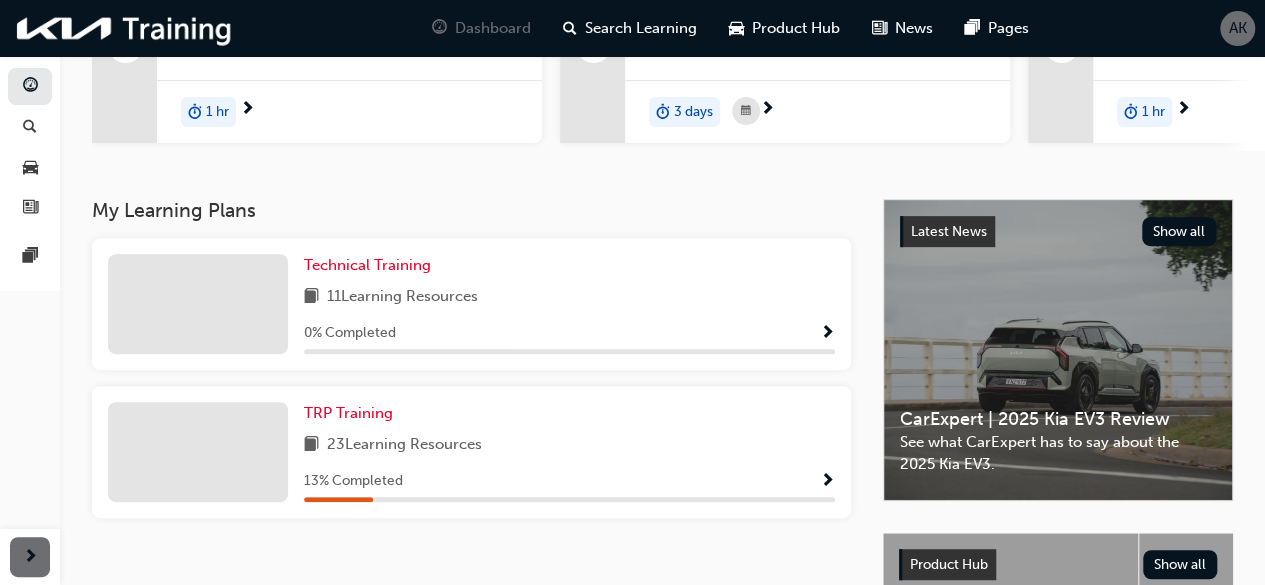 click at bounding box center [827, 334] 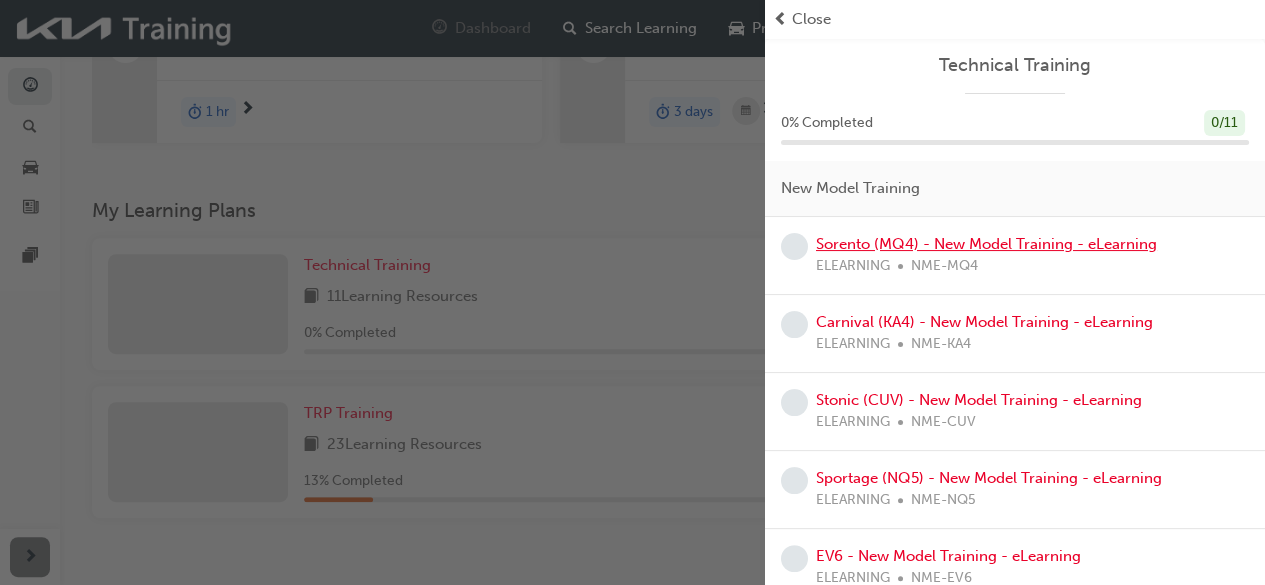 click on "Sorento (MQ4) - New Model Training - eLearning" at bounding box center [986, 244] 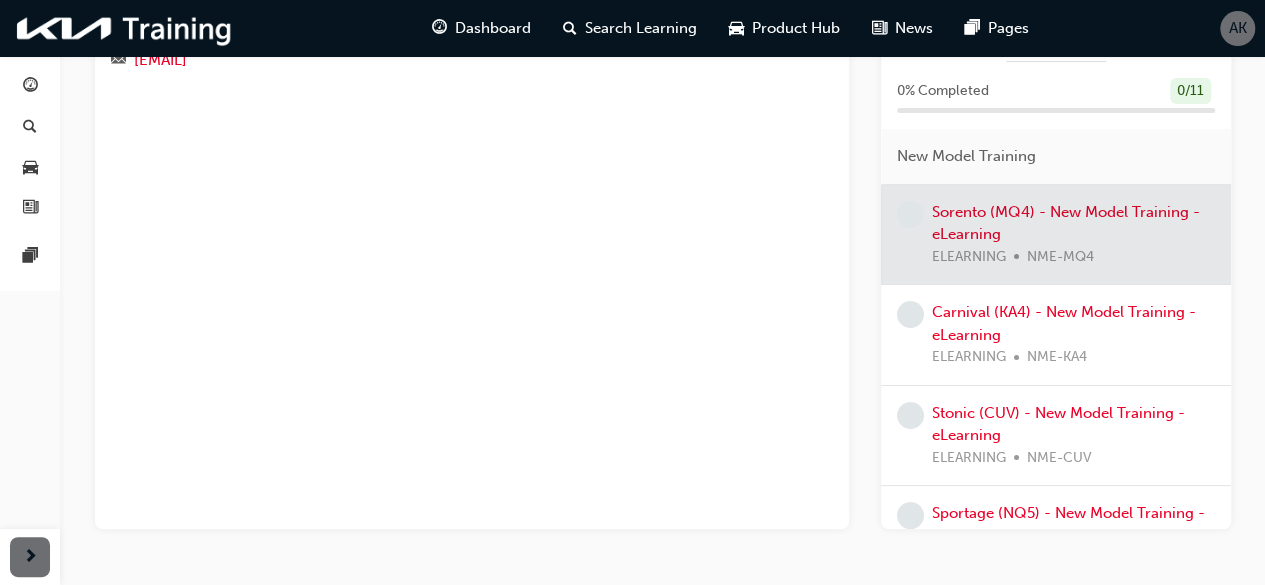 scroll, scrollTop: 330, scrollLeft: 0, axis: vertical 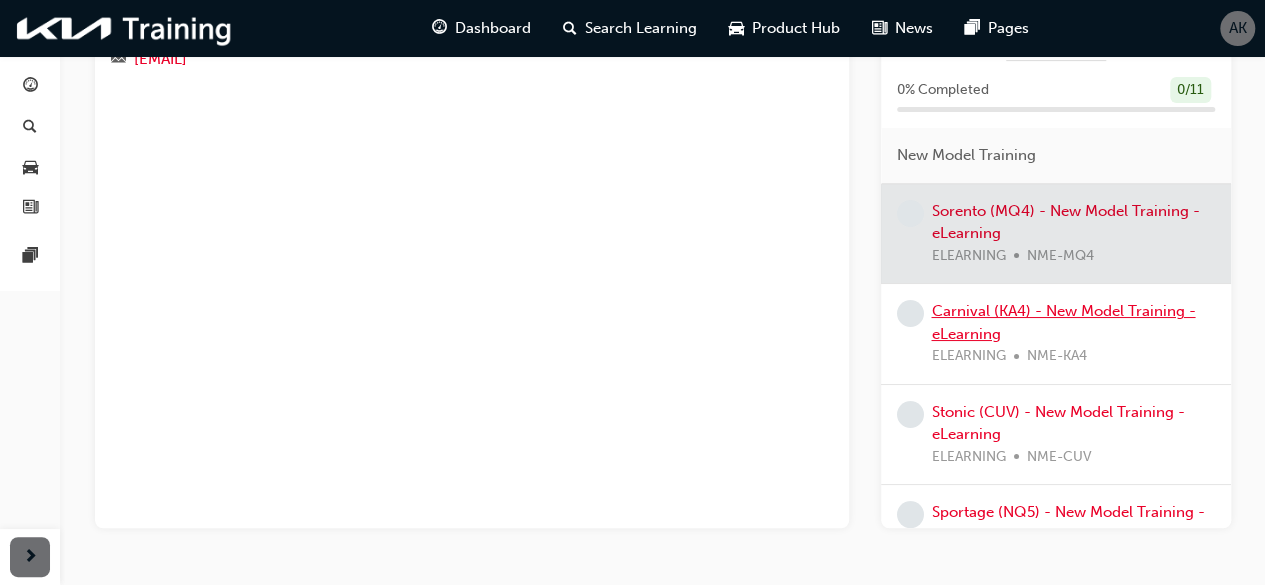 click on "Carnival (KA4) - New Model Training - eLearning" at bounding box center (1064, 322) 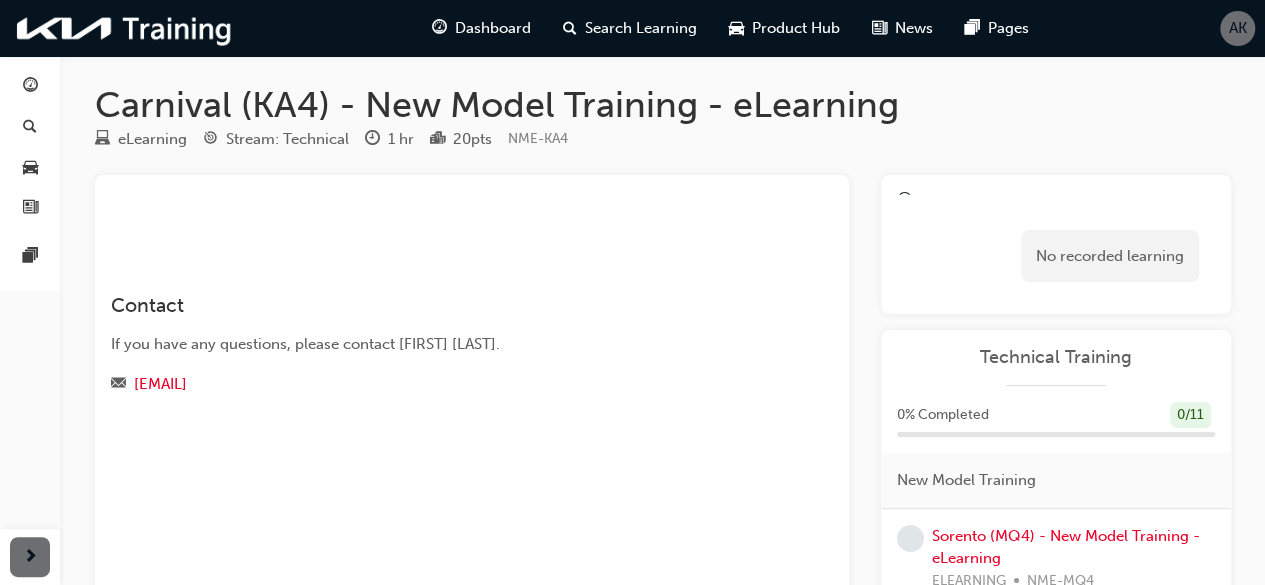 scroll, scrollTop: 4, scrollLeft: 0, axis: vertical 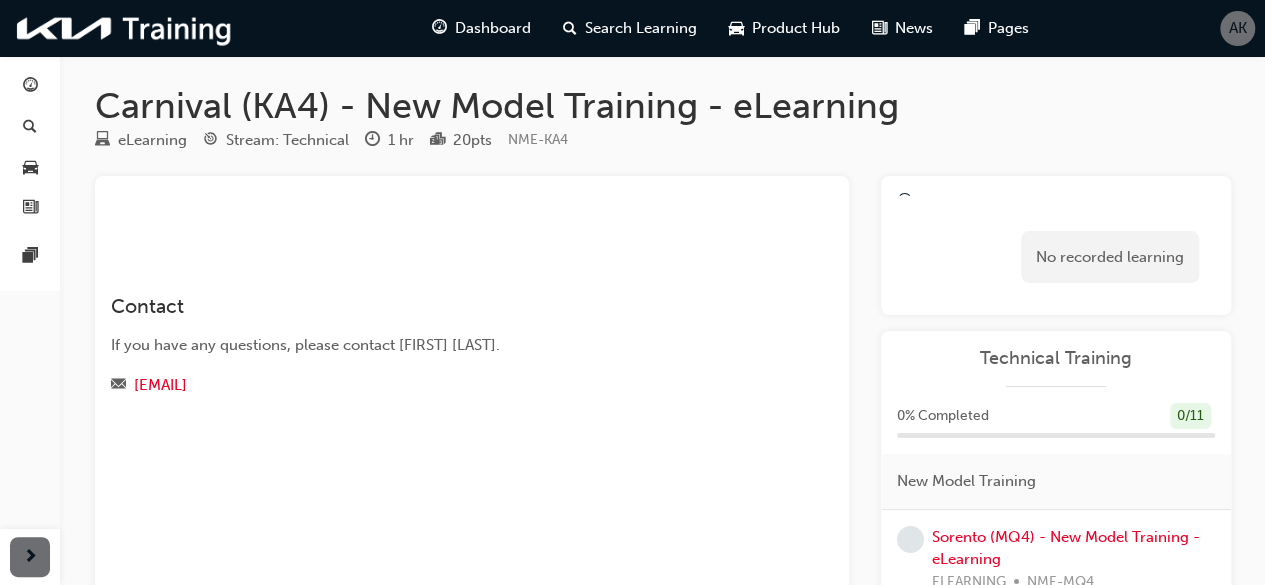 drag, startPoint x: 970, startPoint y: 249, endPoint x: 921, endPoint y: 205, distance: 65.8559 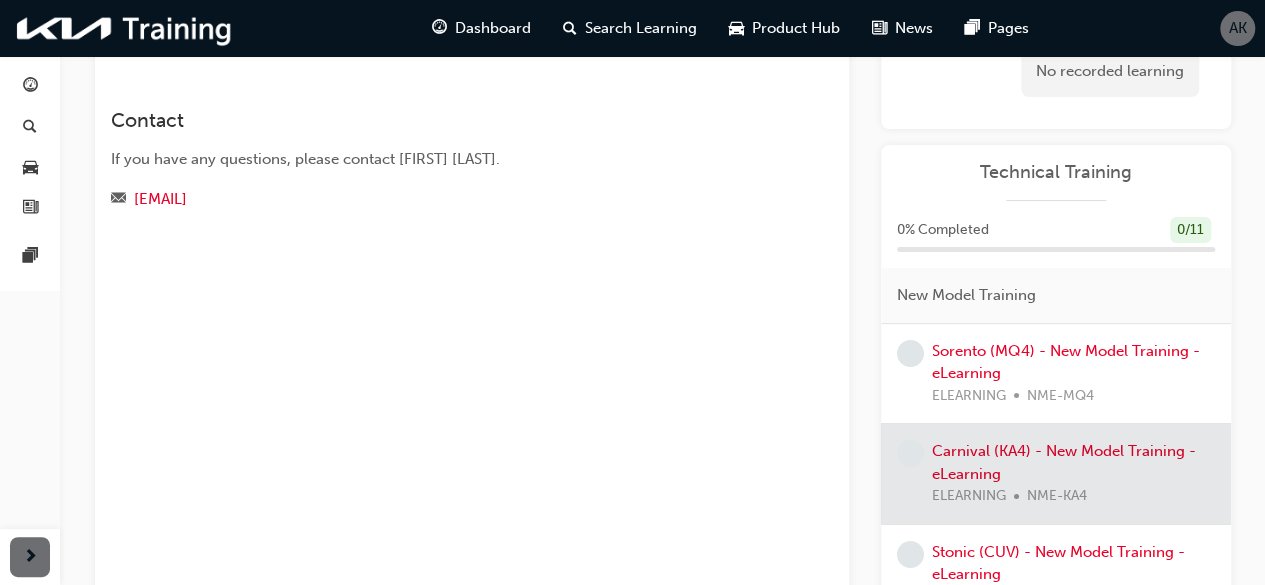 scroll, scrollTop: 188, scrollLeft: 0, axis: vertical 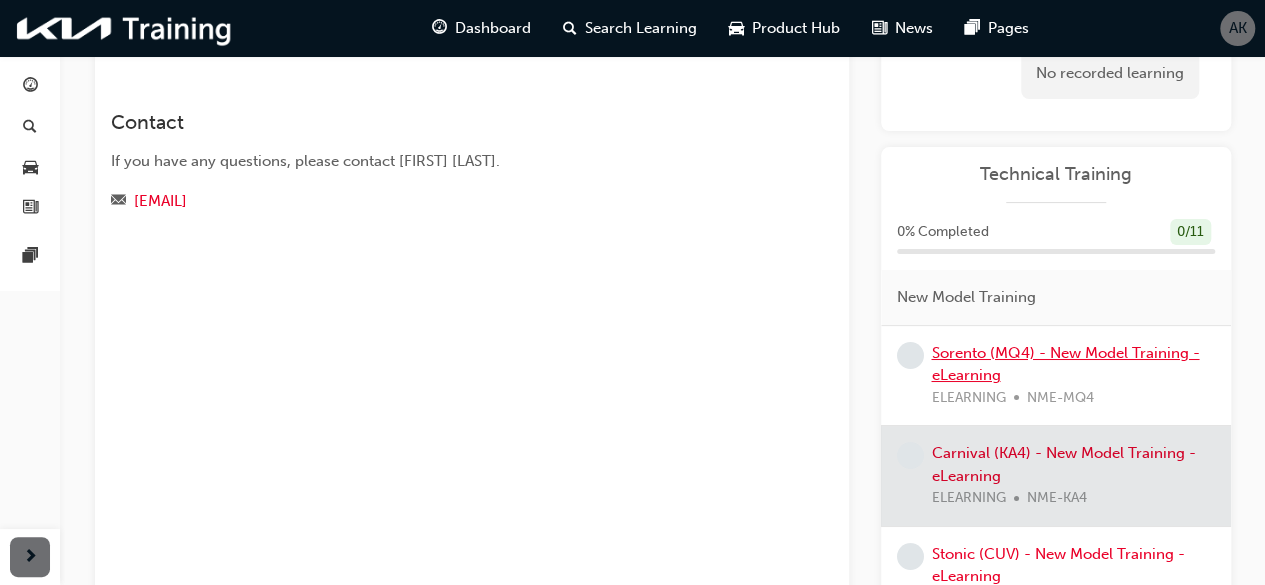 click on "Sorento (MQ4) - New Model Training - eLearning" at bounding box center [1066, 364] 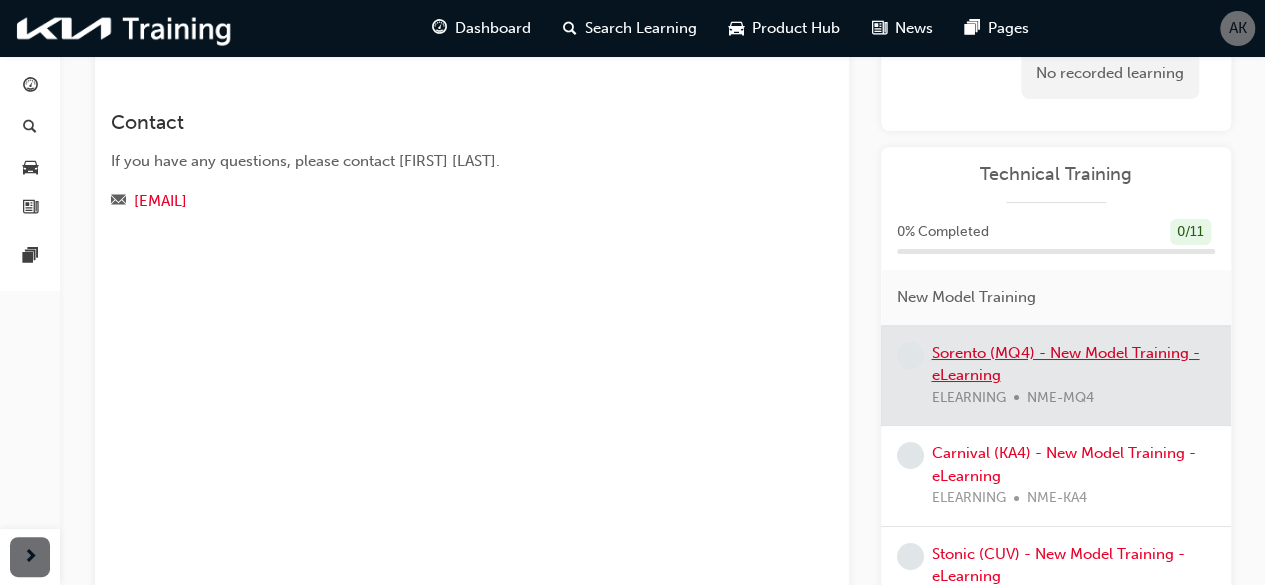 scroll, scrollTop: 0, scrollLeft: 0, axis: both 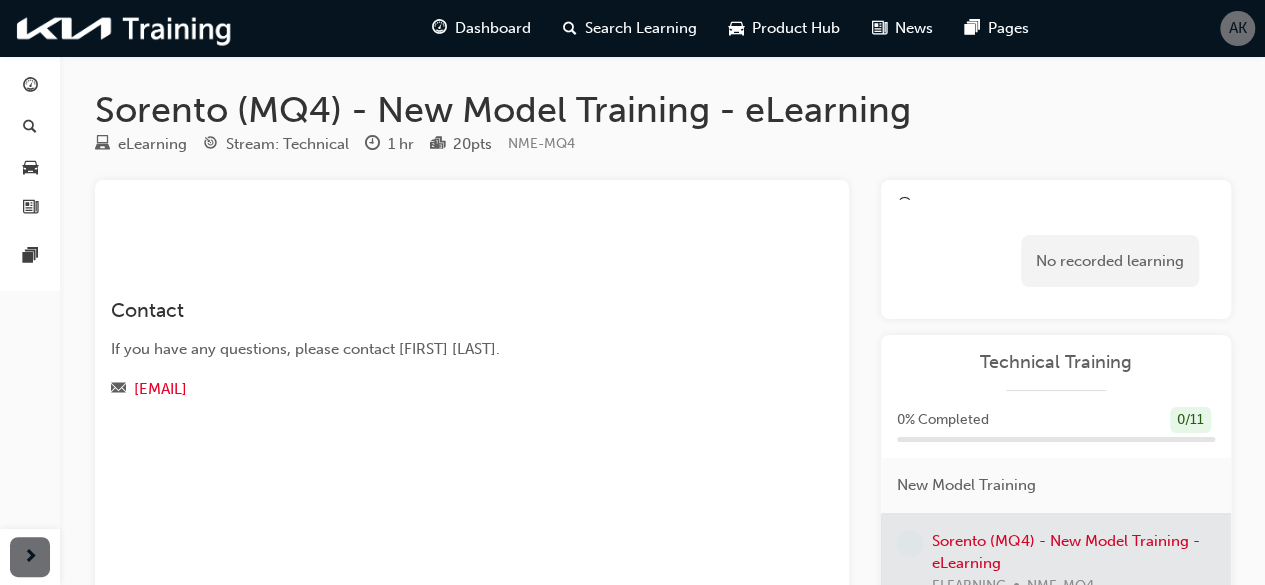 click on "Learning Plan No recorded learning" at bounding box center [1056, 249] 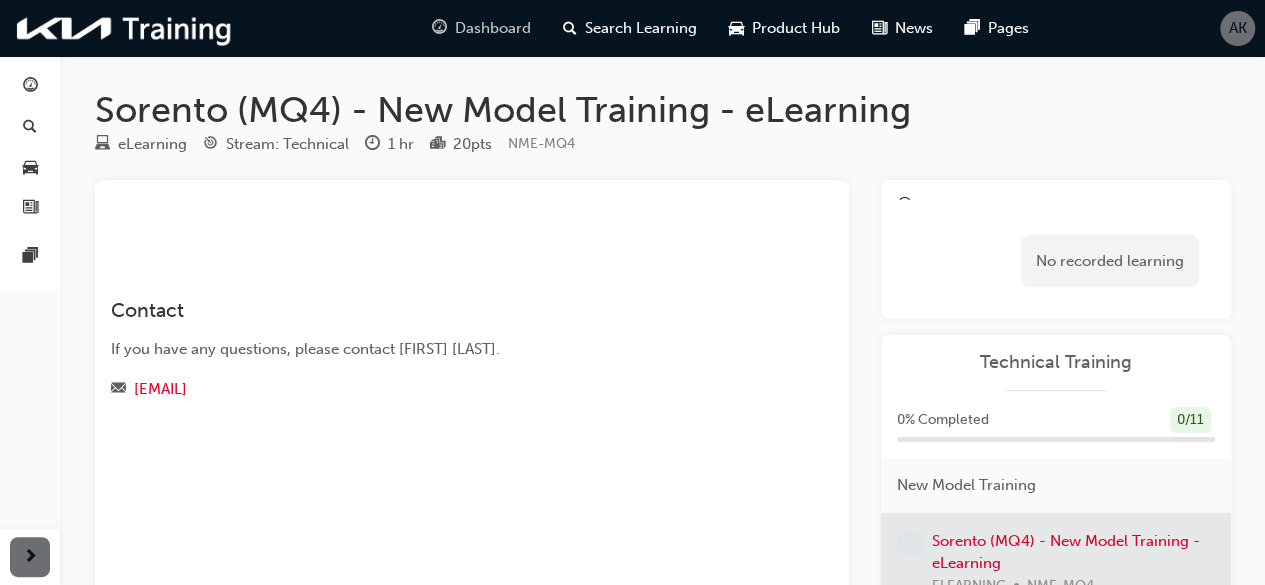 click on "Dashboard" at bounding box center [493, 28] 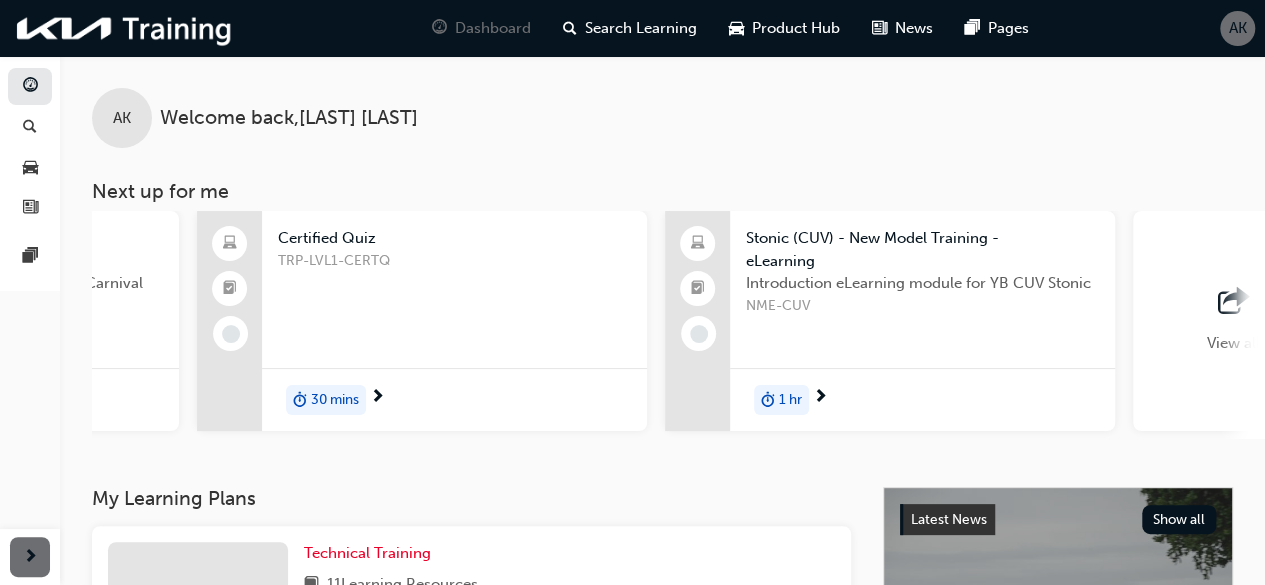 scroll, scrollTop: 0, scrollLeft: 1370, axis: horizontal 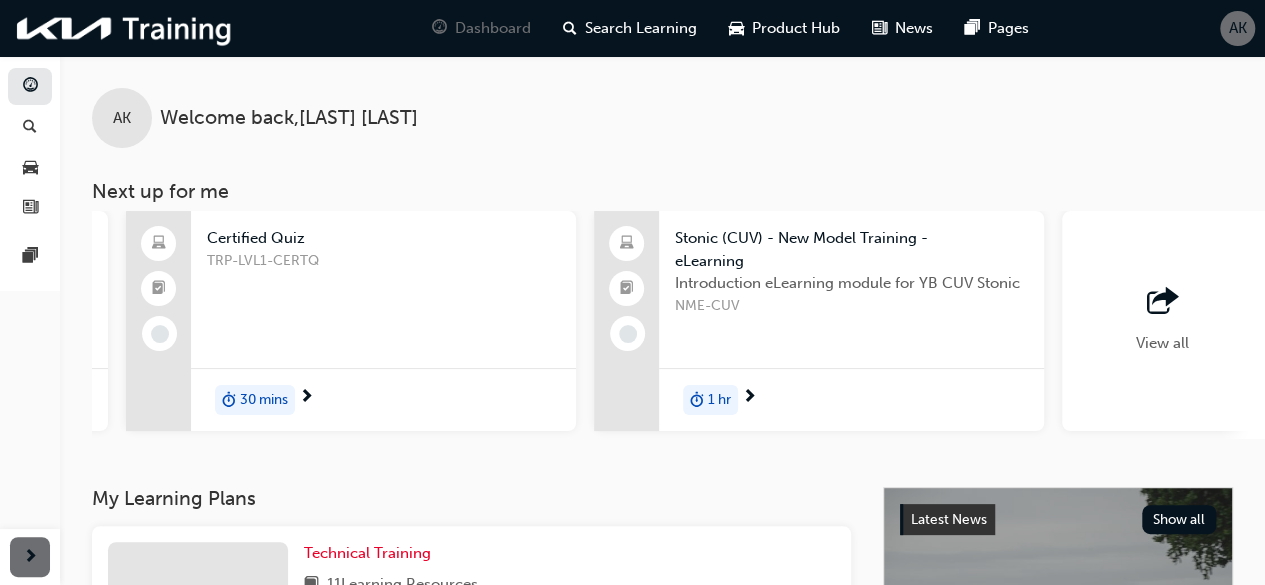 click on "Stonic (CUV) - New Model Training - eLearning" at bounding box center (851, 249) 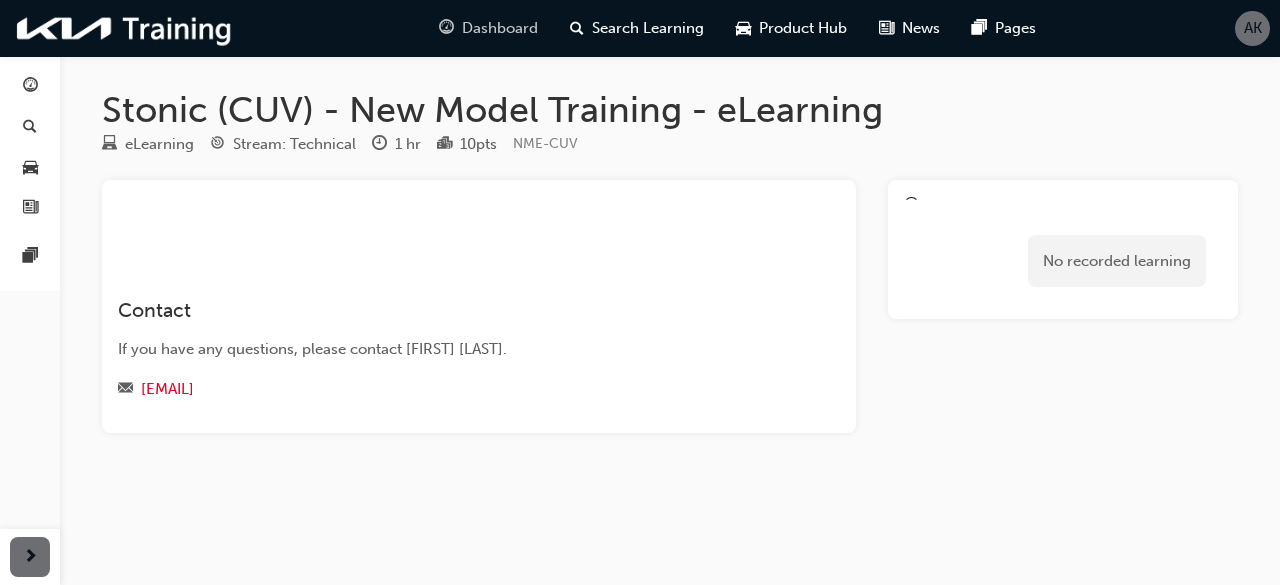 click on "Dashboard" at bounding box center [500, 28] 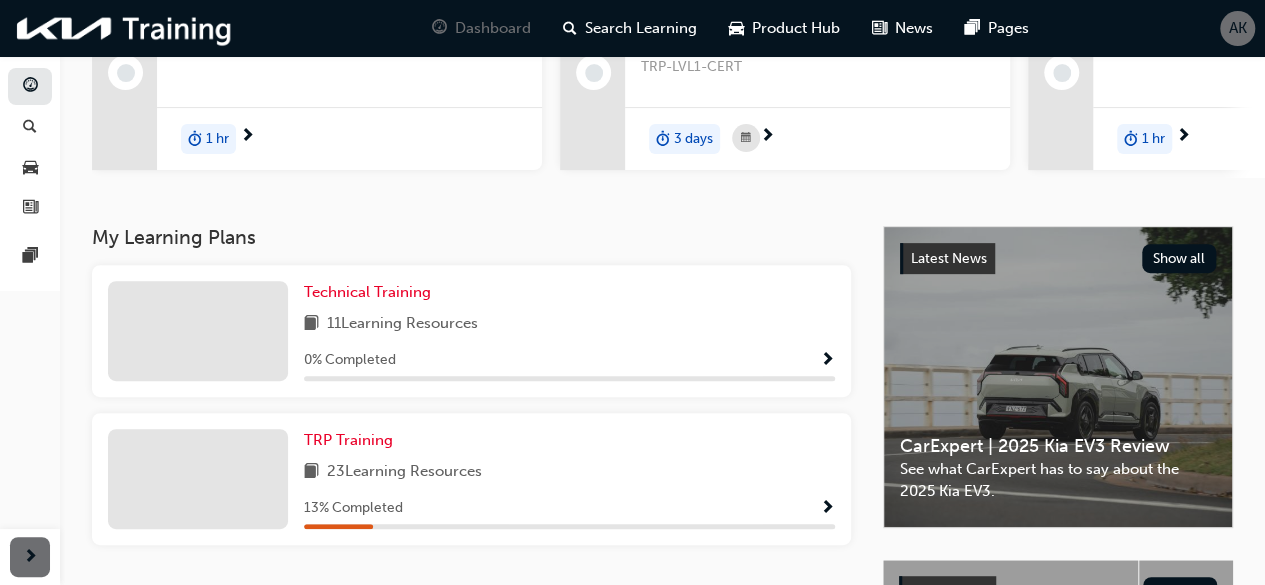 scroll, scrollTop: 258, scrollLeft: 0, axis: vertical 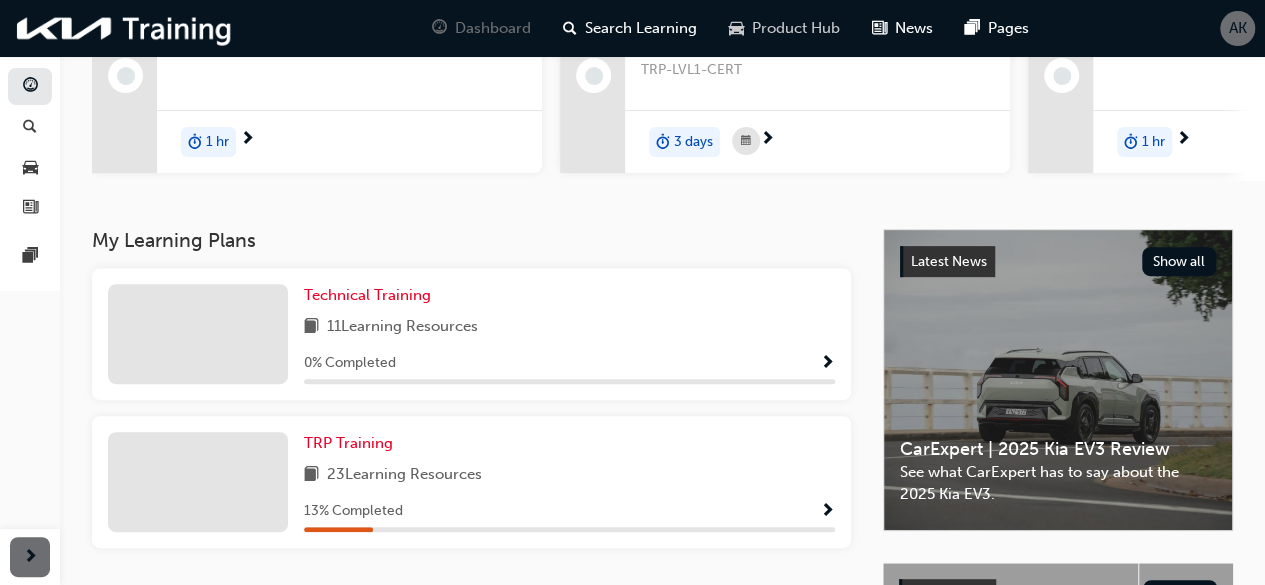 click on "Product Hub" at bounding box center [796, 28] 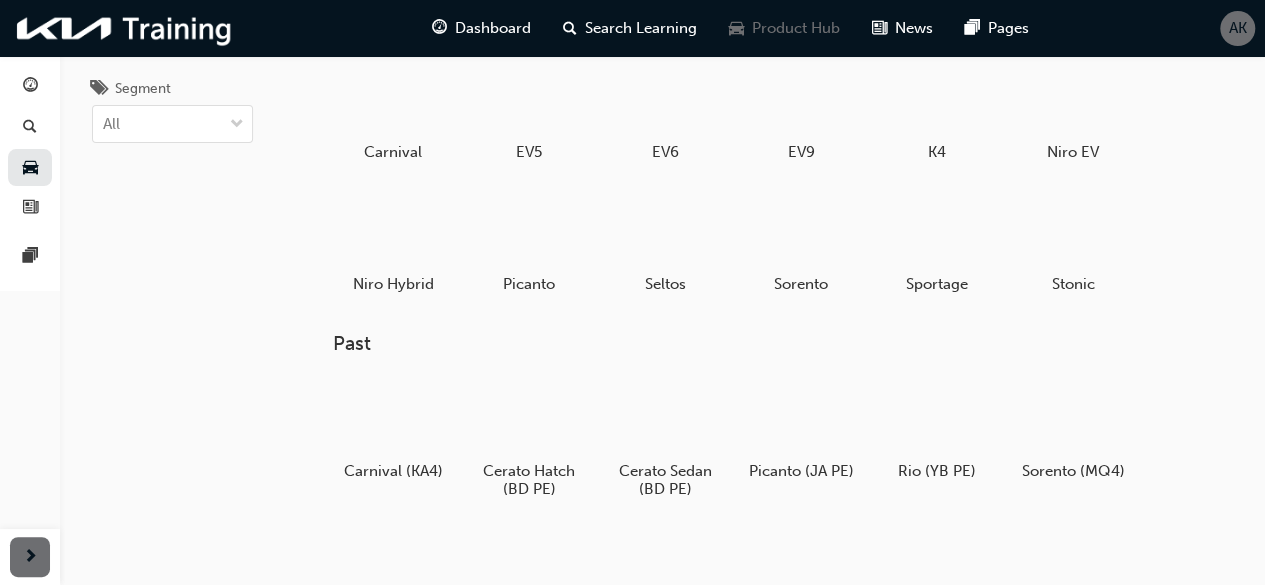 scroll, scrollTop: 0, scrollLeft: 0, axis: both 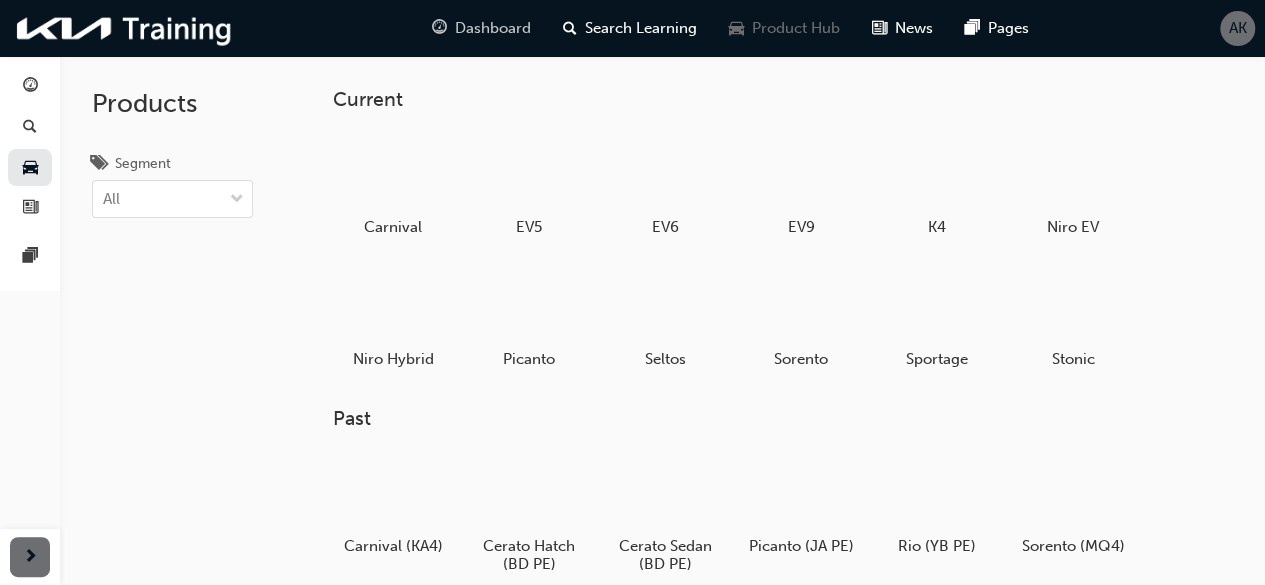 click on "Dashboard" at bounding box center (493, 28) 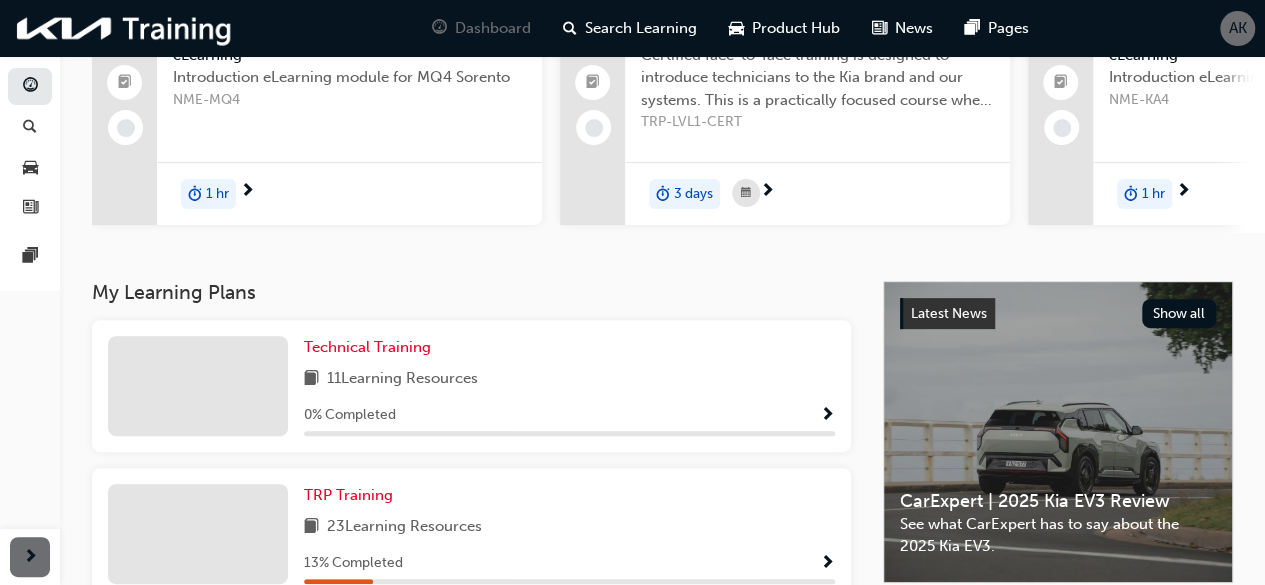 scroll, scrollTop: 237, scrollLeft: 0, axis: vertical 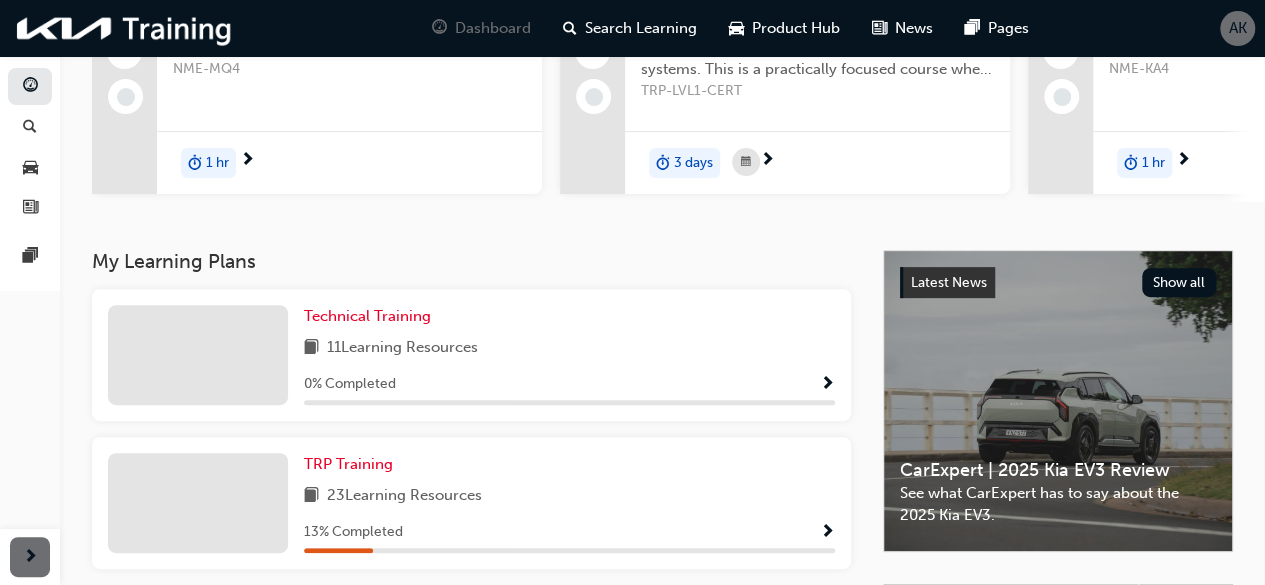 click at bounding box center [827, 385] 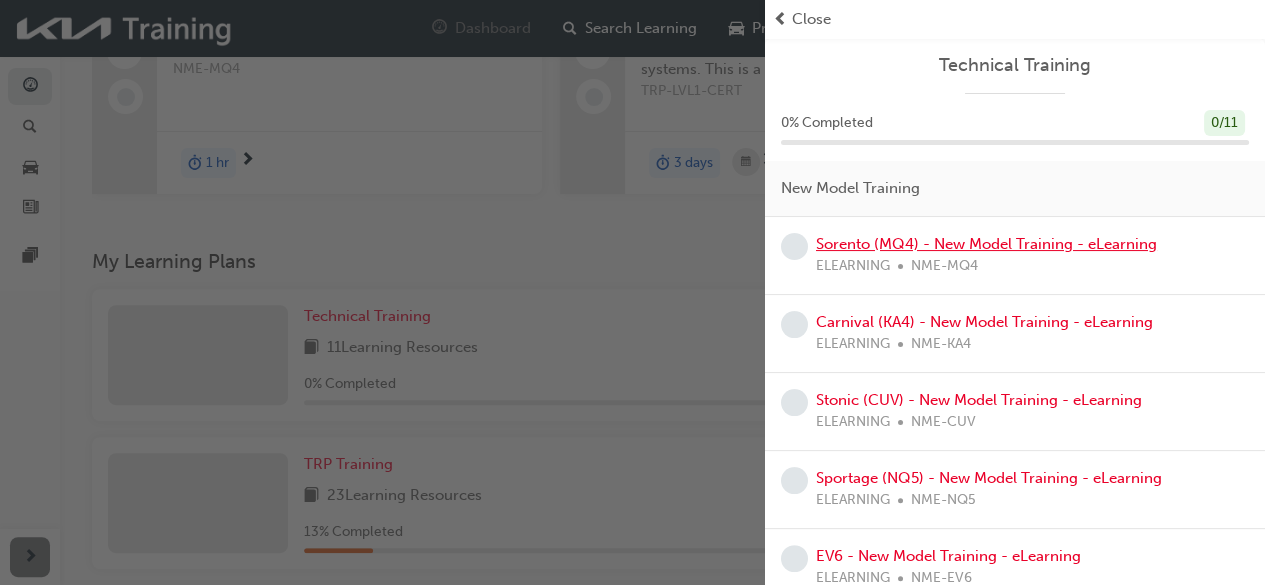 click on "Sorento (MQ4) - New Model Training - eLearning" at bounding box center [986, 244] 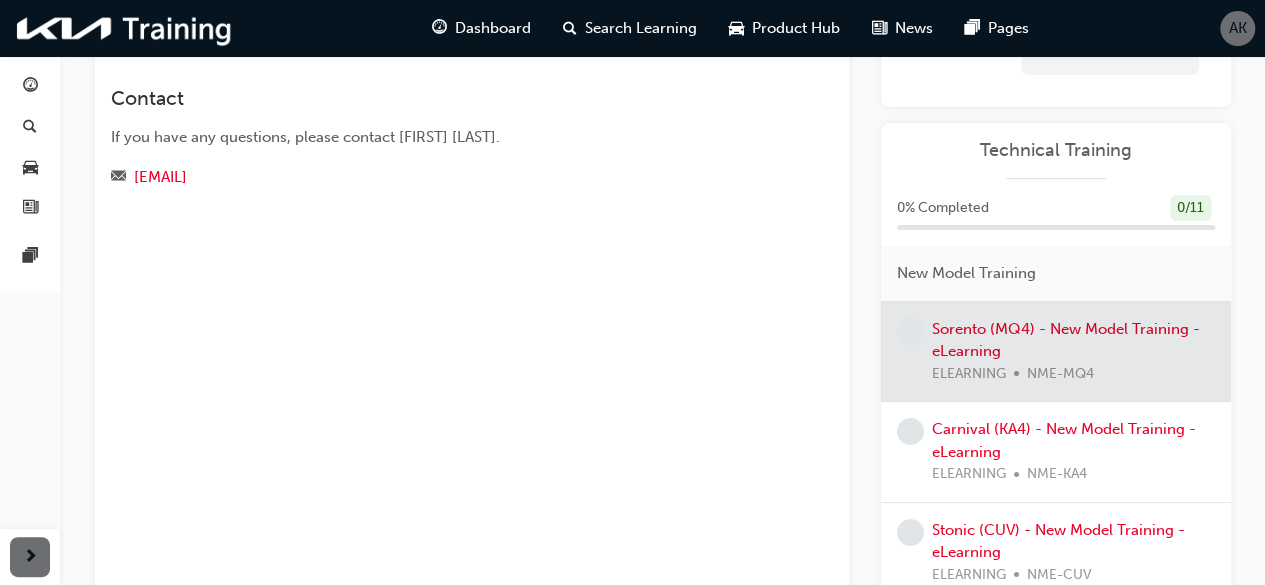scroll, scrollTop: 0, scrollLeft: 0, axis: both 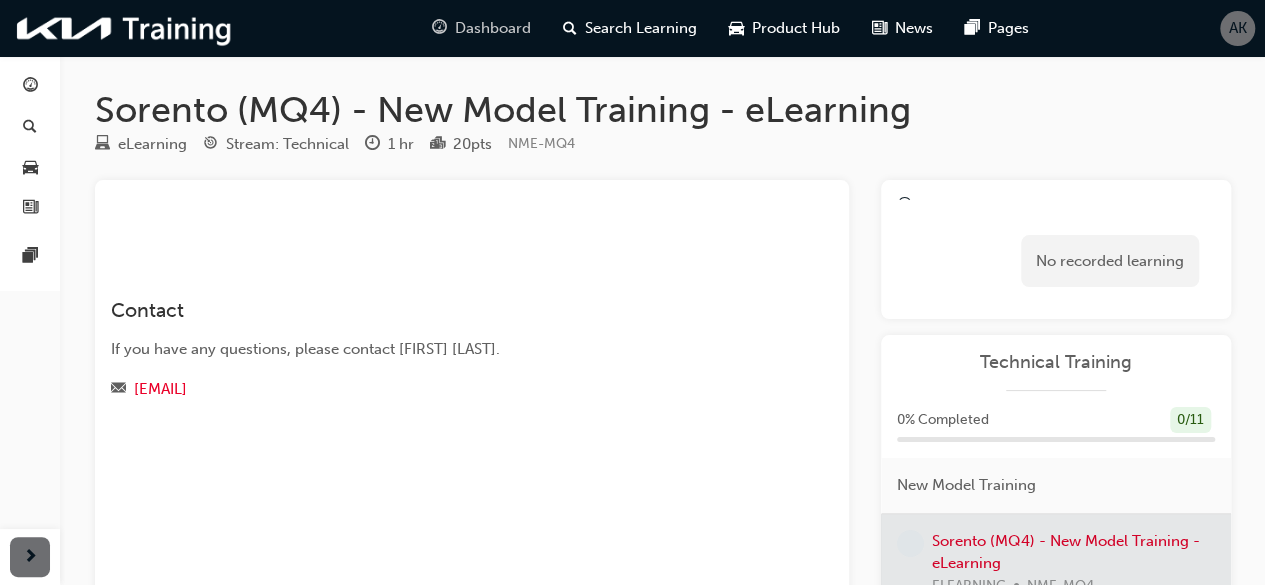 click on "Dashboard" at bounding box center [493, 28] 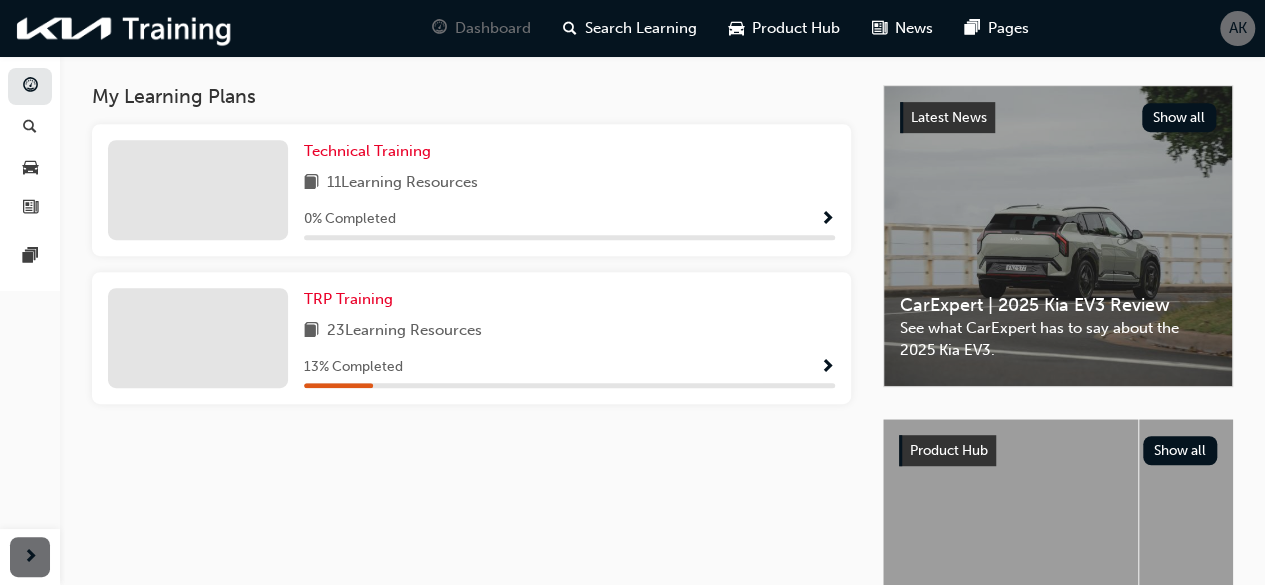scroll, scrollTop: 403, scrollLeft: 0, axis: vertical 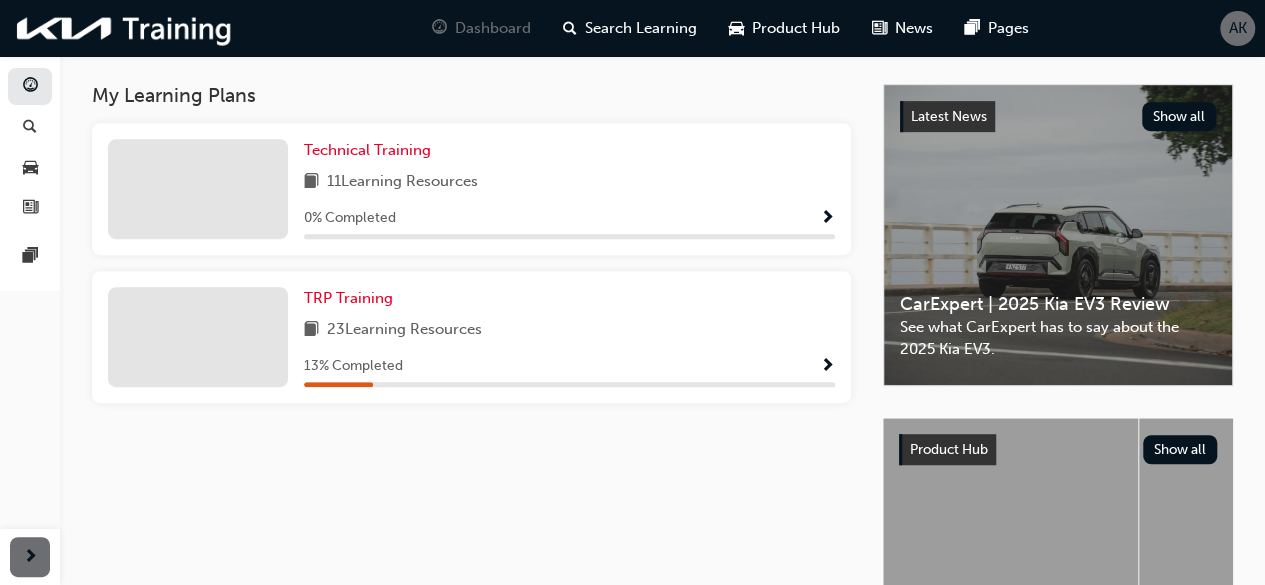 click at bounding box center [827, 367] 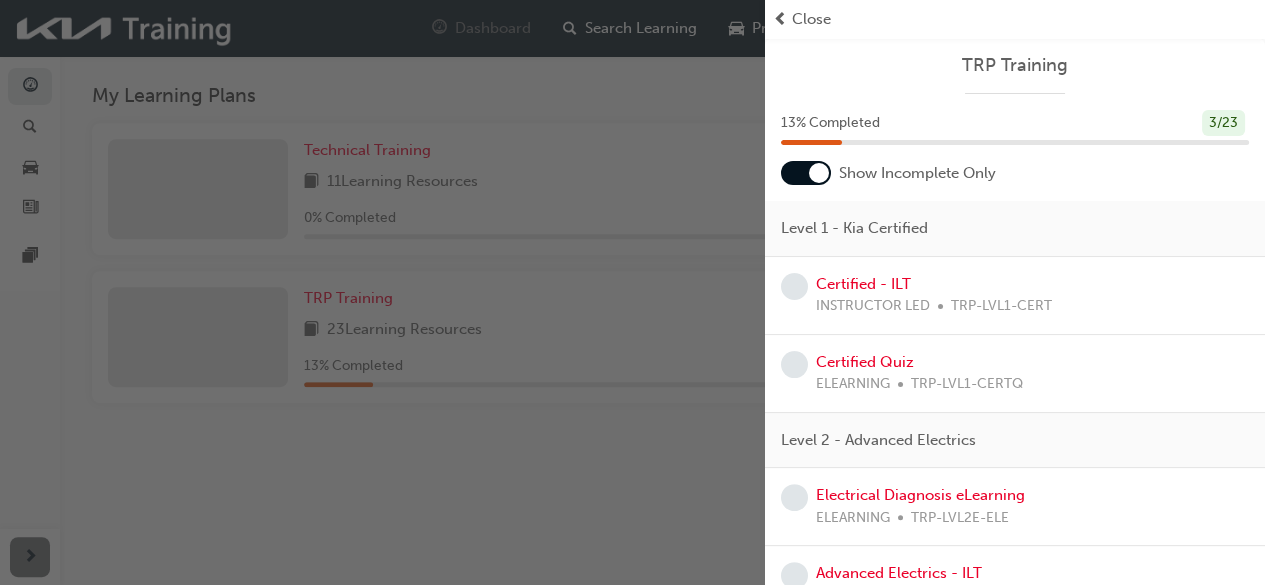 click at bounding box center (806, 173) 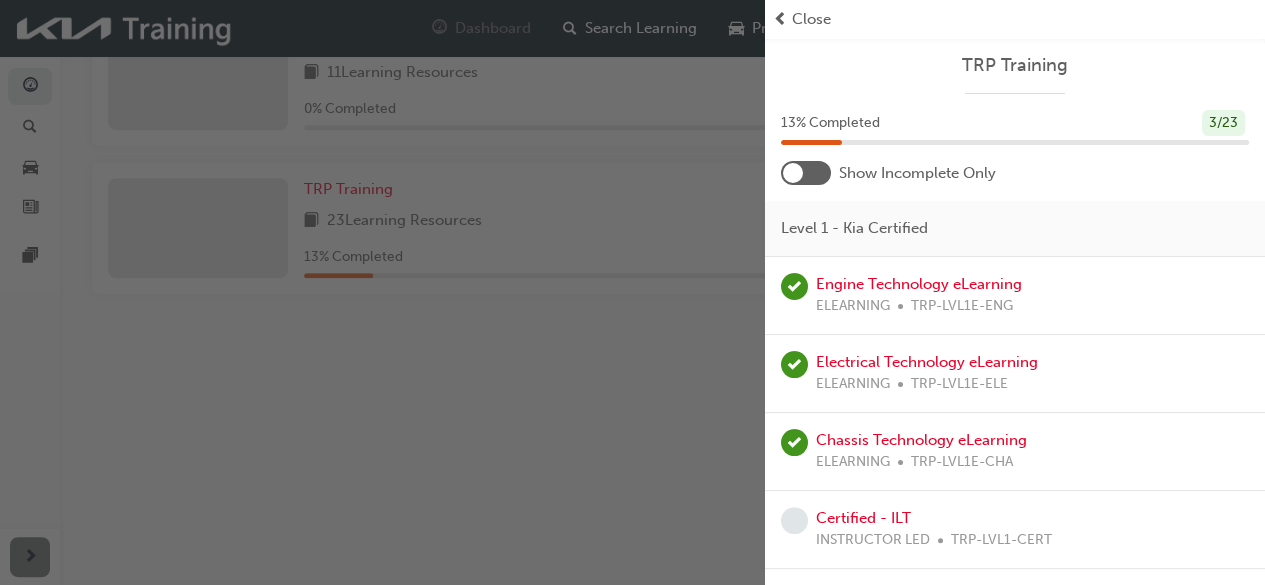 scroll, scrollTop: 533, scrollLeft: 0, axis: vertical 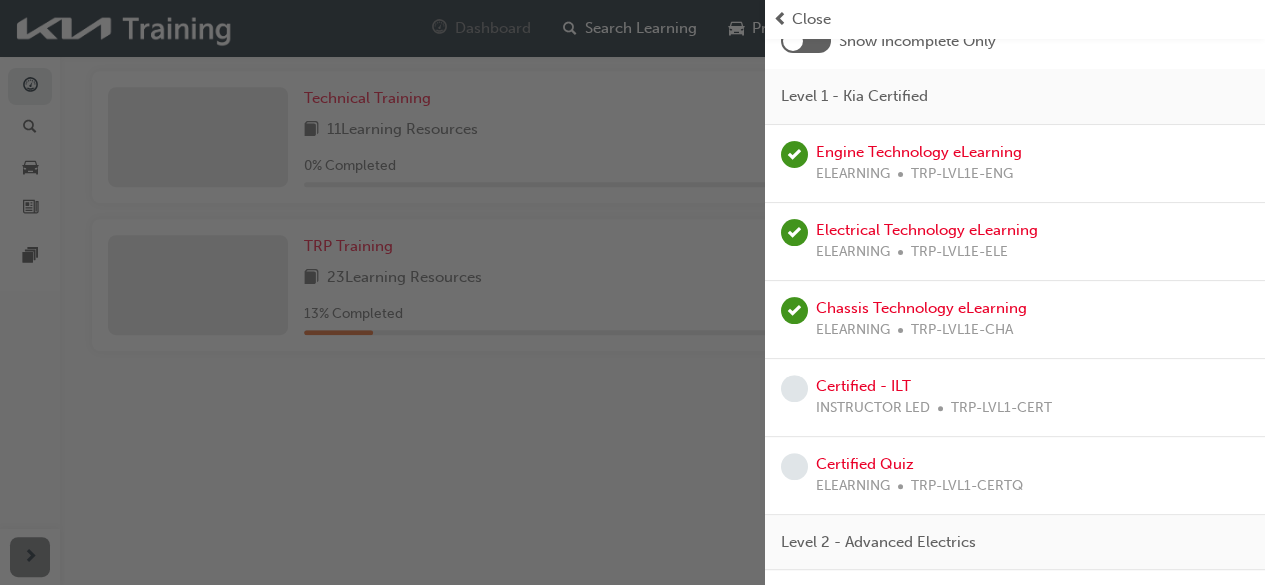 click at bounding box center (382, 292) 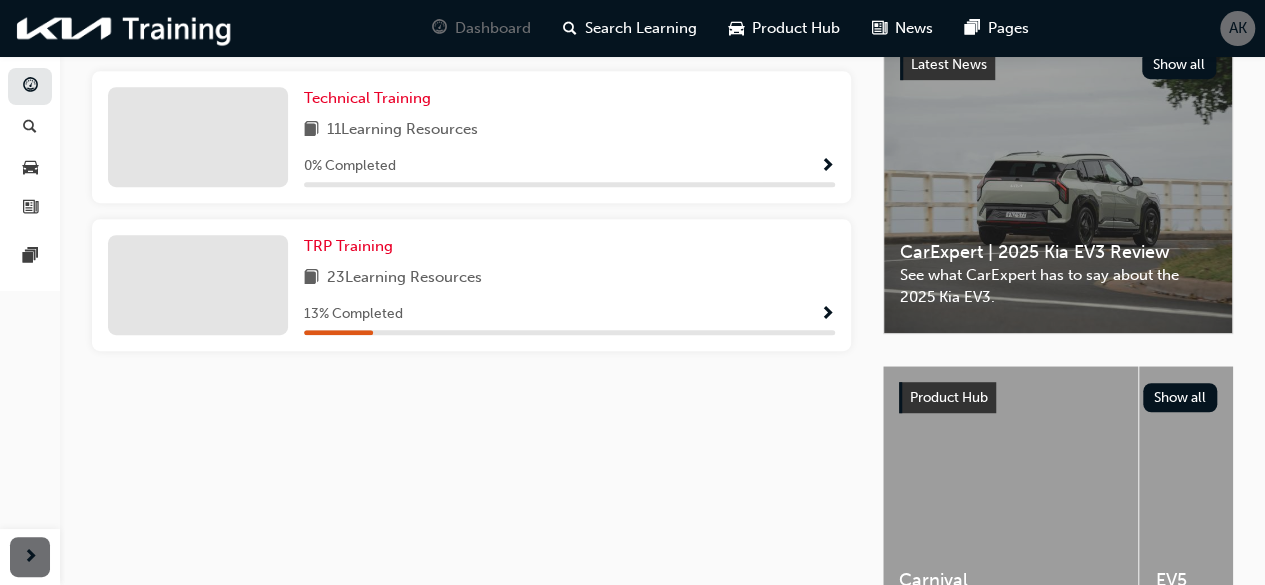 click at bounding box center [827, 167] 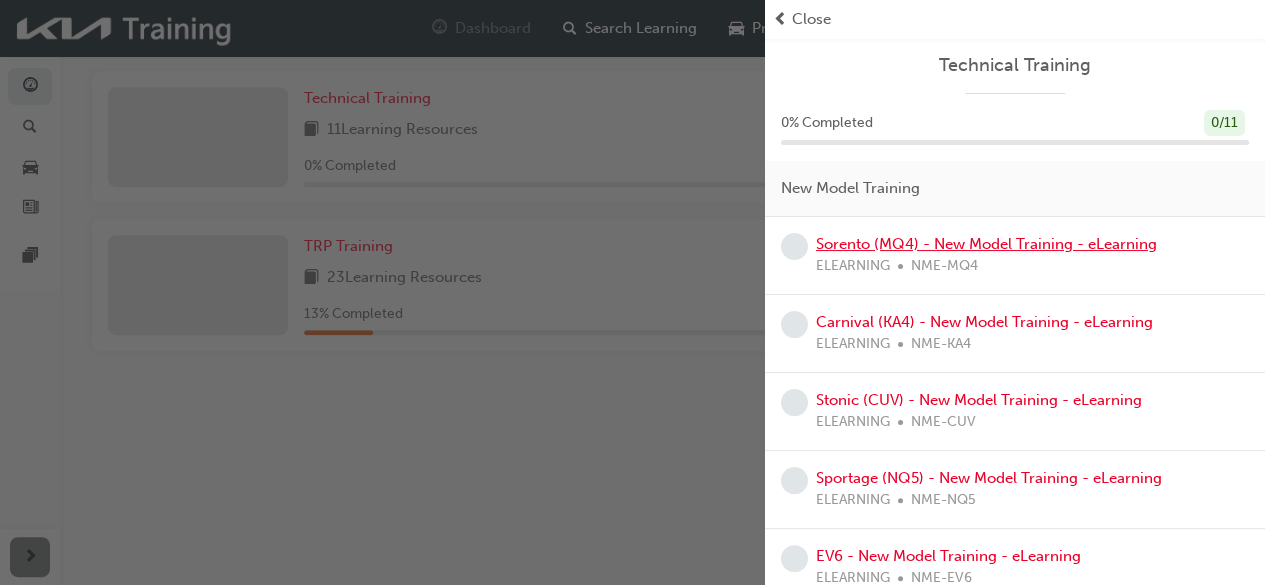 click on "Sorento (MQ4) - New Model Training - eLearning" at bounding box center [986, 244] 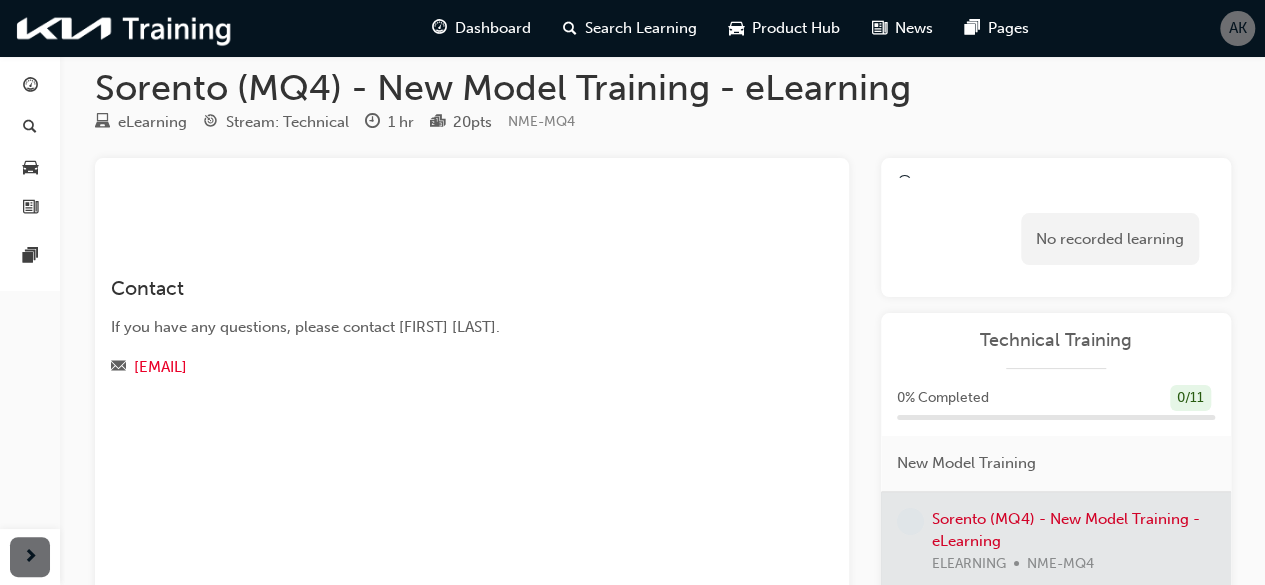 scroll, scrollTop: 0, scrollLeft: 0, axis: both 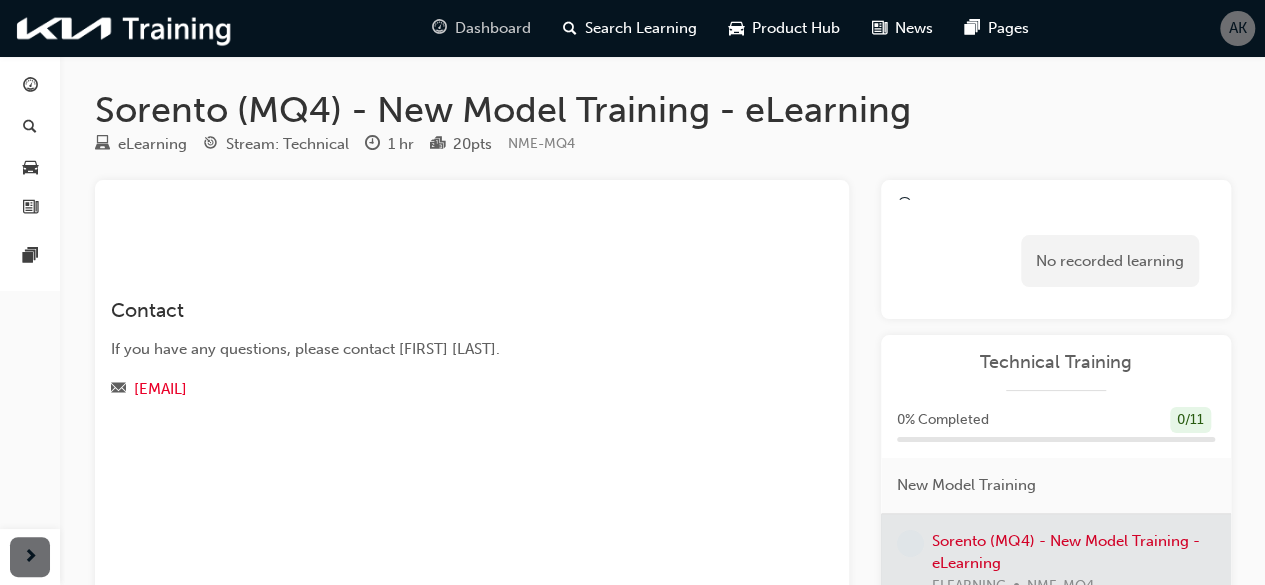 click on "Dashboard" at bounding box center (493, 28) 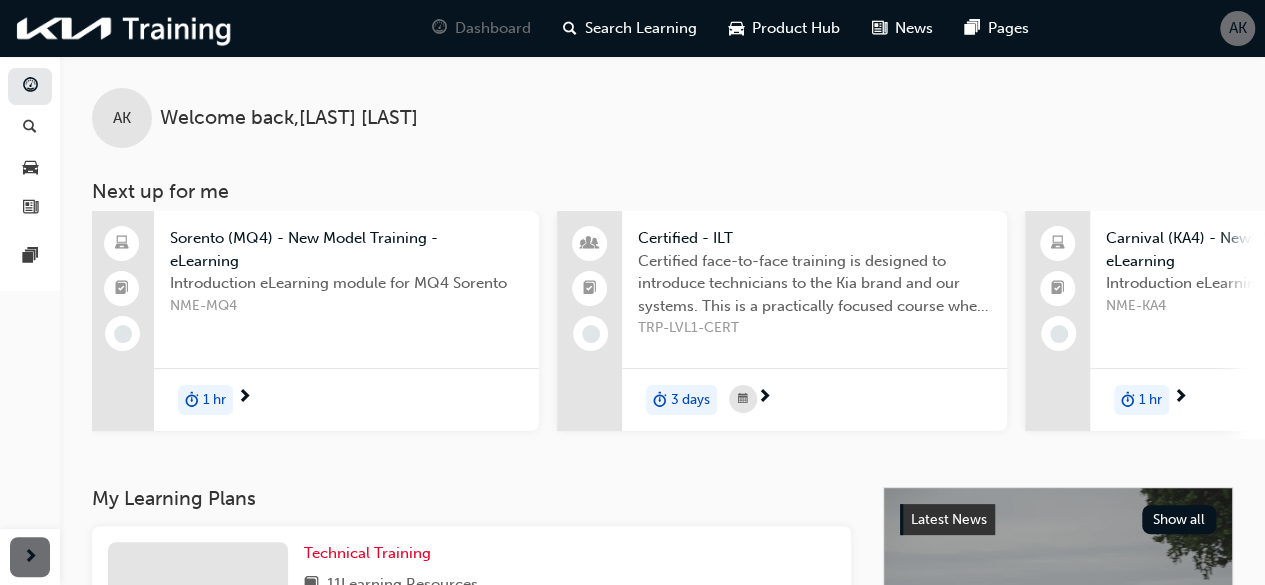 scroll, scrollTop: 0, scrollLeft: 0, axis: both 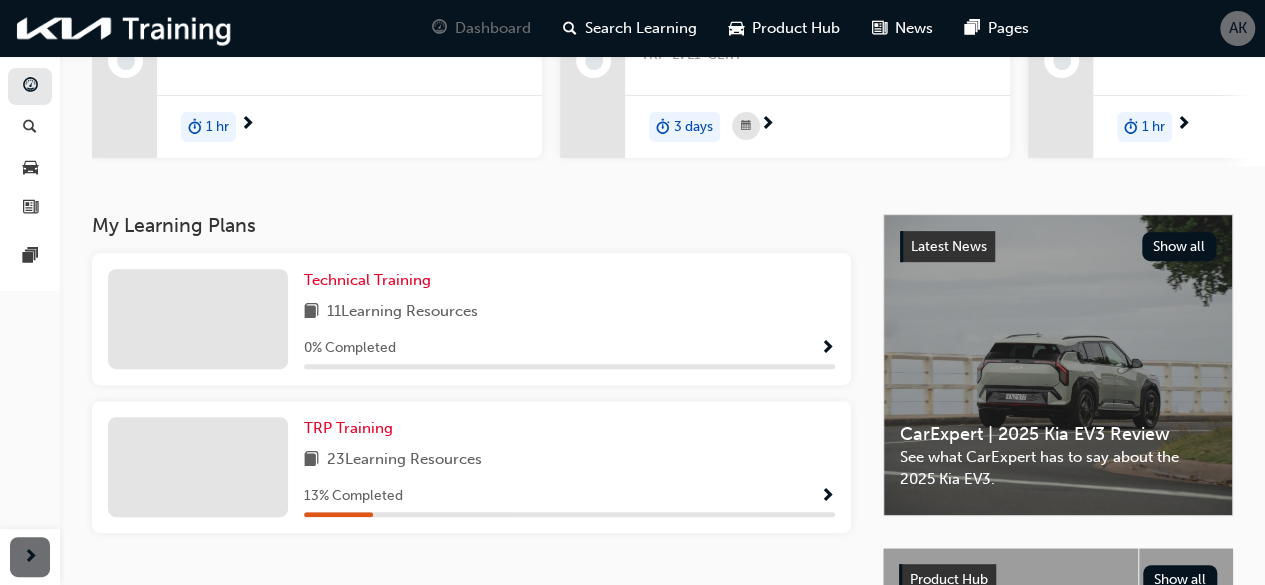 click at bounding box center (827, 497) 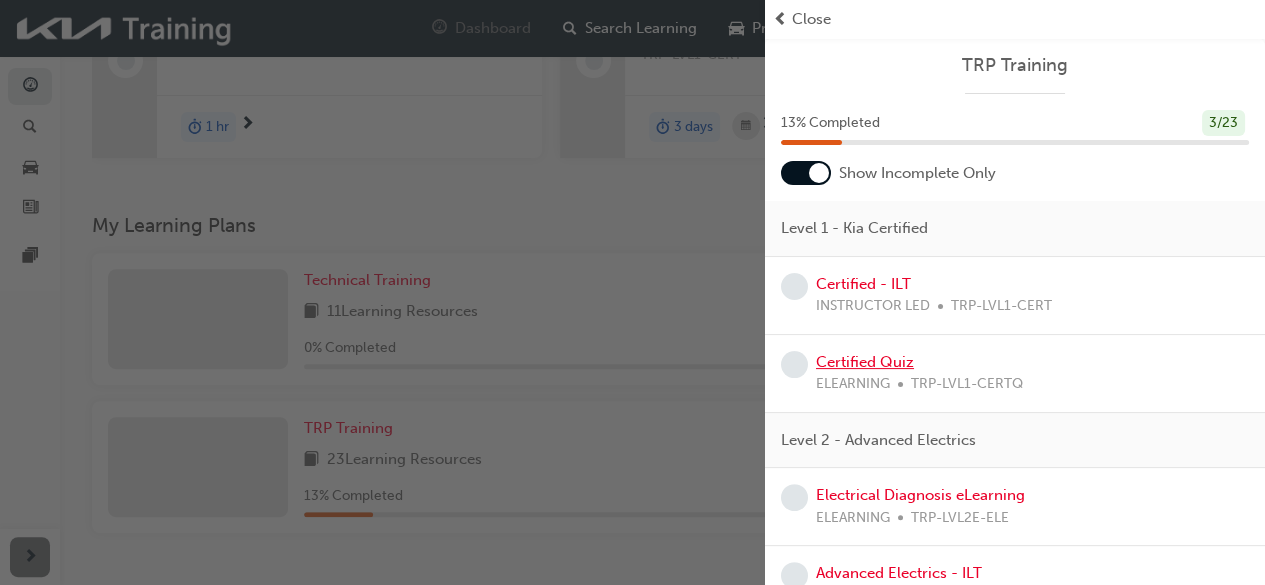 click on "Certified Quiz" at bounding box center (865, 362) 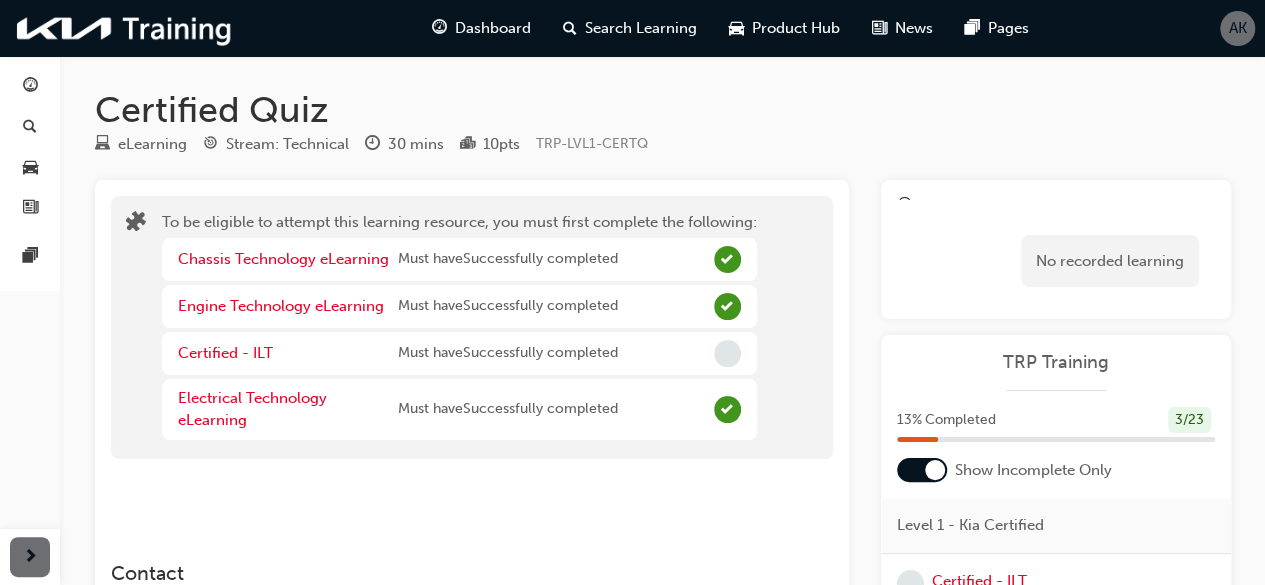 scroll, scrollTop: 0, scrollLeft: 0, axis: both 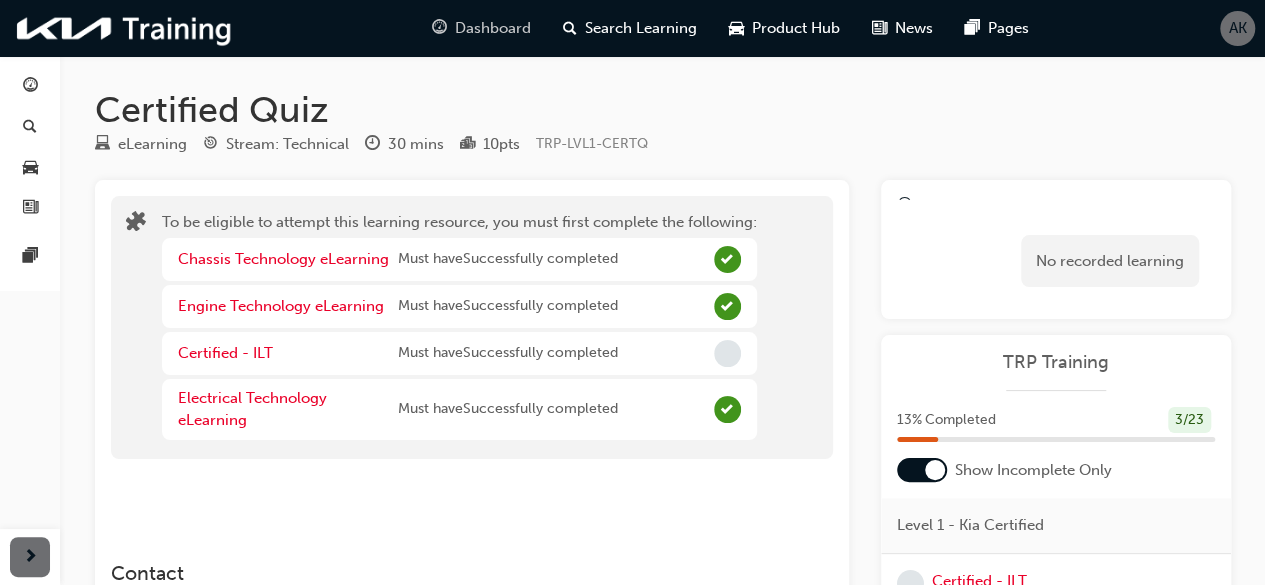 click on "Dashboard" at bounding box center [493, 28] 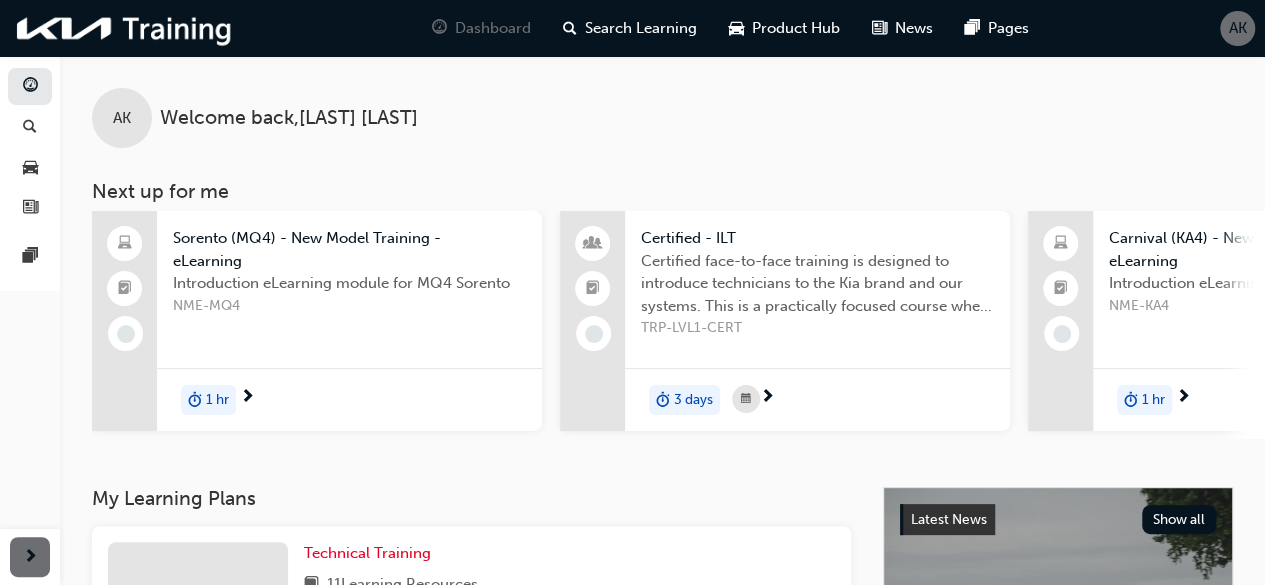 click on "Sorento (MQ4) - New Model Training - eLearning" at bounding box center [349, 249] 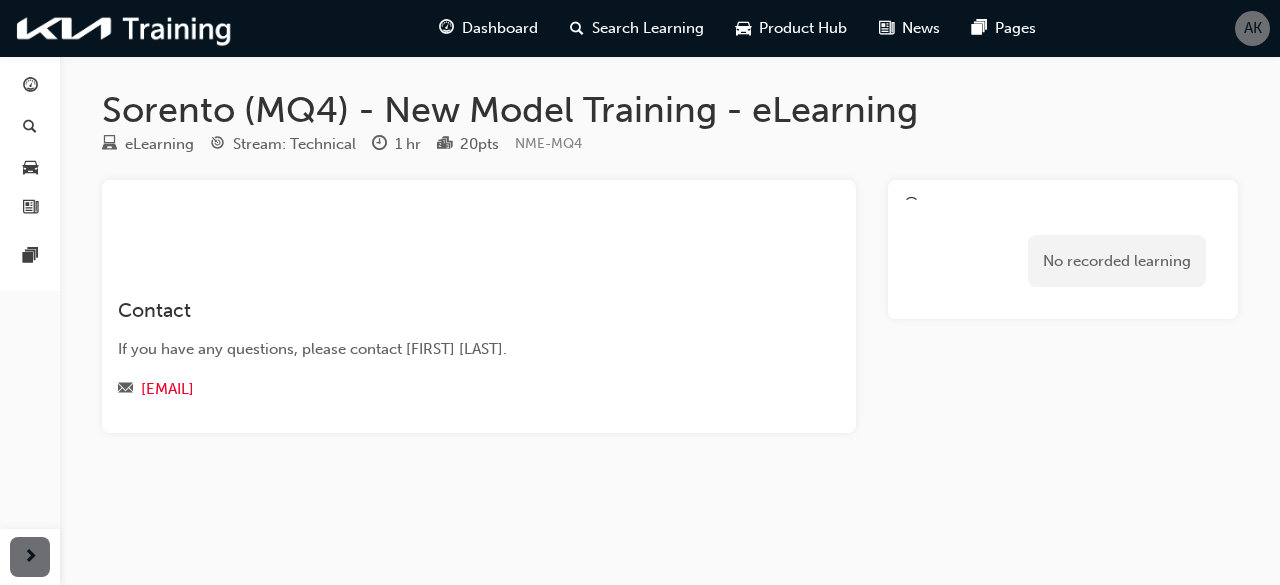 click on "﻿ Contact If you have any questions, please contact [FIRST] [LAST]. [EMAIL]" at bounding box center [479, 306] 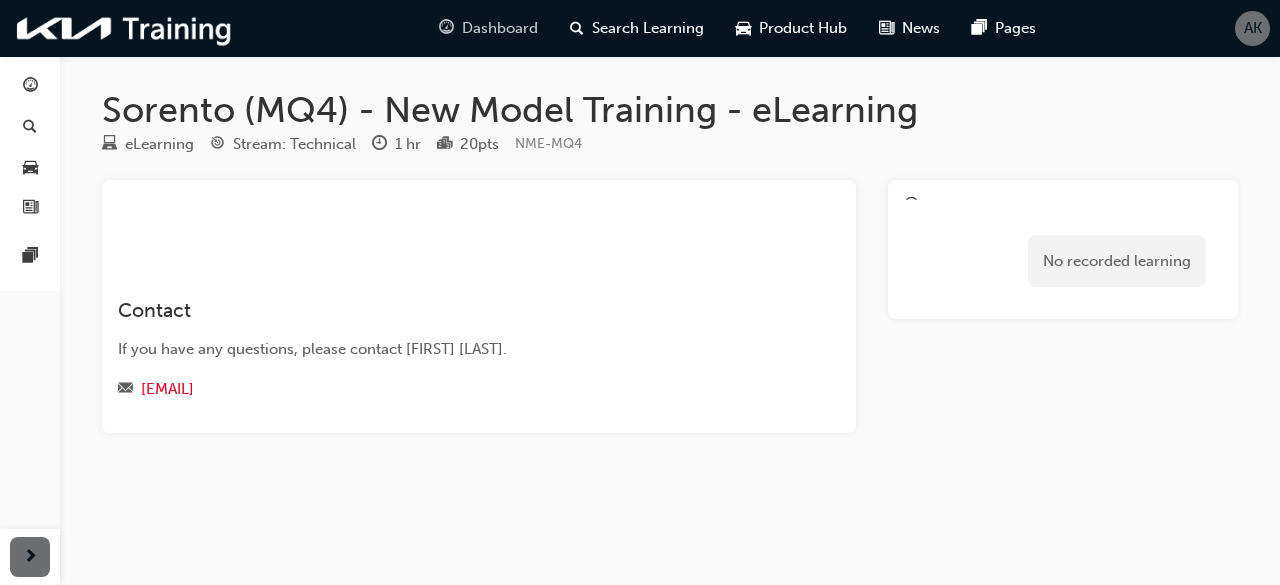 click on "Dashboard" at bounding box center [500, 28] 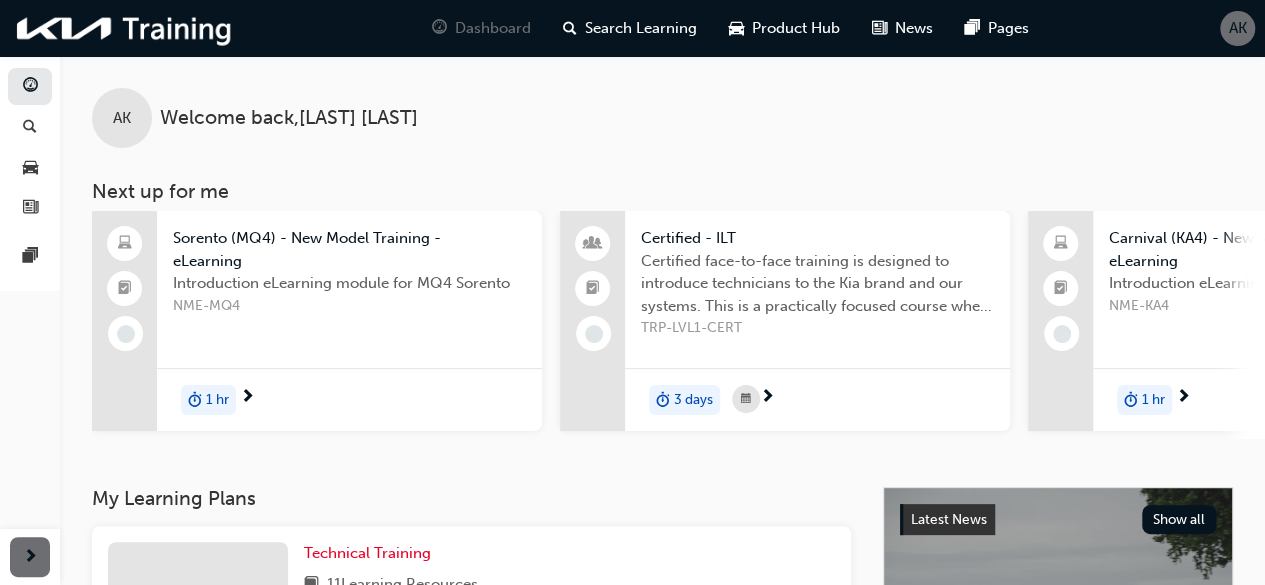 scroll, scrollTop: 369, scrollLeft: 0, axis: vertical 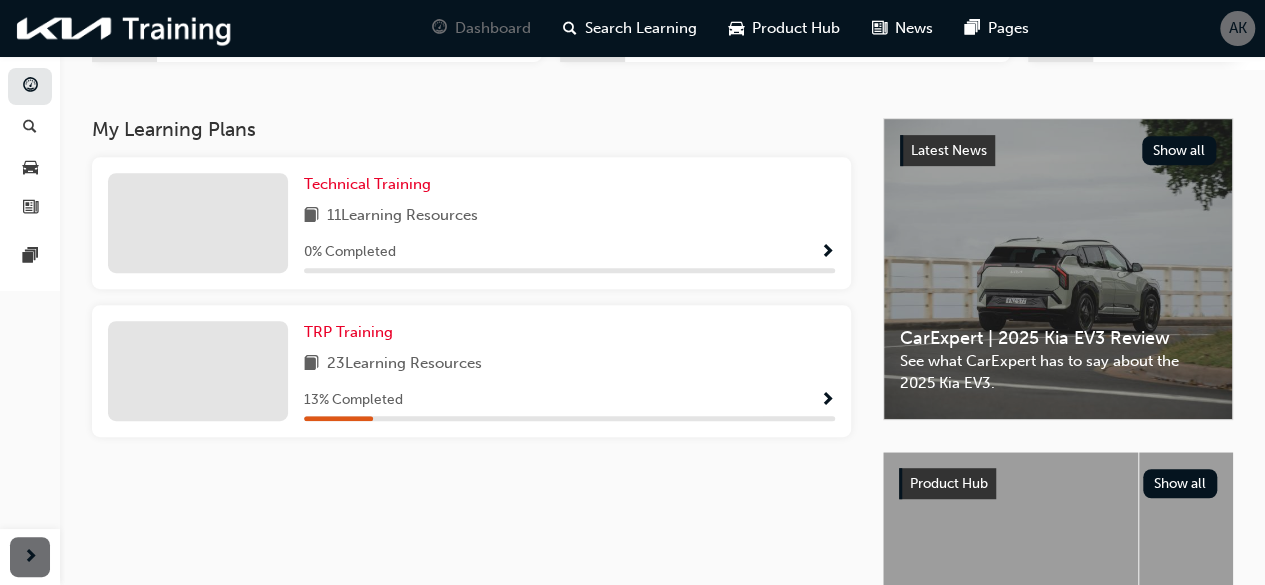 click at bounding box center (827, 401) 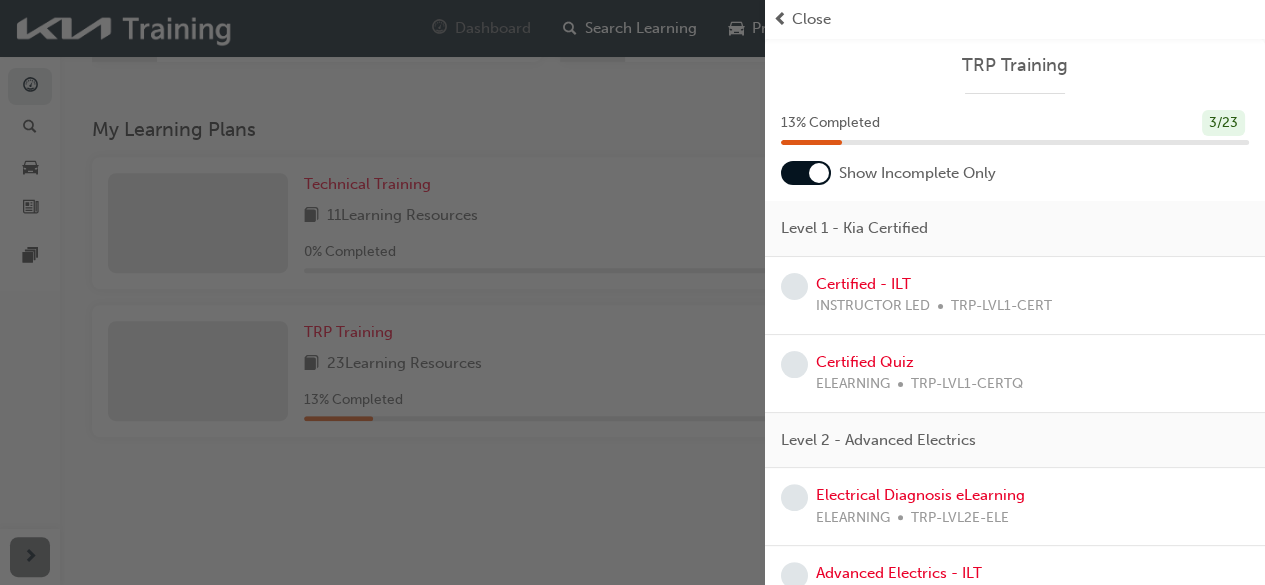 scroll, scrollTop: 198, scrollLeft: 0, axis: vertical 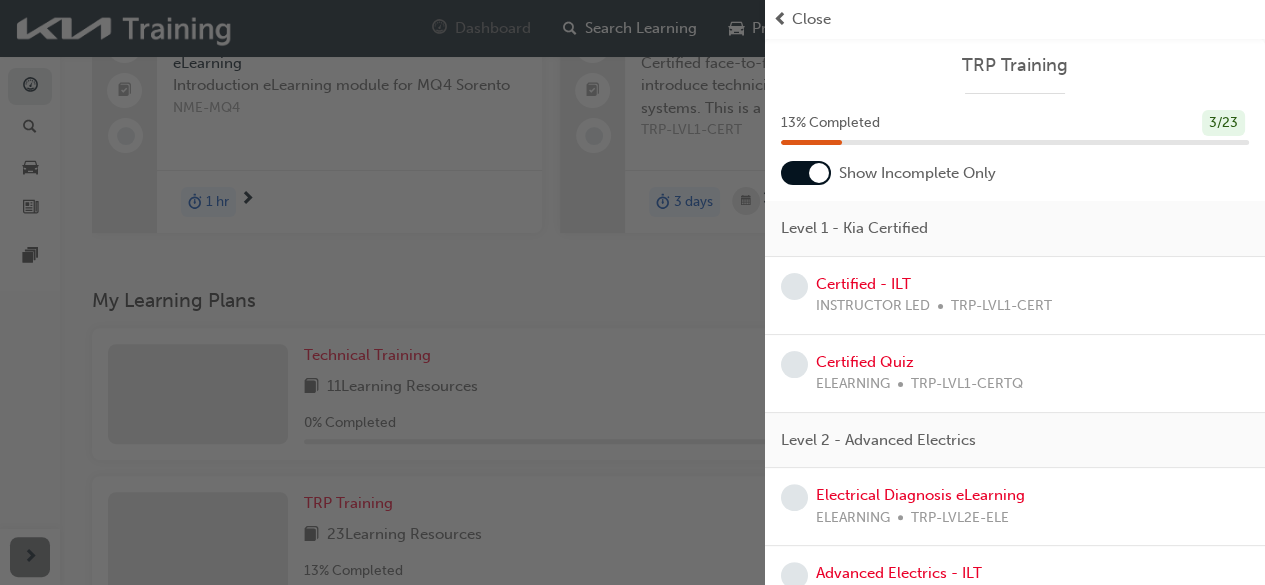 click at bounding box center [819, 173] 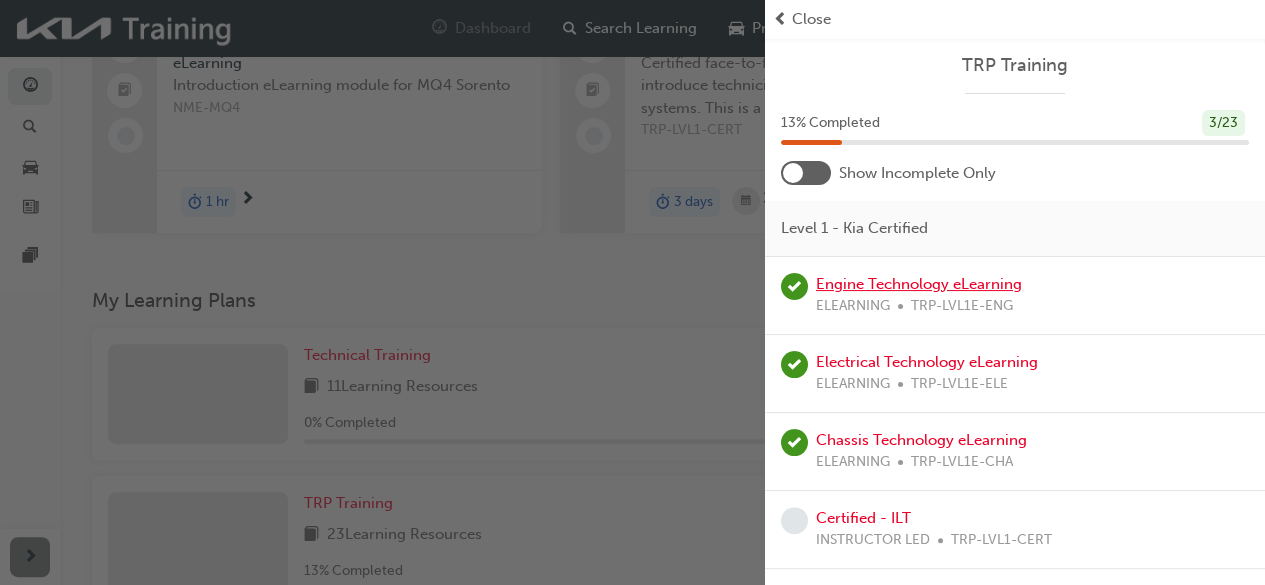 click on "Engine Technology eLearning" at bounding box center (919, 284) 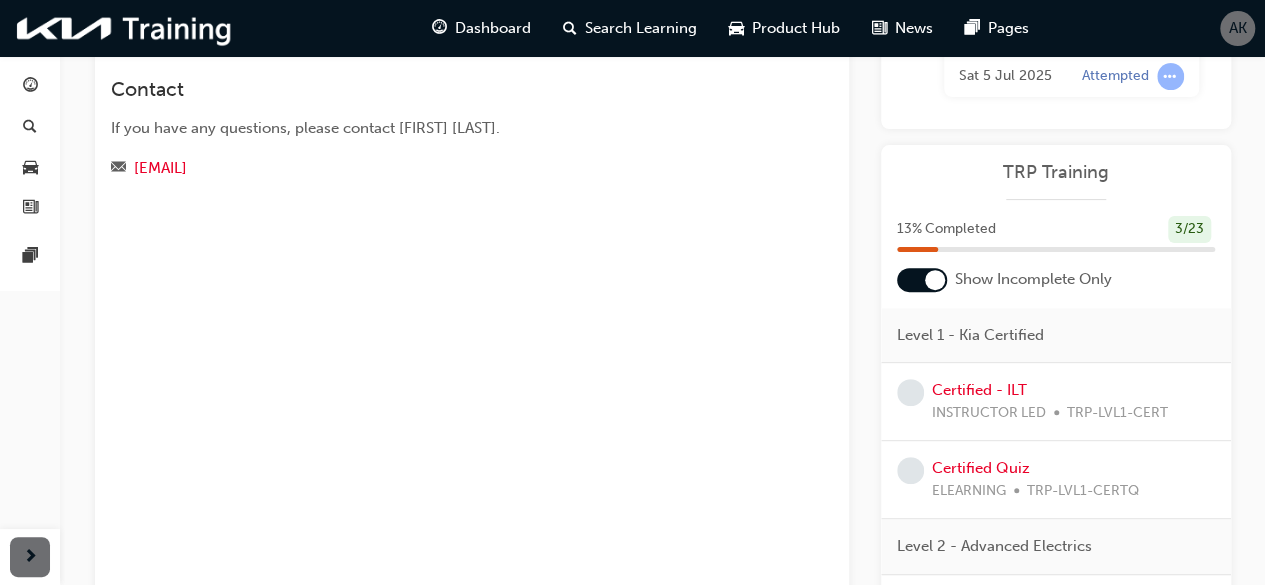 scroll, scrollTop: 0, scrollLeft: 0, axis: both 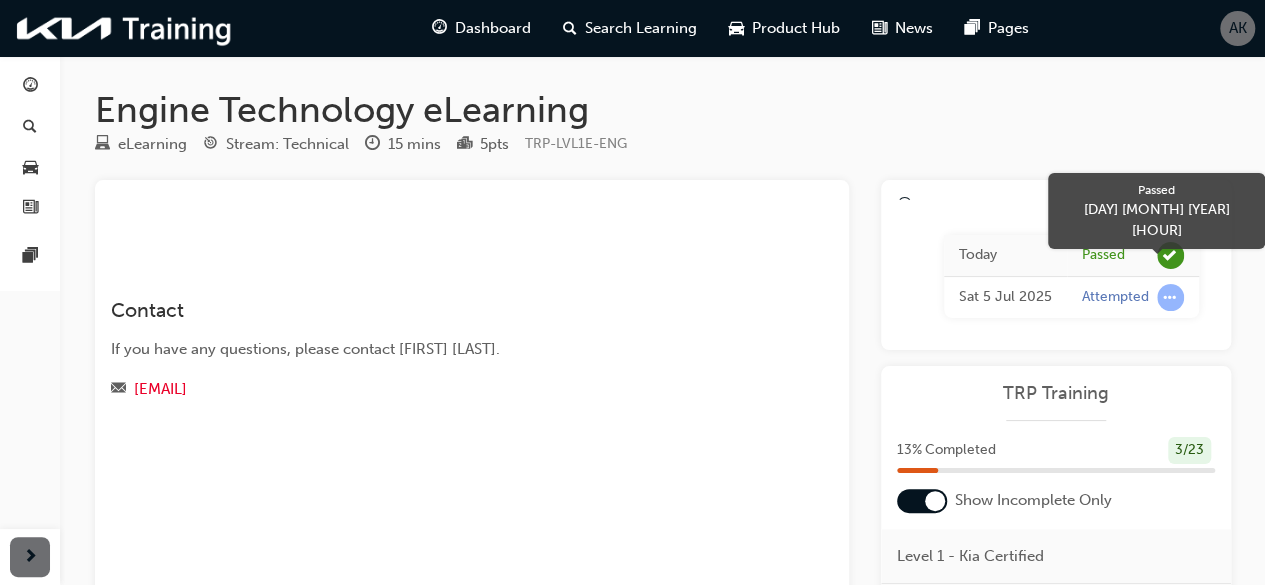 click on "Passed" at bounding box center [1103, 255] 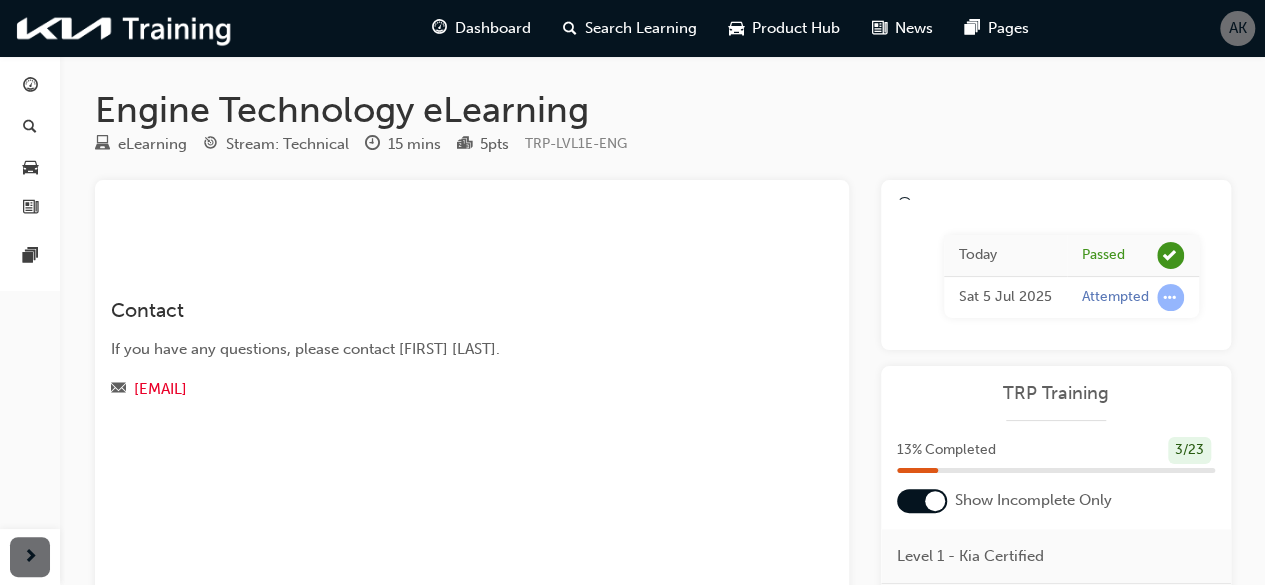 click on "Attempted" at bounding box center (1133, 297) 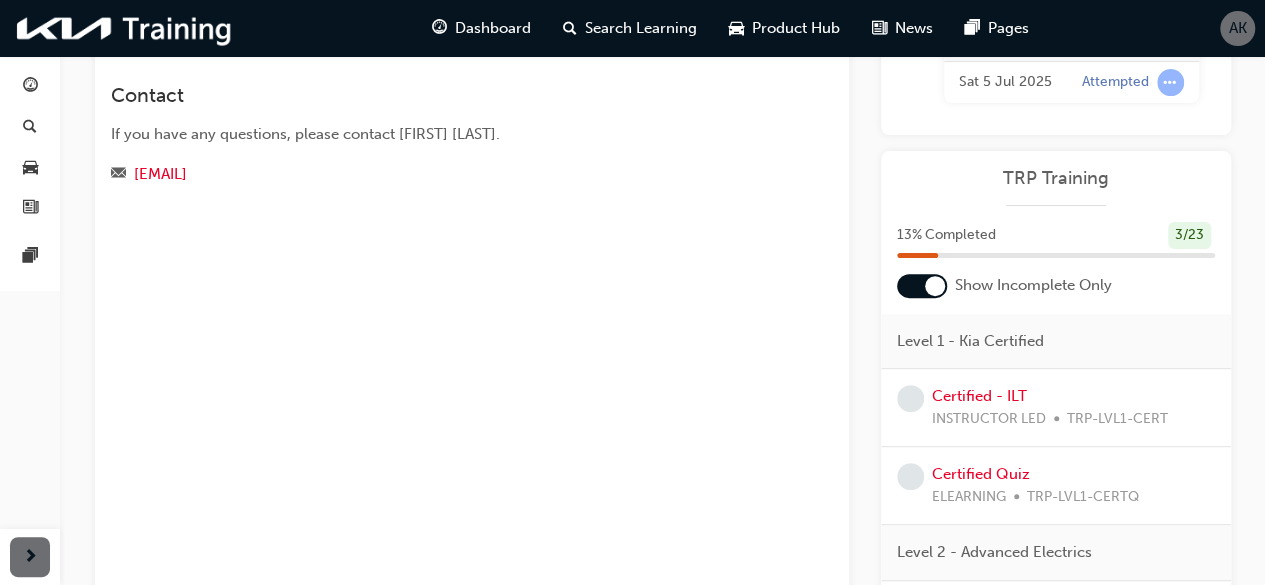 scroll, scrollTop: 215, scrollLeft: 0, axis: vertical 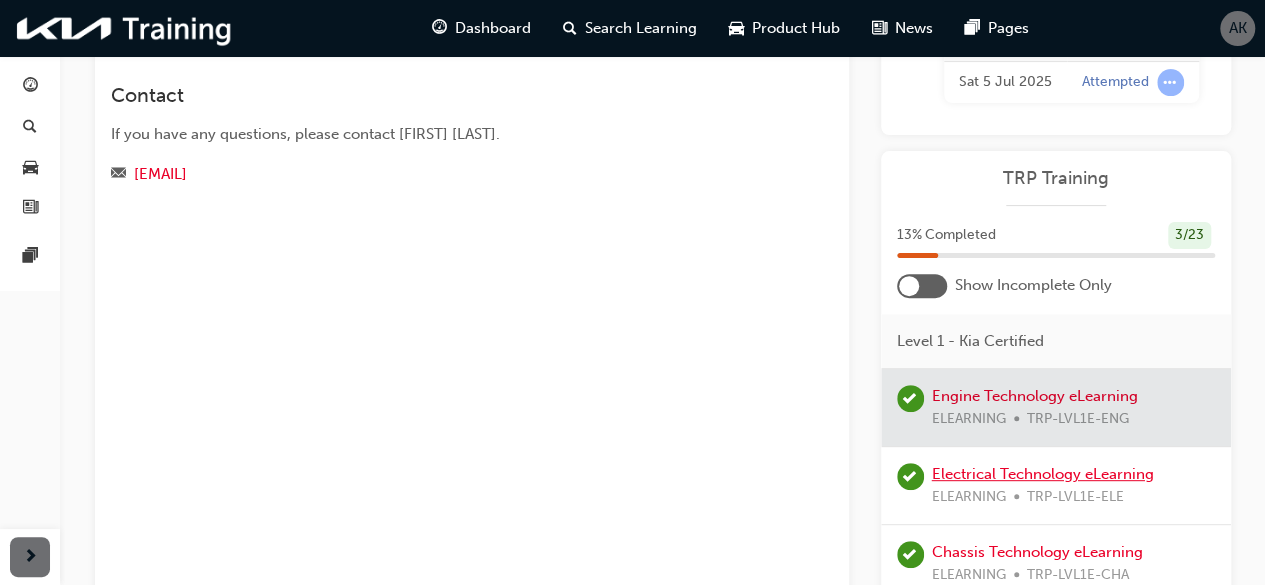 click on "Electrical Technology eLearning" at bounding box center [1043, 474] 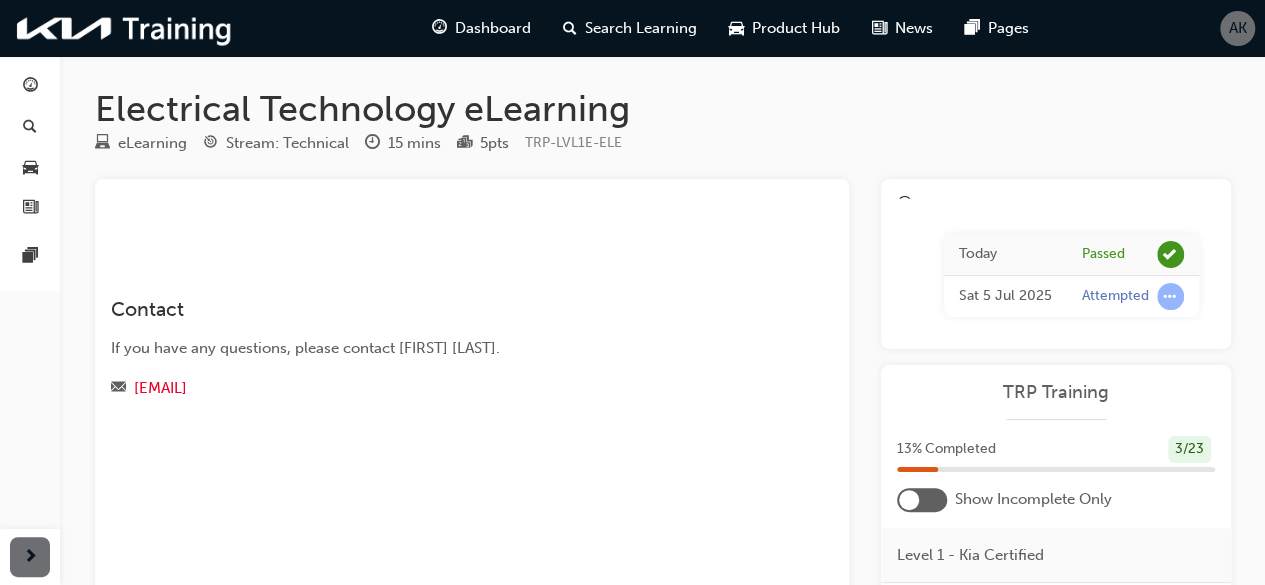 scroll, scrollTop: 205, scrollLeft: 0, axis: vertical 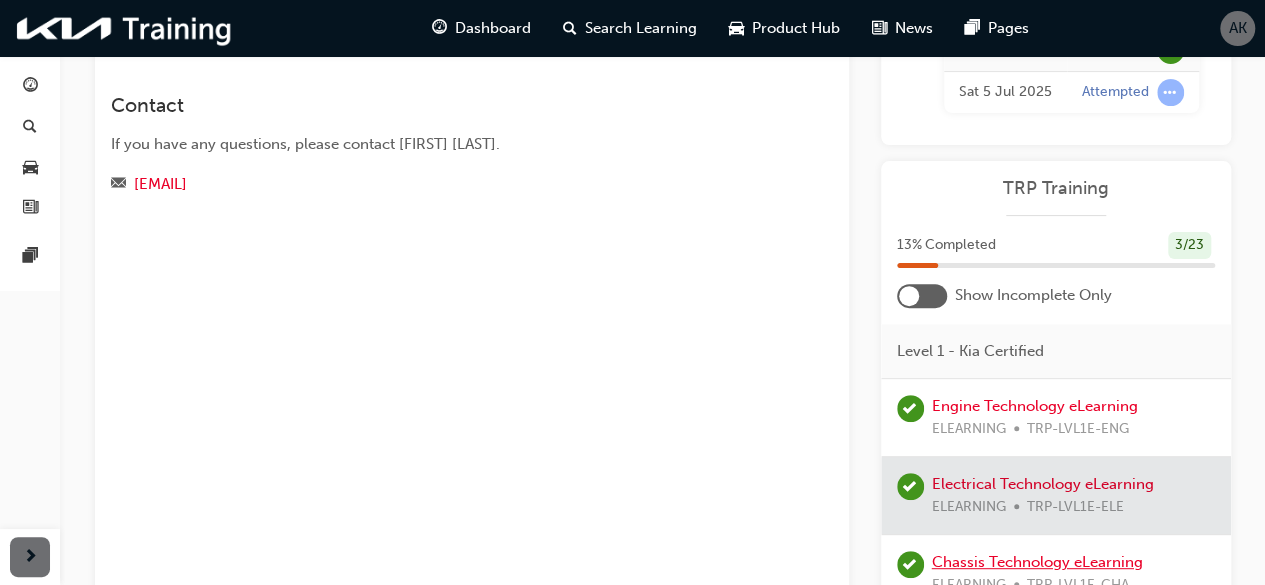 click on "Chassis Technology eLearning" at bounding box center (1037, 562) 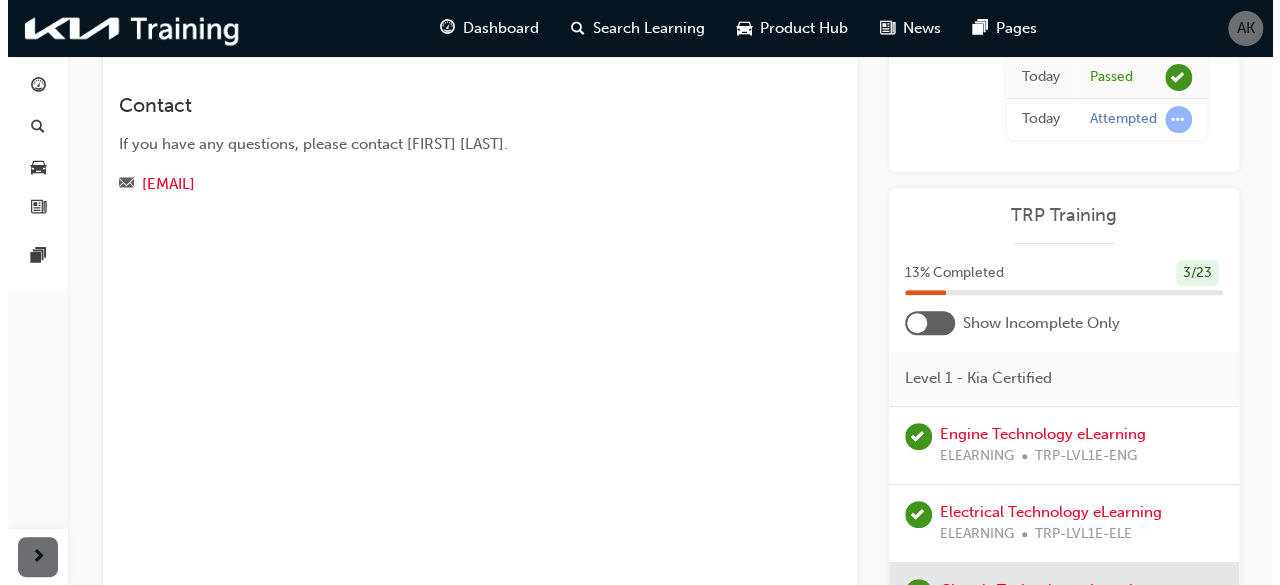 scroll, scrollTop: 0, scrollLeft: 0, axis: both 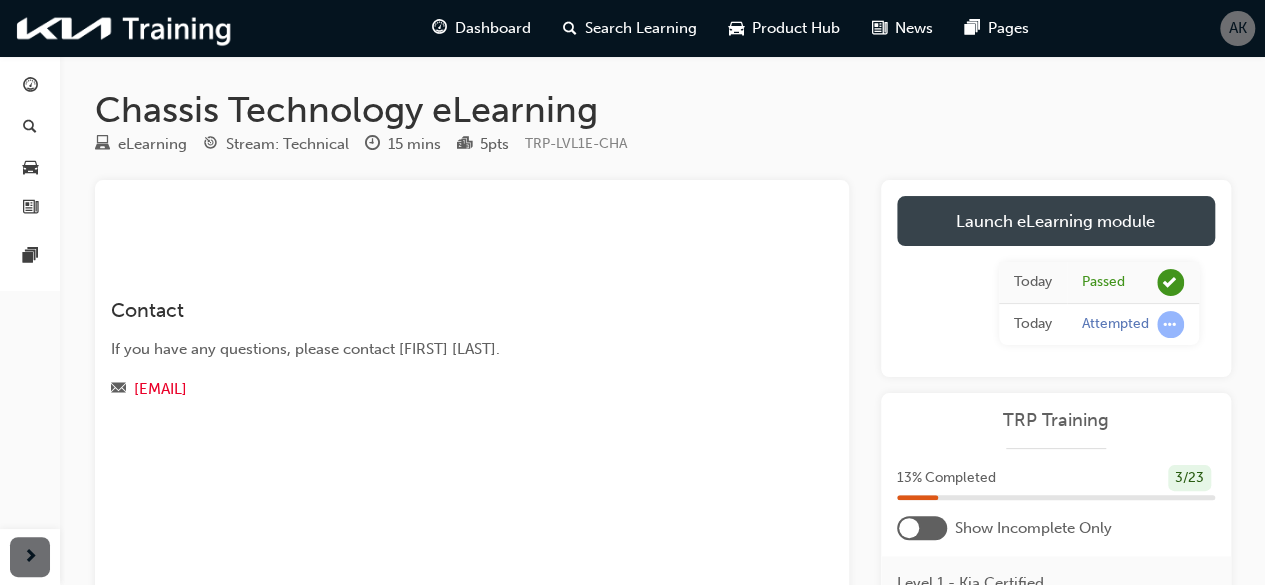 click on "Launch eLearning module" at bounding box center (1056, 221) 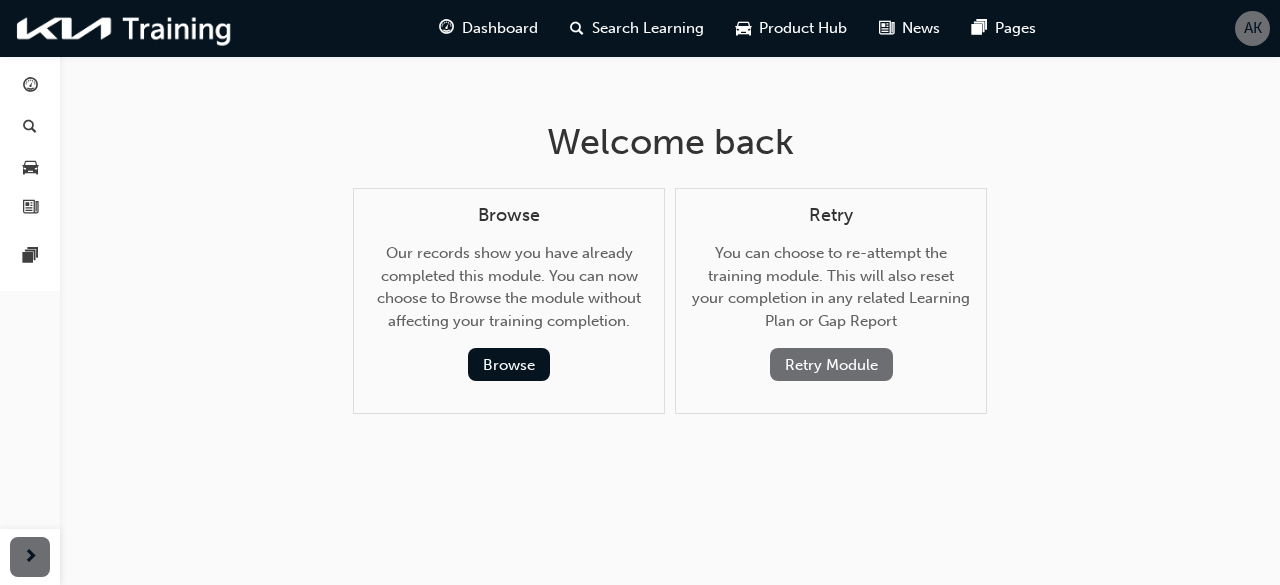 click on "Retry Module" at bounding box center (831, 364) 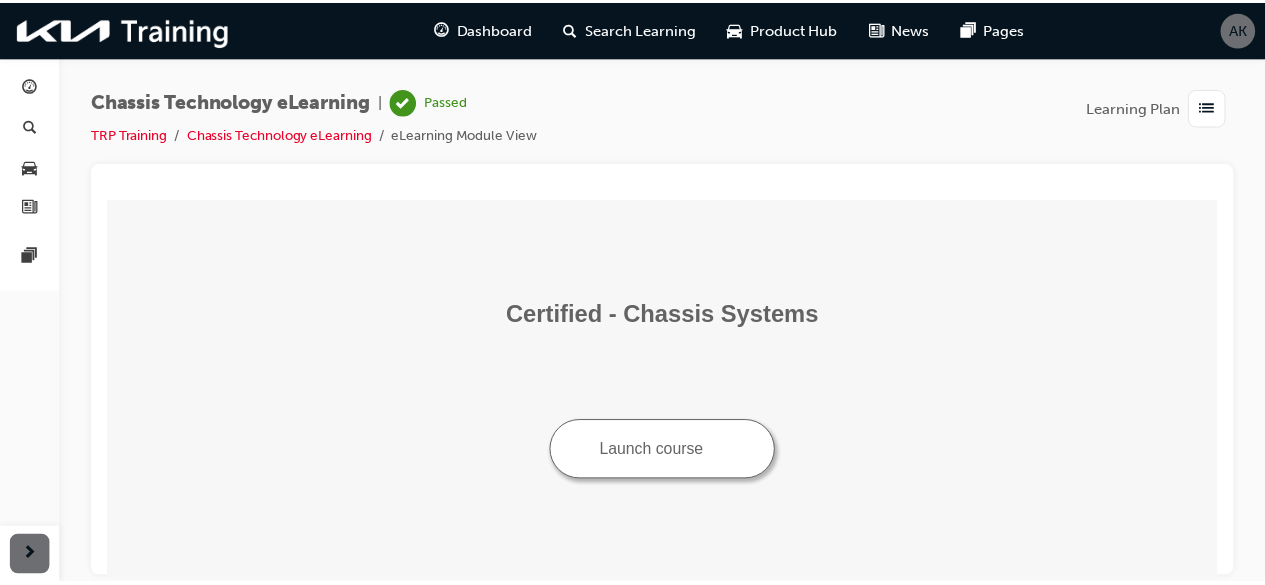 scroll, scrollTop: 0, scrollLeft: 0, axis: both 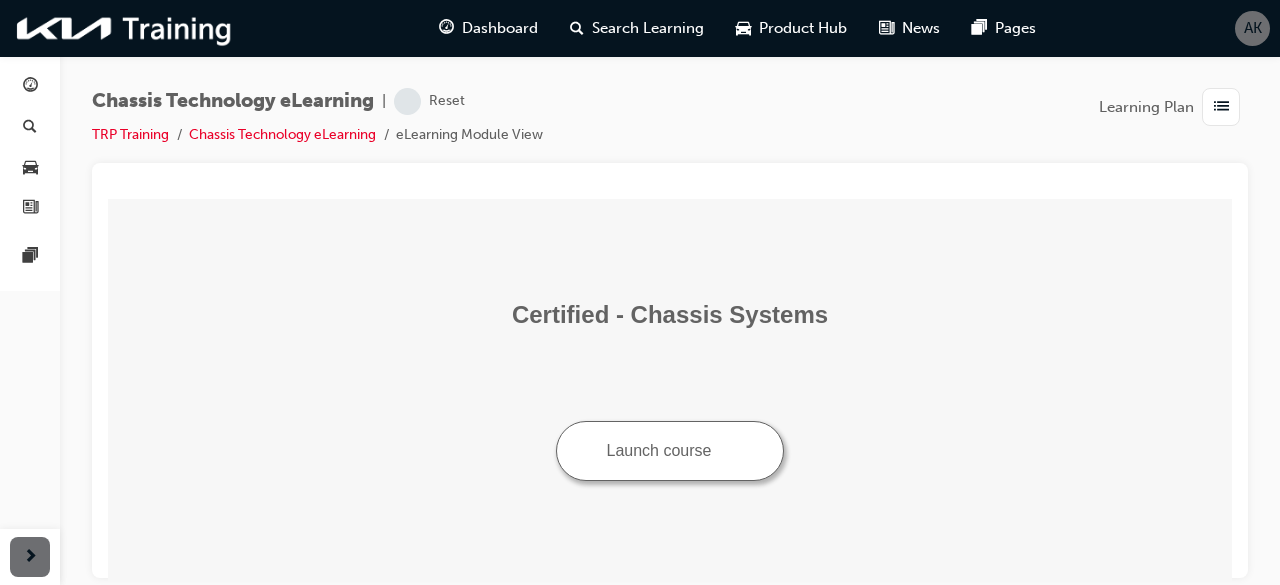 click on "Launch course" at bounding box center [670, 450] 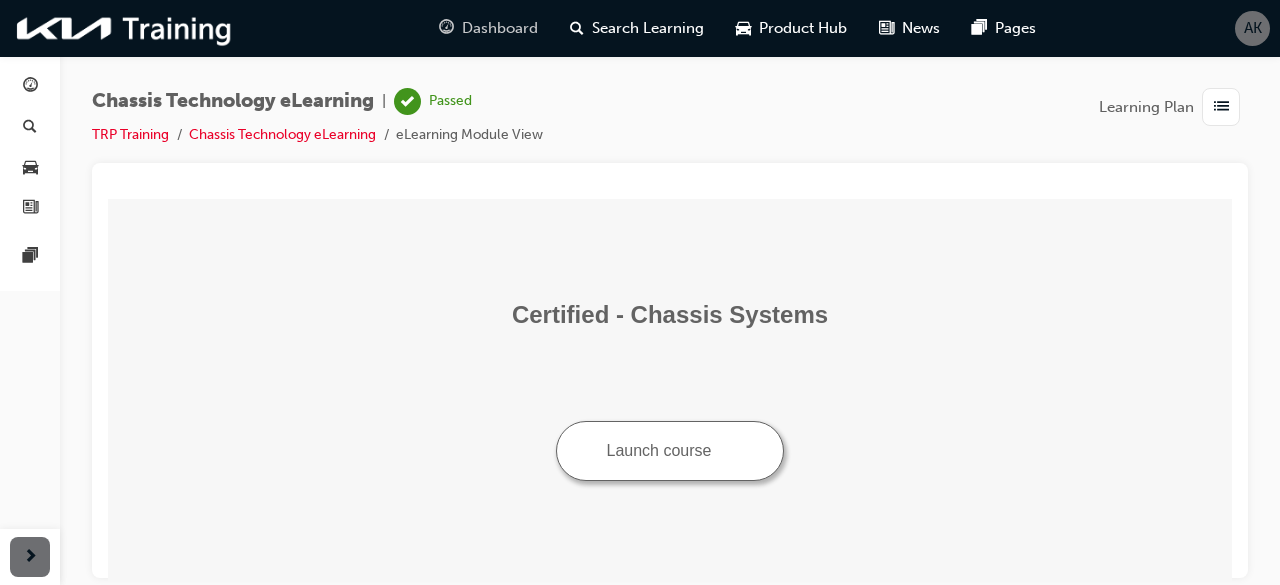 click on "Dashboard" at bounding box center [500, 28] 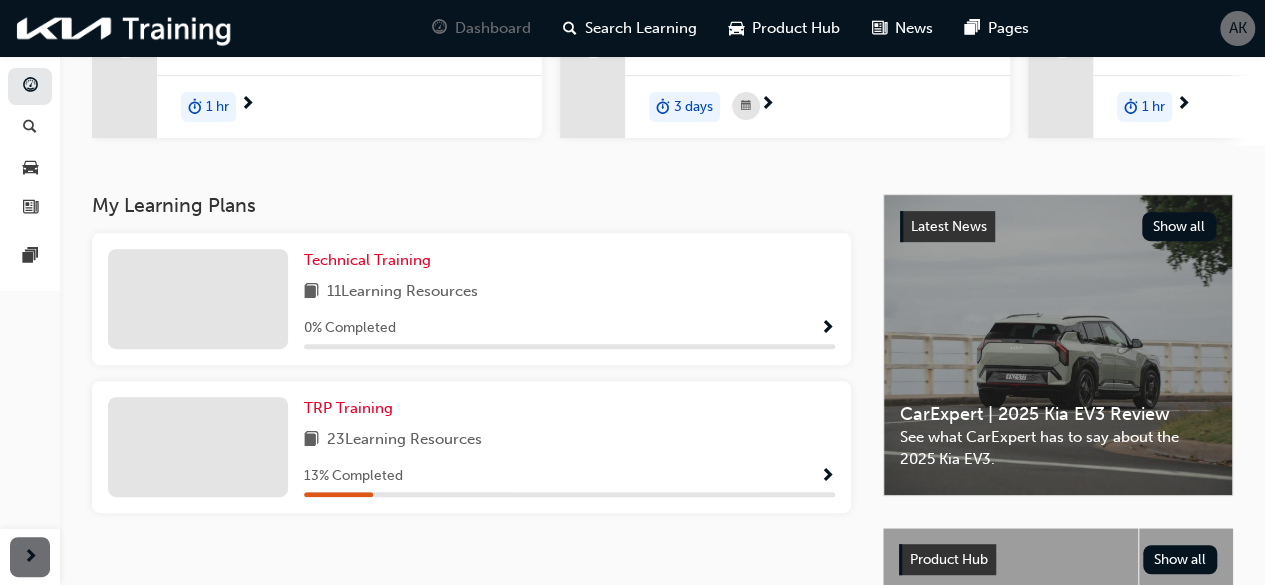 scroll, scrollTop: 305, scrollLeft: 0, axis: vertical 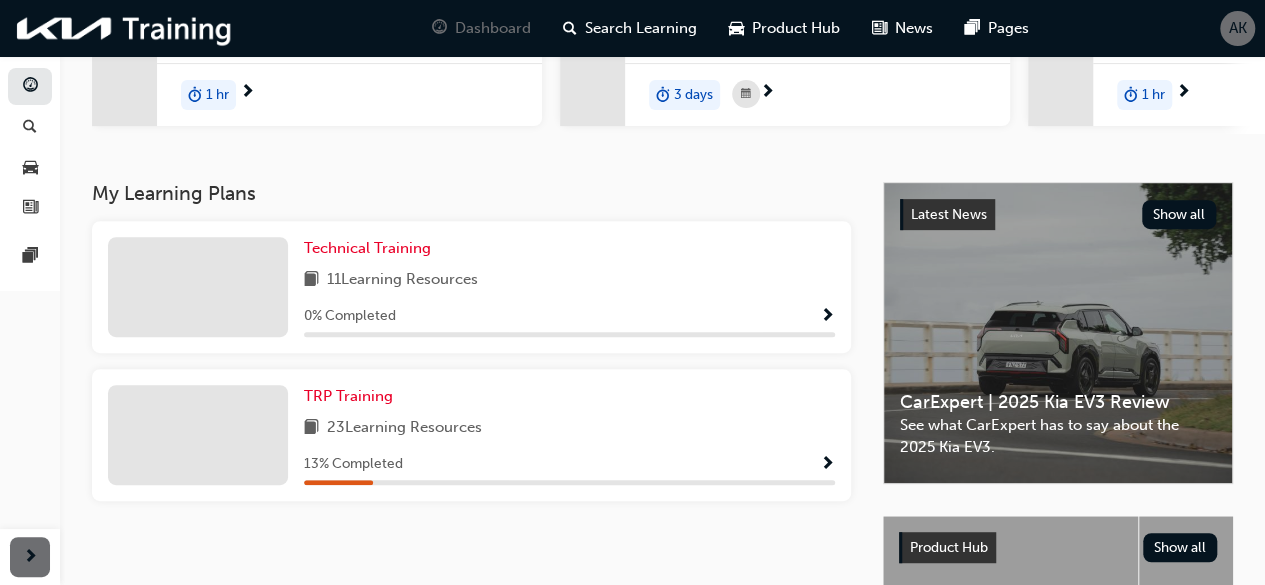 click at bounding box center [827, 465] 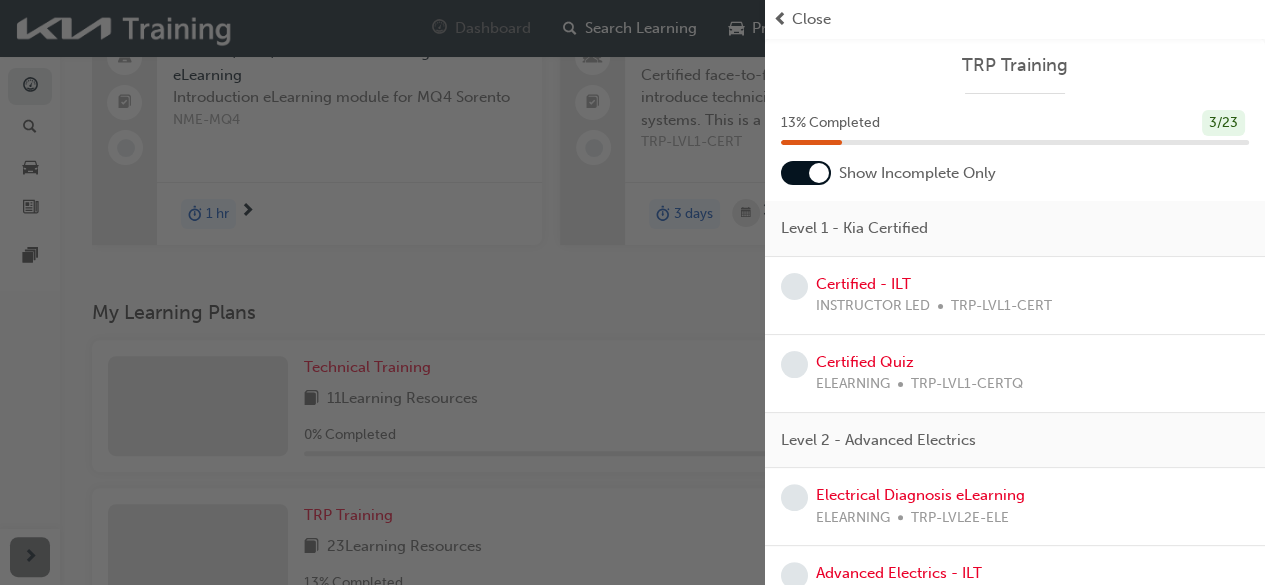 scroll, scrollTop: 185, scrollLeft: 0, axis: vertical 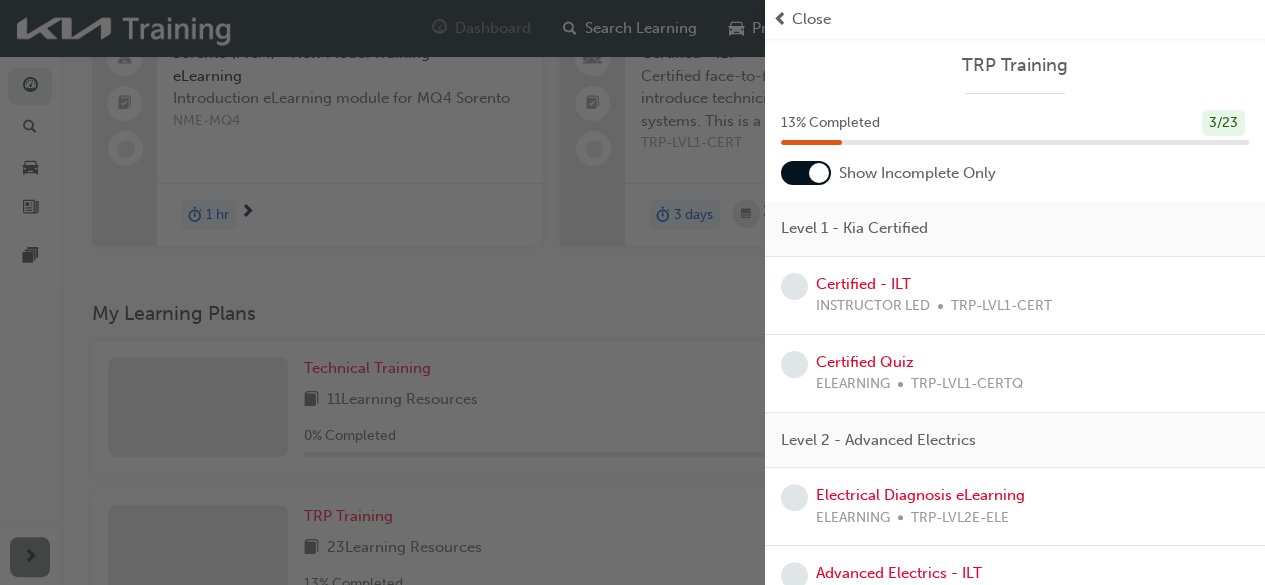 click at bounding box center (806, 173) 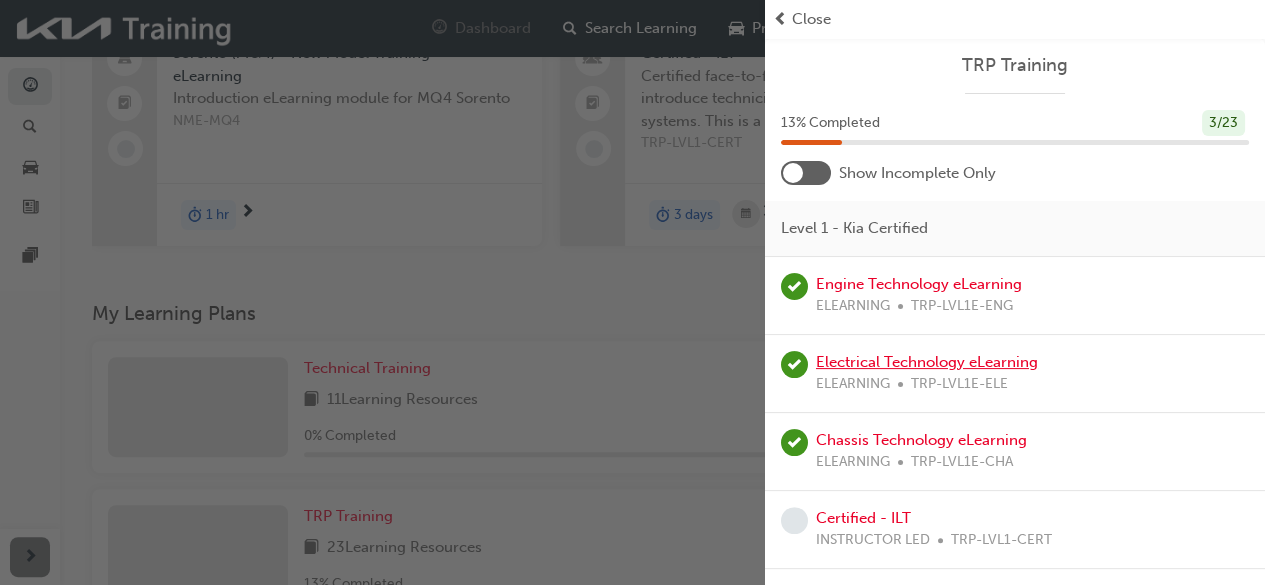 click on "Electrical Technology eLearning" at bounding box center (927, 362) 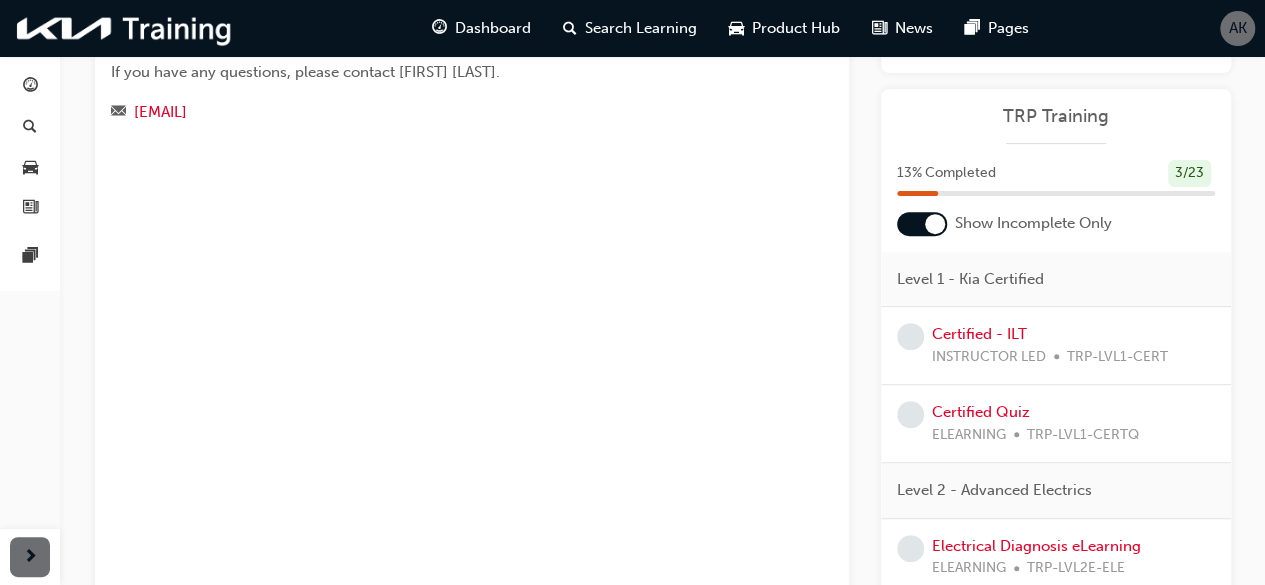scroll, scrollTop: 278, scrollLeft: 0, axis: vertical 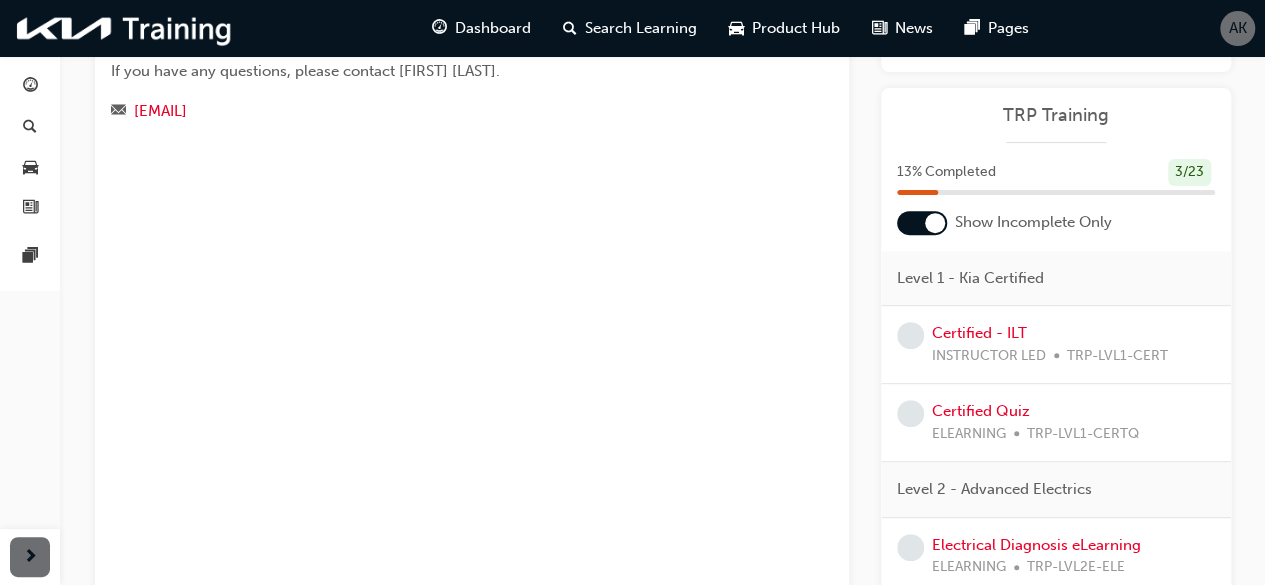 click at bounding box center [935, 223] 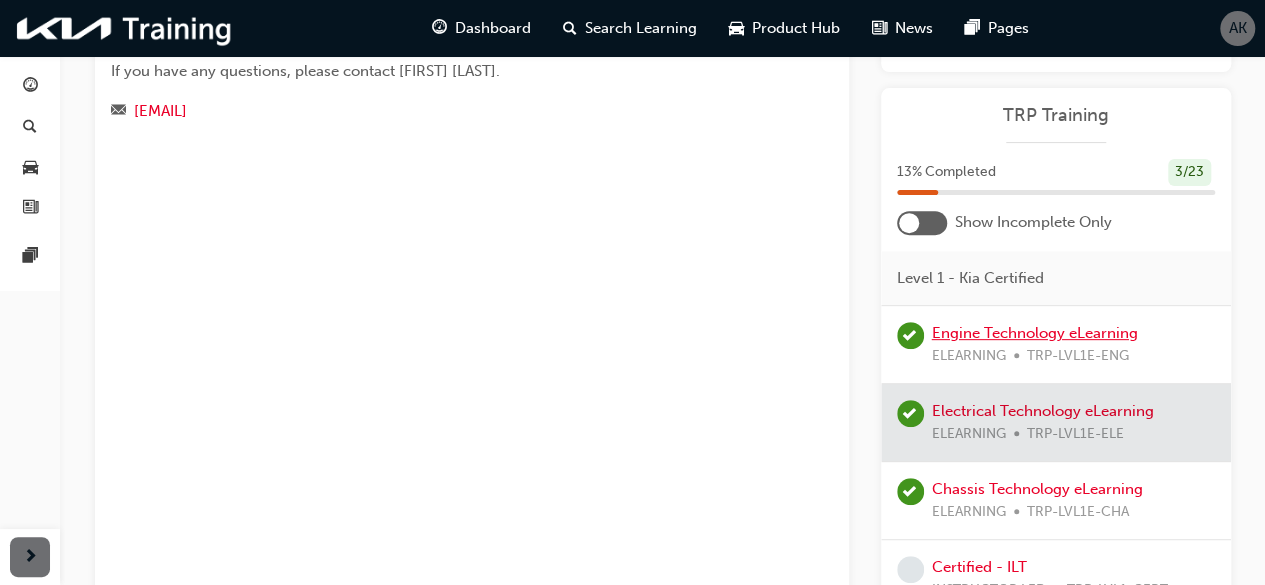 click on "Engine Technology eLearning" at bounding box center [1035, 333] 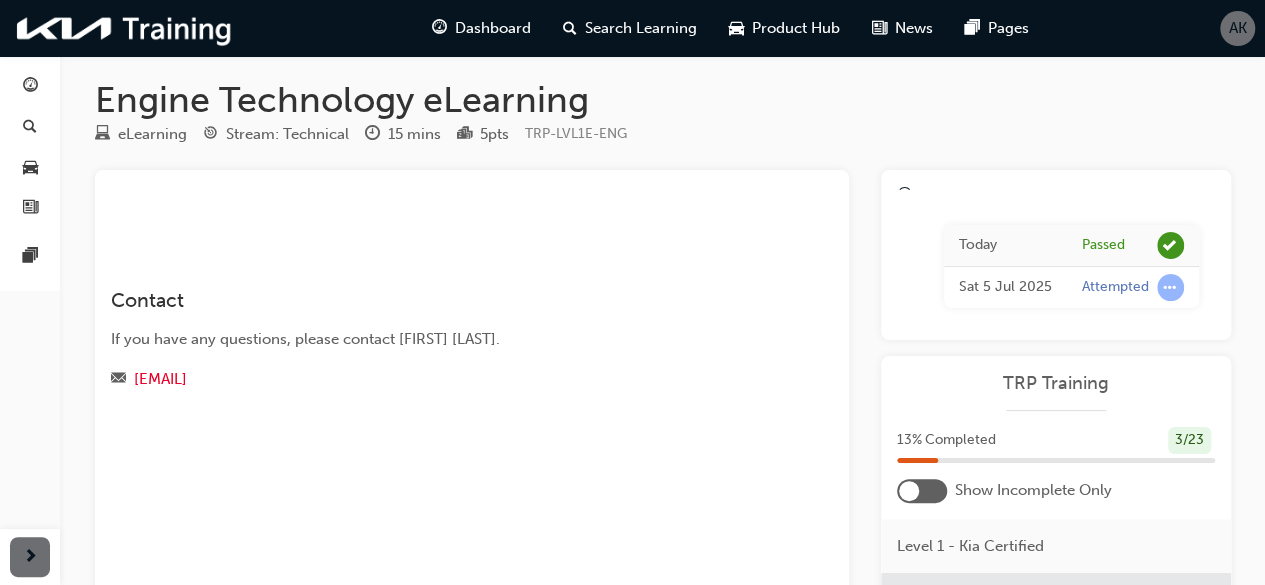 scroll, scrollTop: 9, scrollLeft: 0, axis: vertical 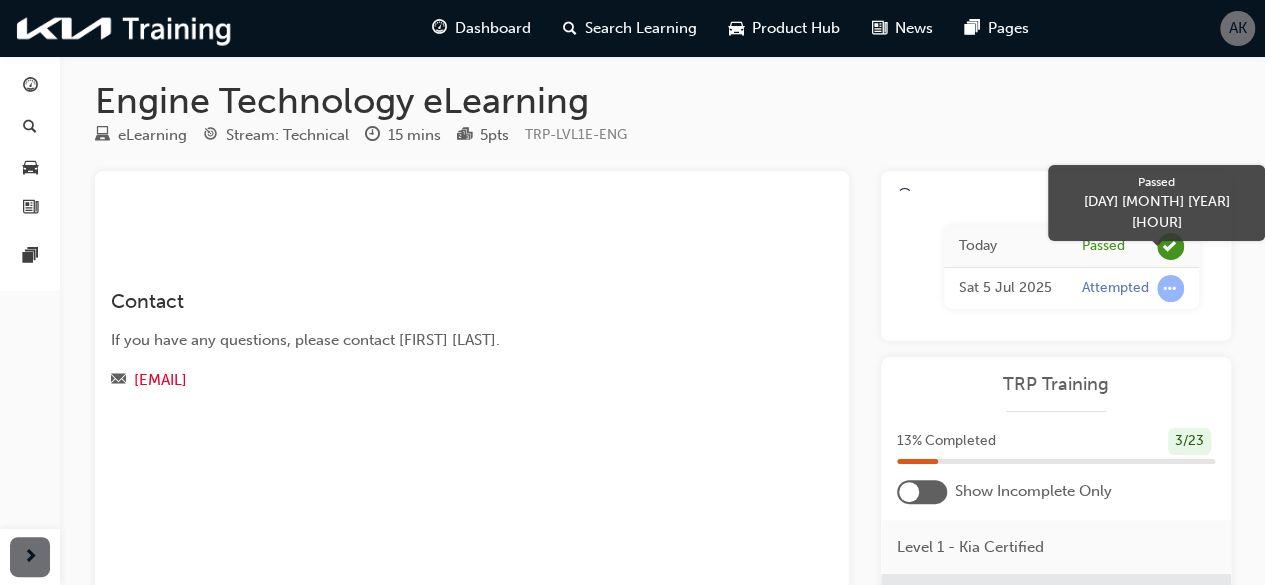 click on "Passed" at bounding box center [1103, 246] 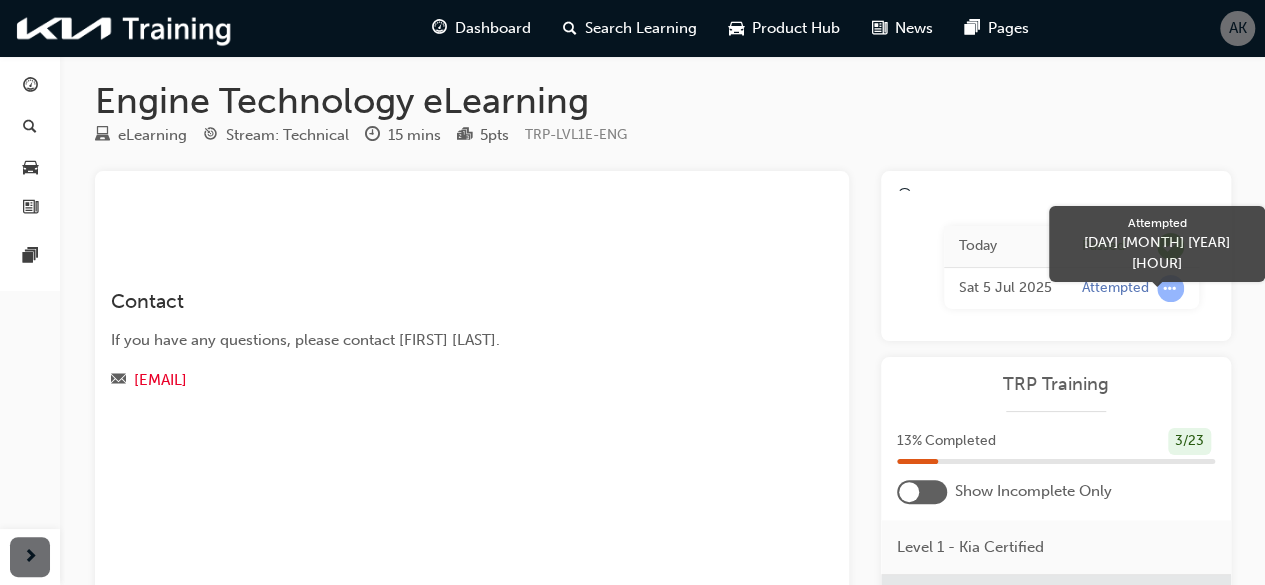 click on "Attempted" at bounding box center (1115, 288) 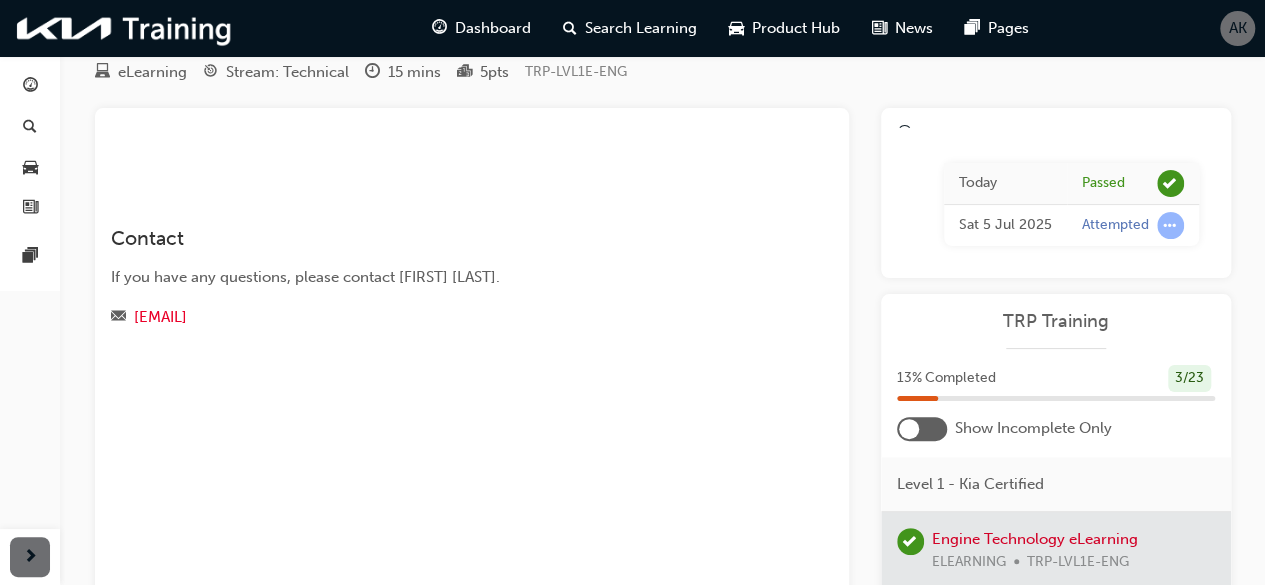 scroll, scrollTop: 73, scrollLeft: 0, axis: vertical 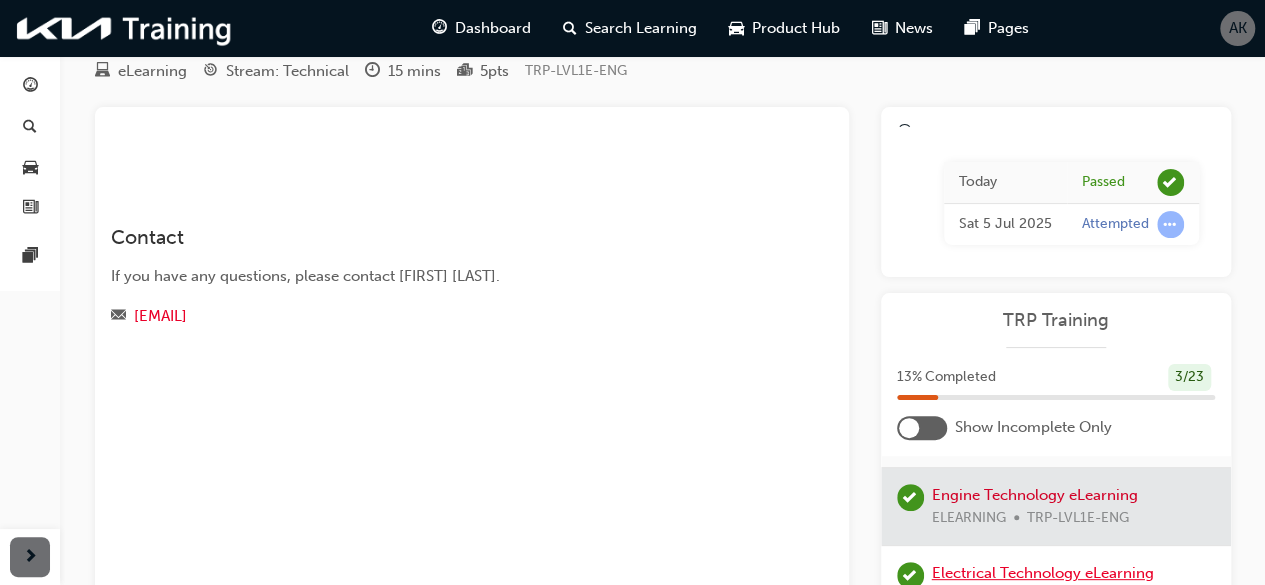 click on "Electrical Technology eLearning" at bounding box center (1043, 573) 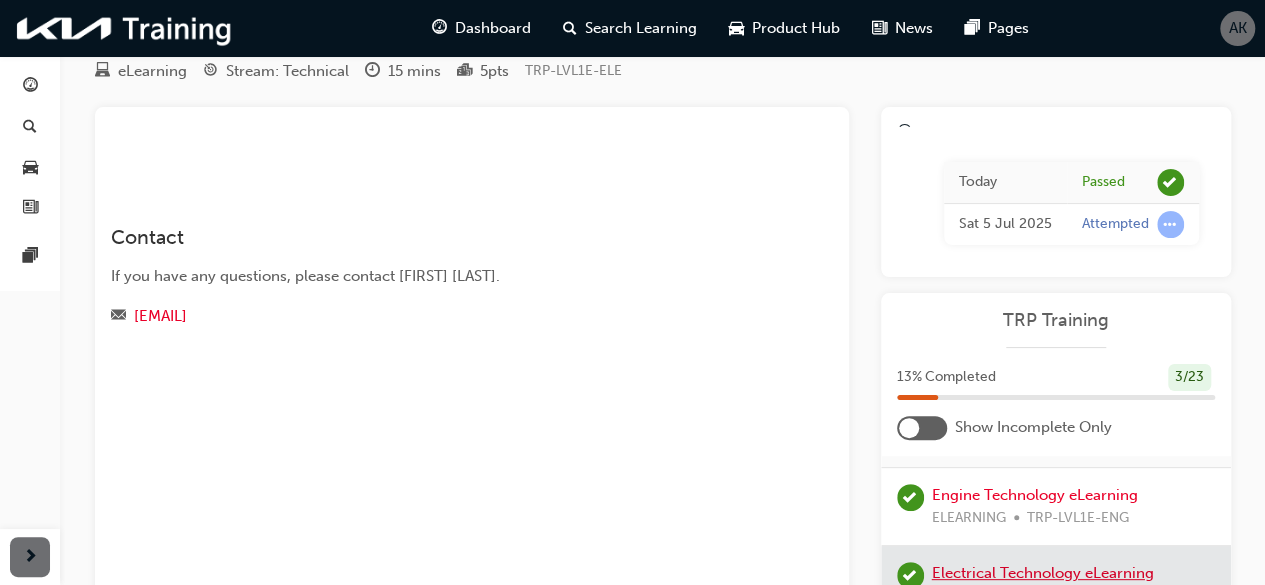 scroll, scrollTop: 0, scrollLeft: 0, axis: both 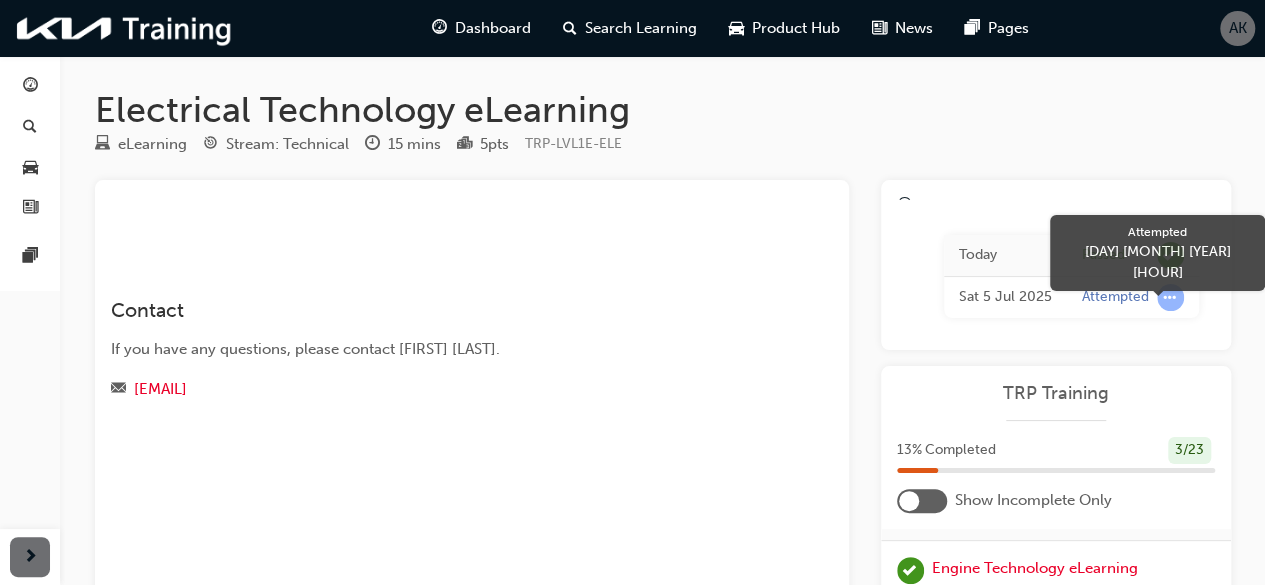 click on "Attempted" at bounding box center (1115, 297) 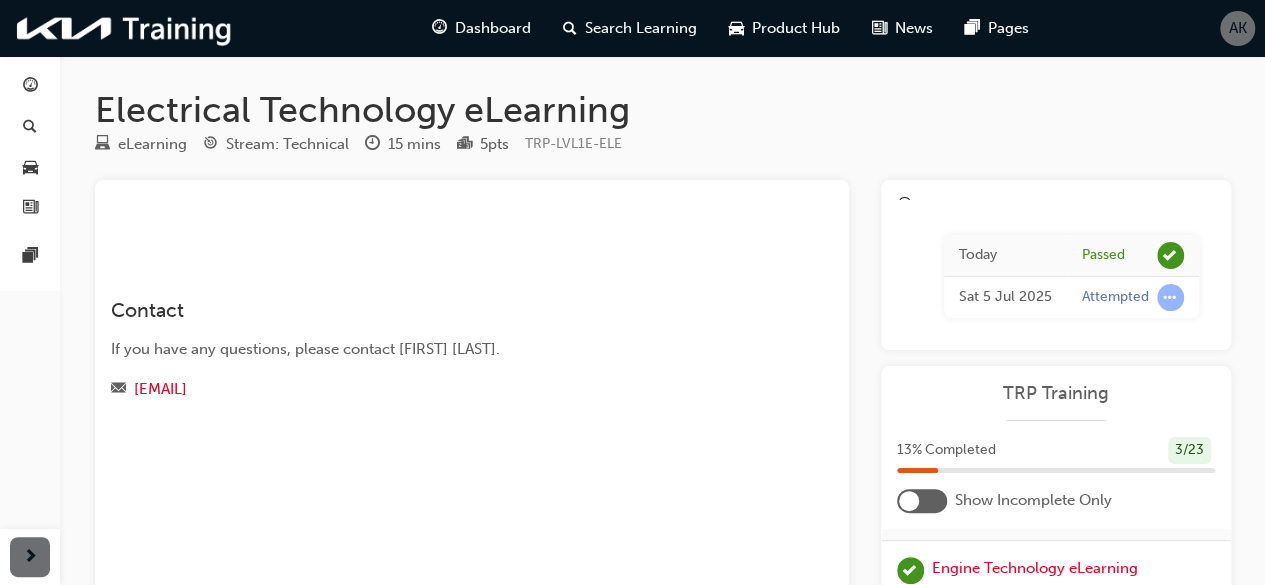 click on "Attempted" at bounding box center [1133, 297] 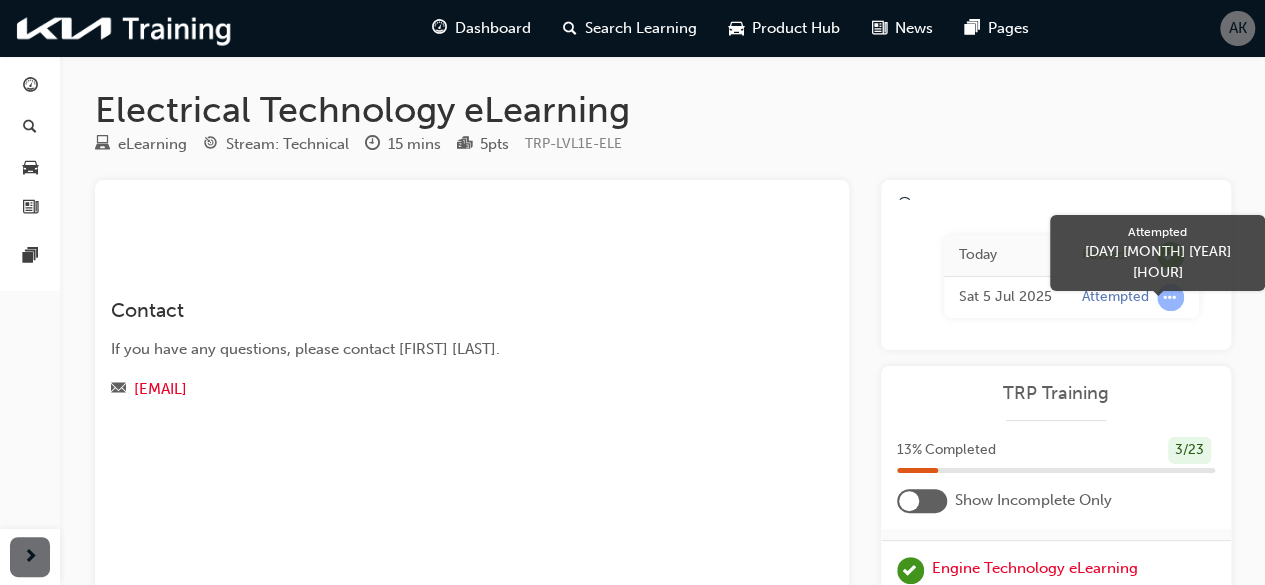 click at bounding box center [1170, 297] 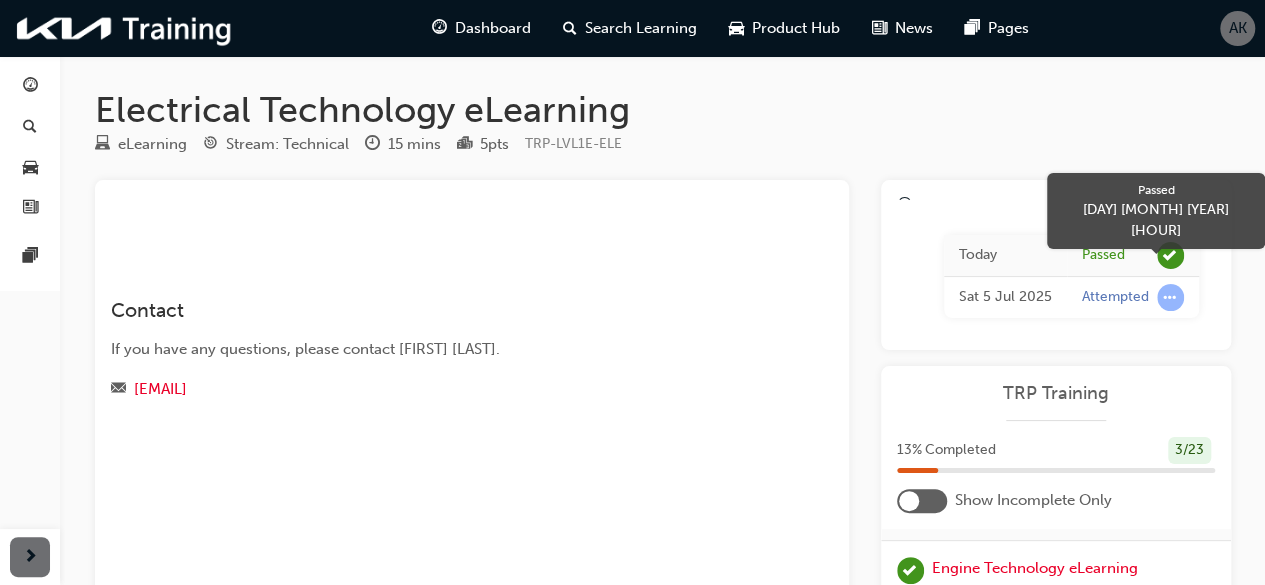 click on "Passed" at bounding box center [1133, 255] 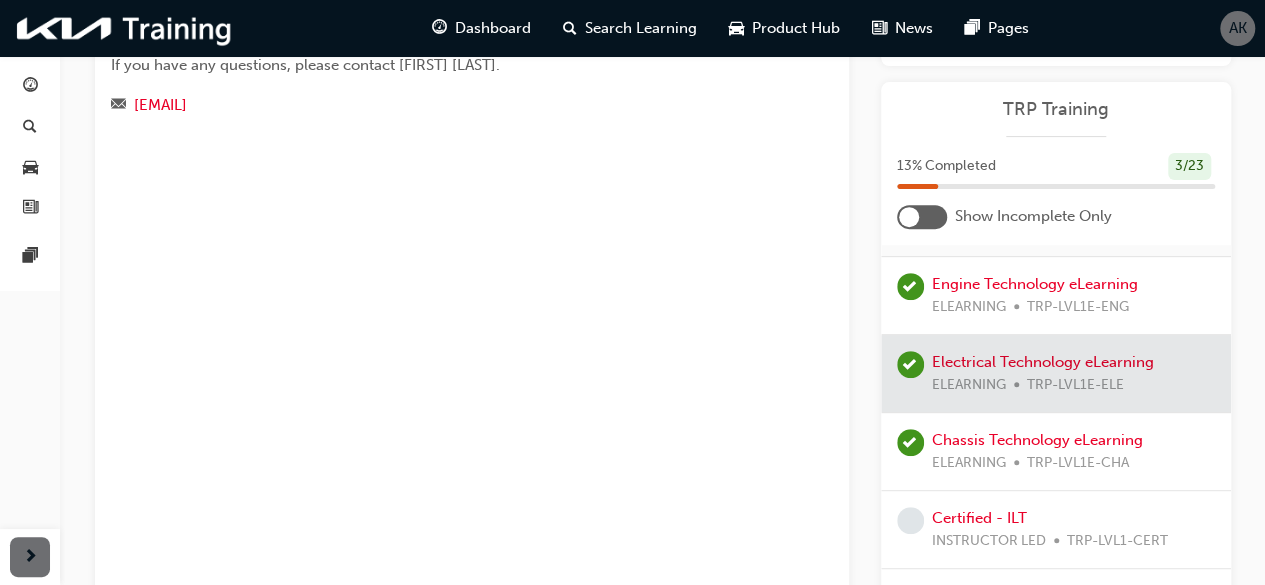 scroll, scrollTop: 0, scrollLeft: 0, axis: both 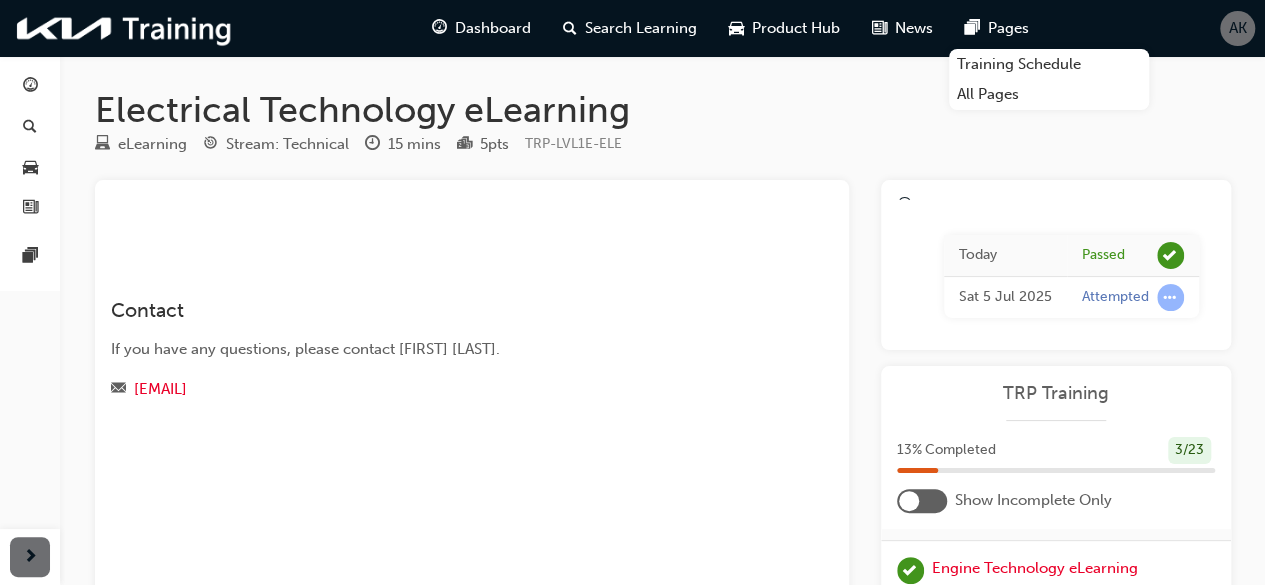 click on "AK" at bounding box center [1238, 28] 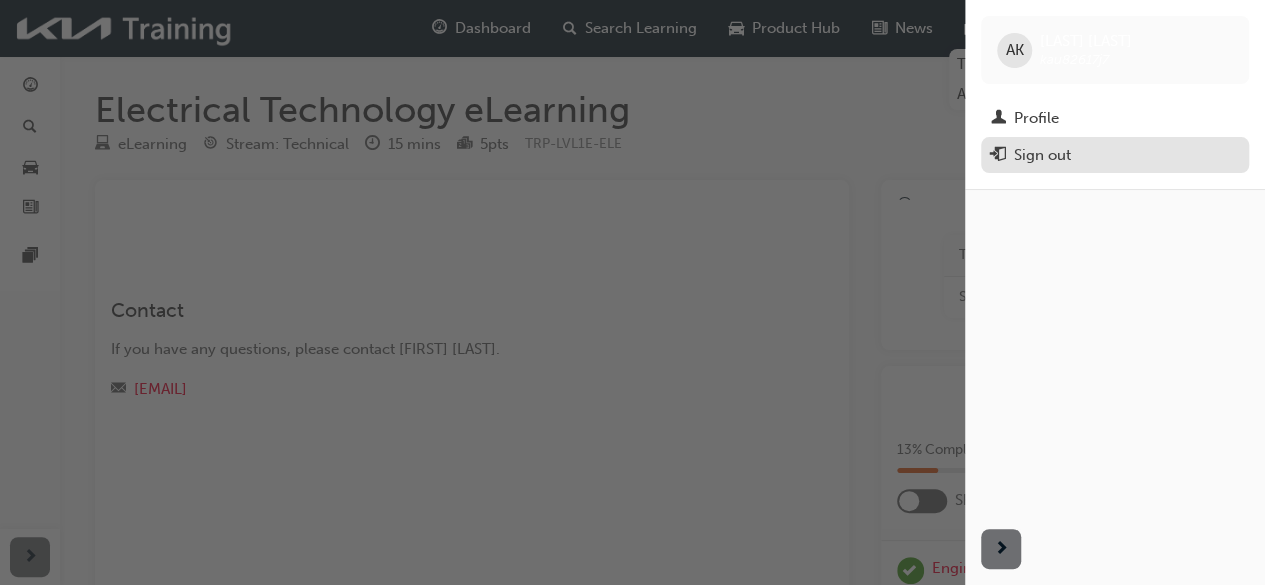 click on "Sign out" at bounding box center (1042, 155) 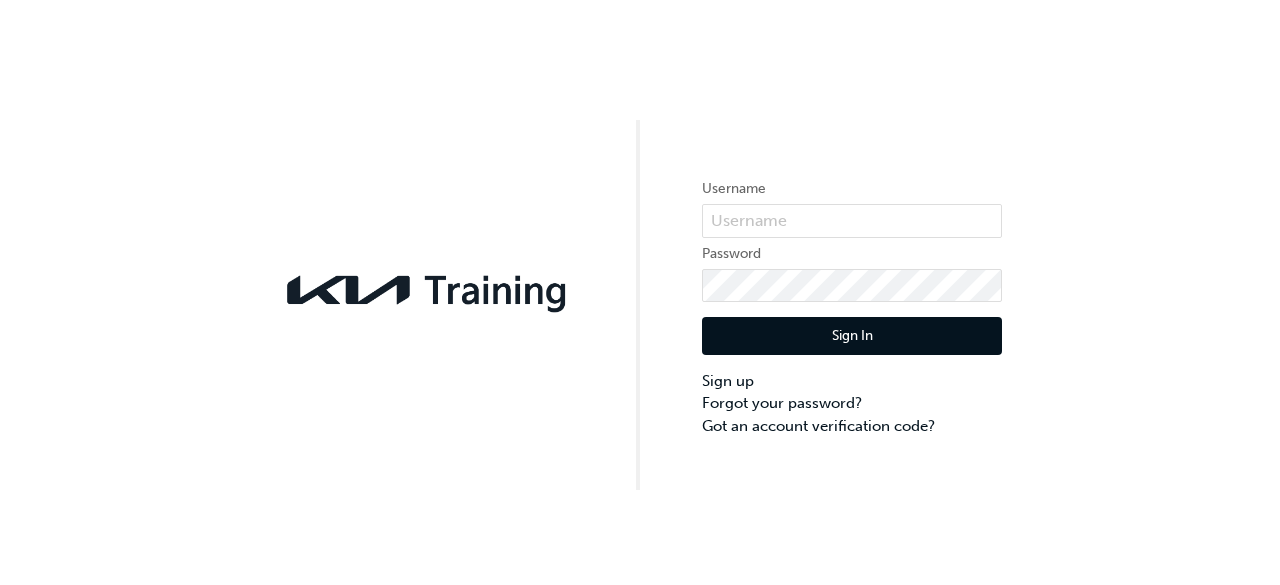 scroll, scrollTop: 0, scrollLeft: 0, axis: both 